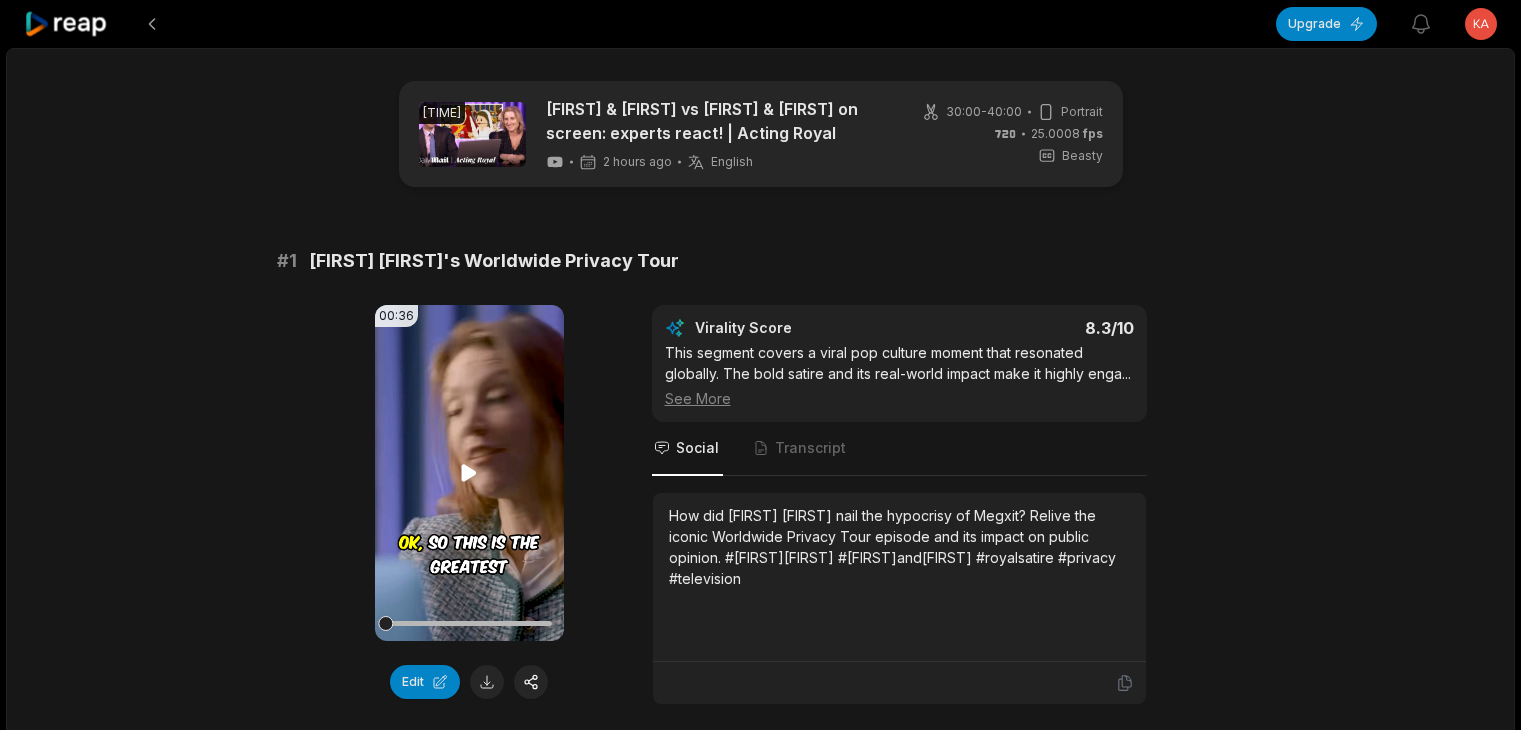 scroll, scrollTop: 0, scrollLeft: 0, axis: both 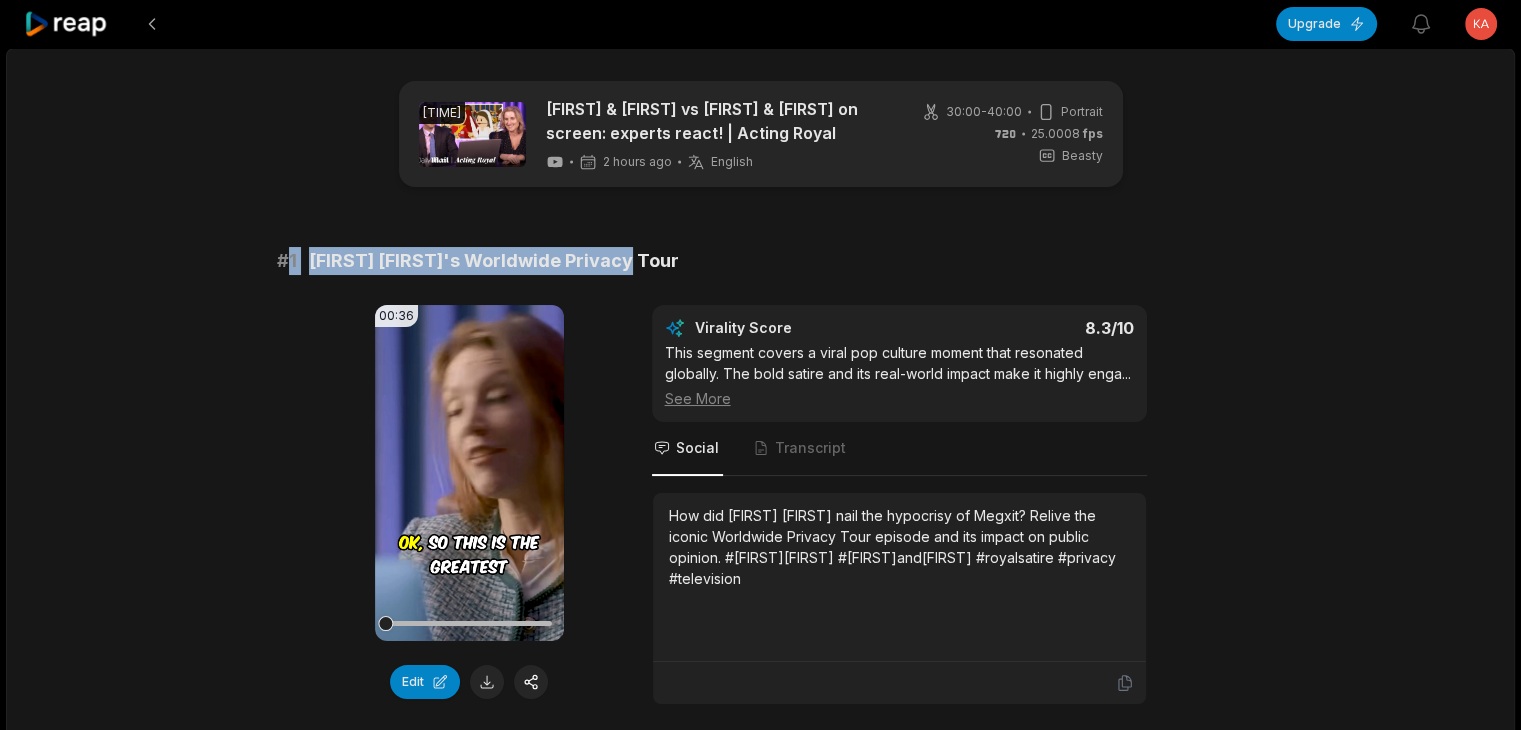 drag, startPoint x: 291, startPoint y: 253, endPoint x: 734, endPoint y: 233, distance: 443.45123 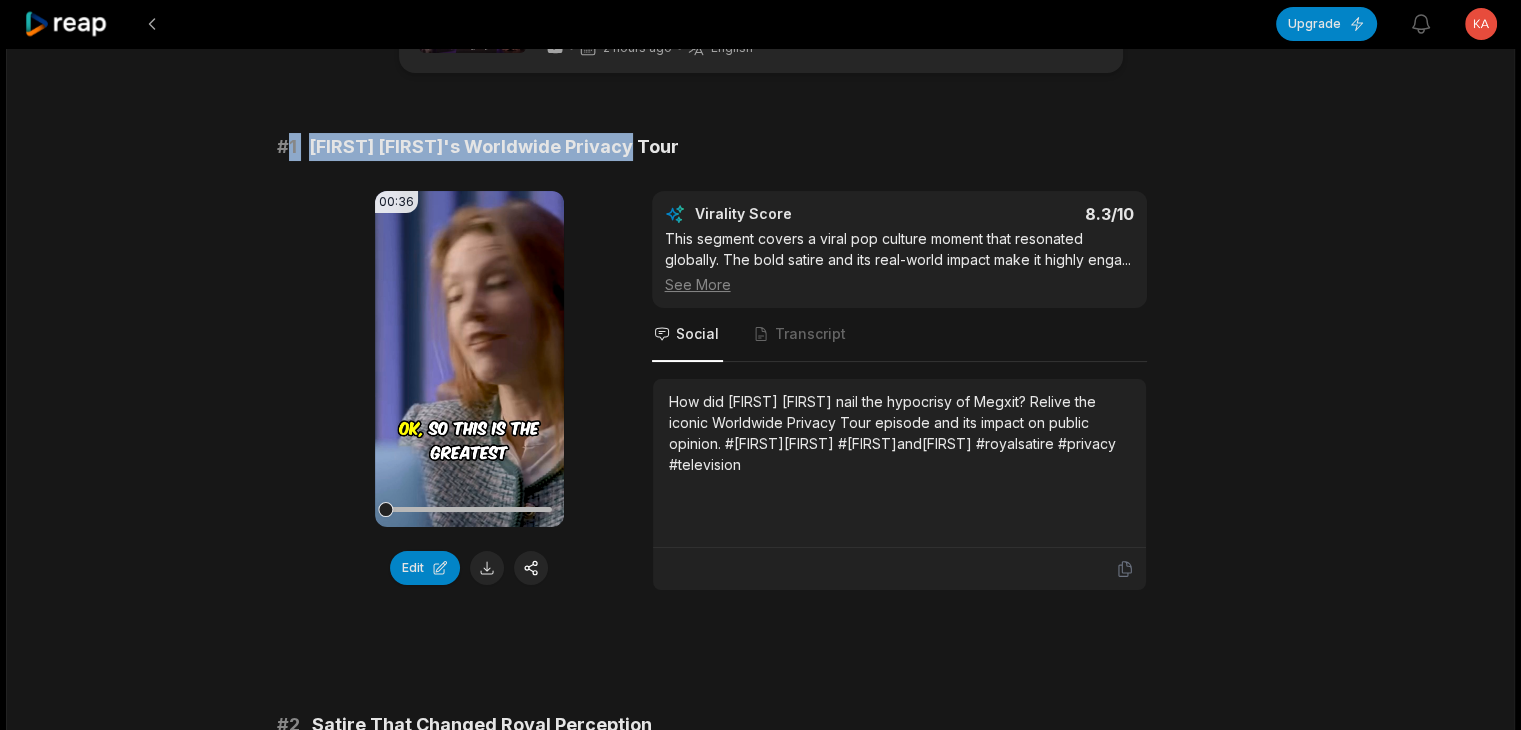 scroll, scrollTop: 200, scrollLeft: 0, axis: vertical 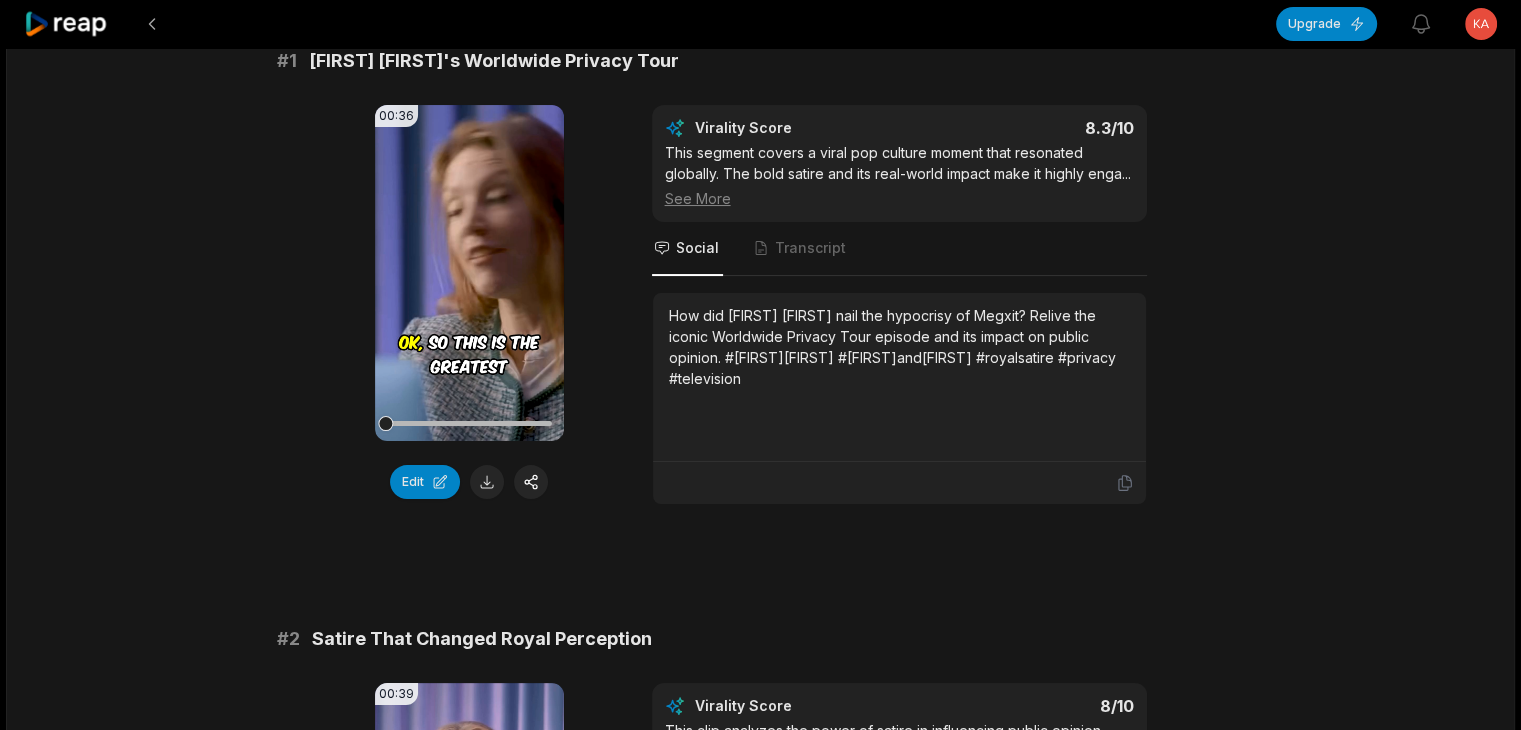 click on "How did [FIRST] [FIRST] nail the hypocrisy of Megxit? Relive the iconic Worldwide Privacy Tour episode and its impact on public opinion. #[FIRST][FIRST] #[FIRST]and[FIRST] #royalsatire #privacy #television" at bounding box center (899, 347) 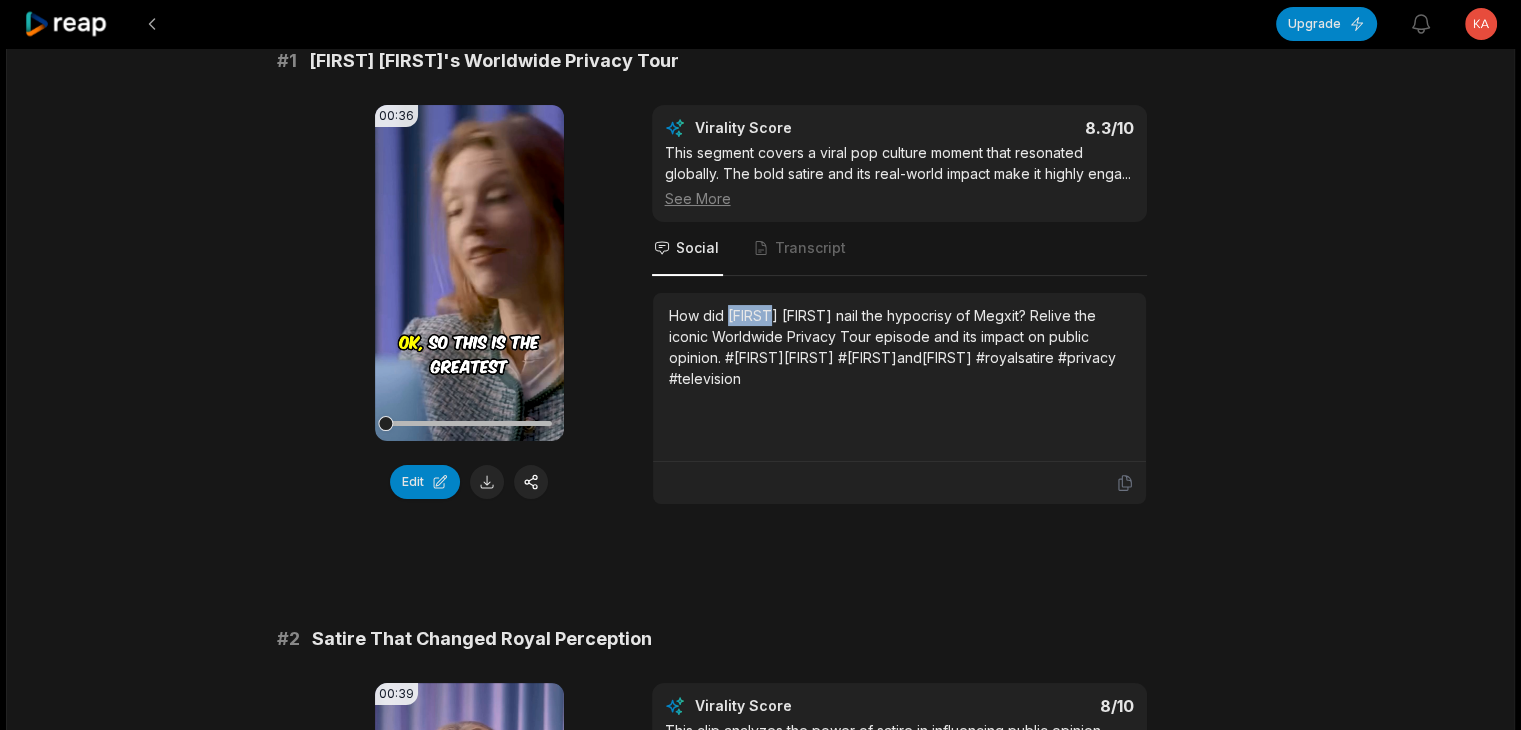 click on "How did [FIRST] [FIRST] nail the hypocrisy of Megxit? Relive the iconic Worldwide Privacy Tour episode and its impact on public opinion. #[FIRST][FIRST] #[FIRST]and[FIRST] #royalsatire #privacy #television" at bounding box center (899, 347) 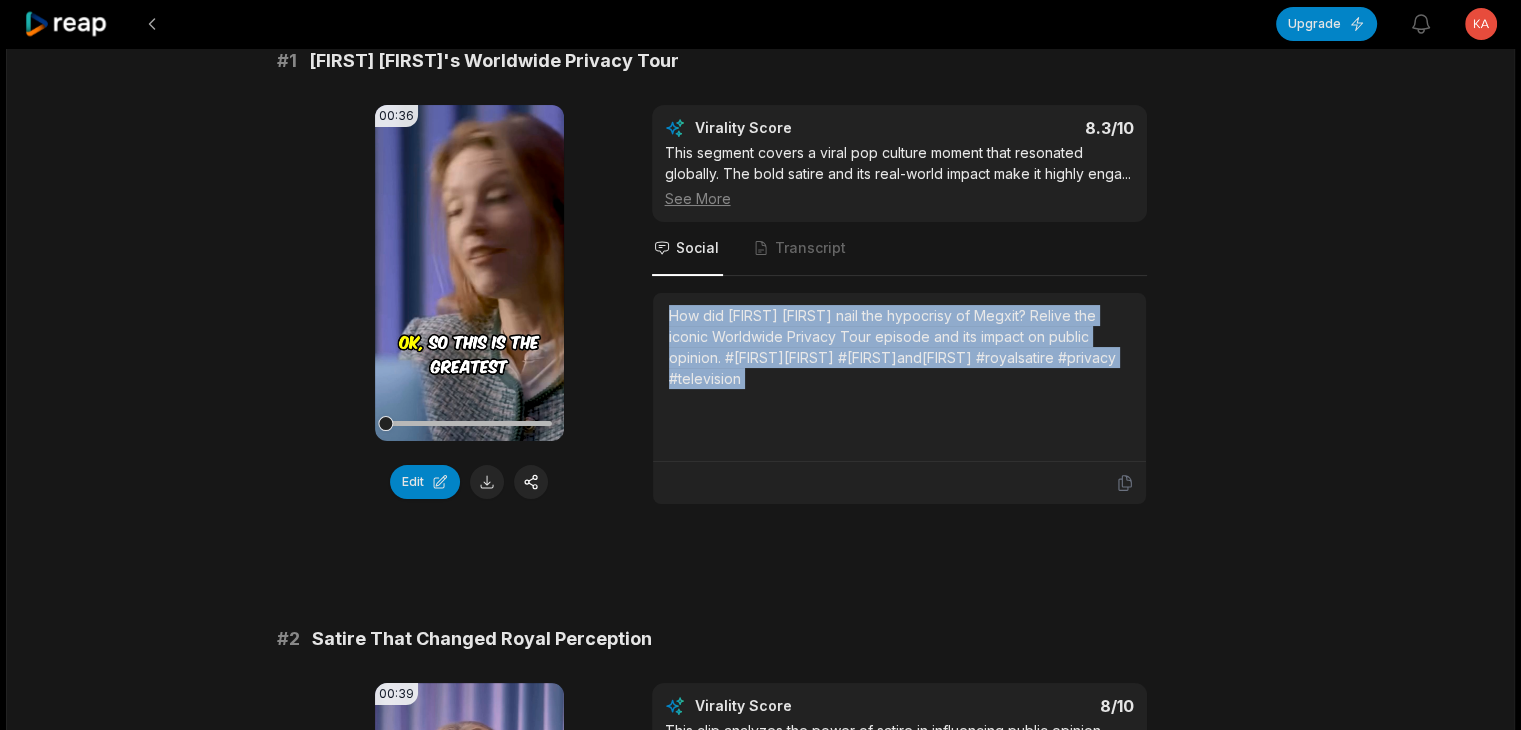 click on "How did [FIRST] [FIRST] nail the hypocrisy of Megxit? Relive the iconic Worldwide Privacy Tour episode and its impact on public opinion. #[FIRST][FIRST] #[FIRST]and[FIRST] #royalsatire #privacy #television" at bounding box center [899, 347] 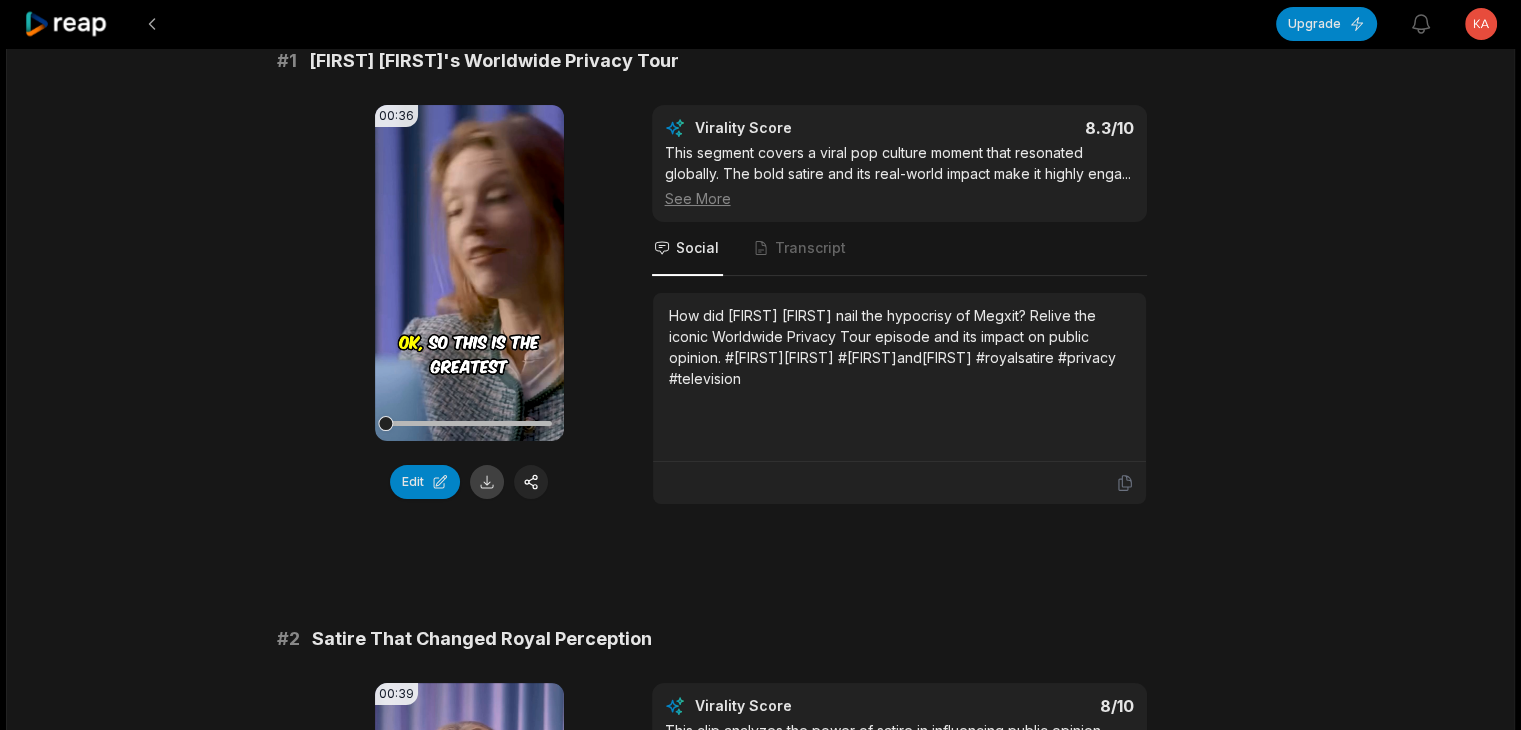 click on "Edit" at bounding box center [469, 482] 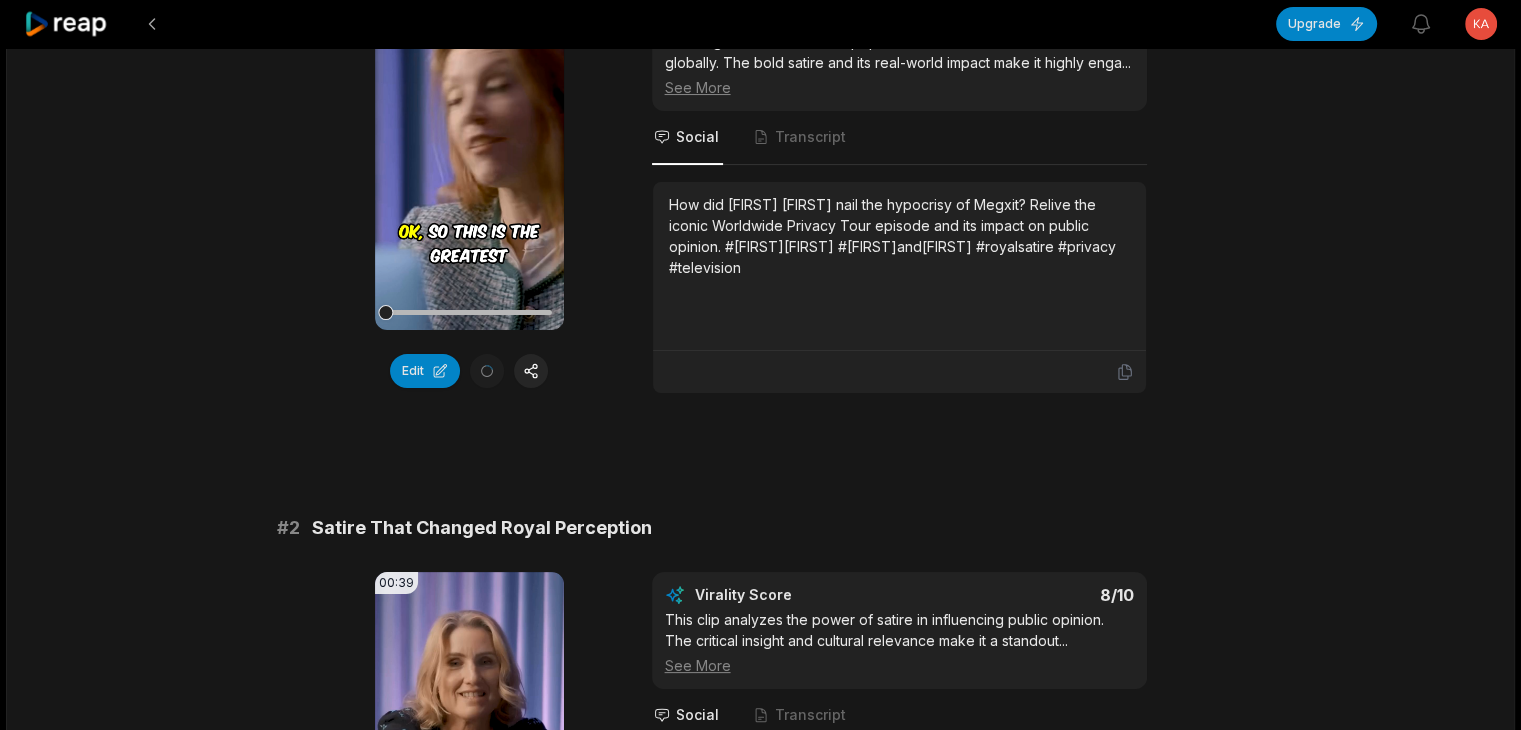 scroll, scrollTop: 500, scrollLeft: 0, axis: vertical 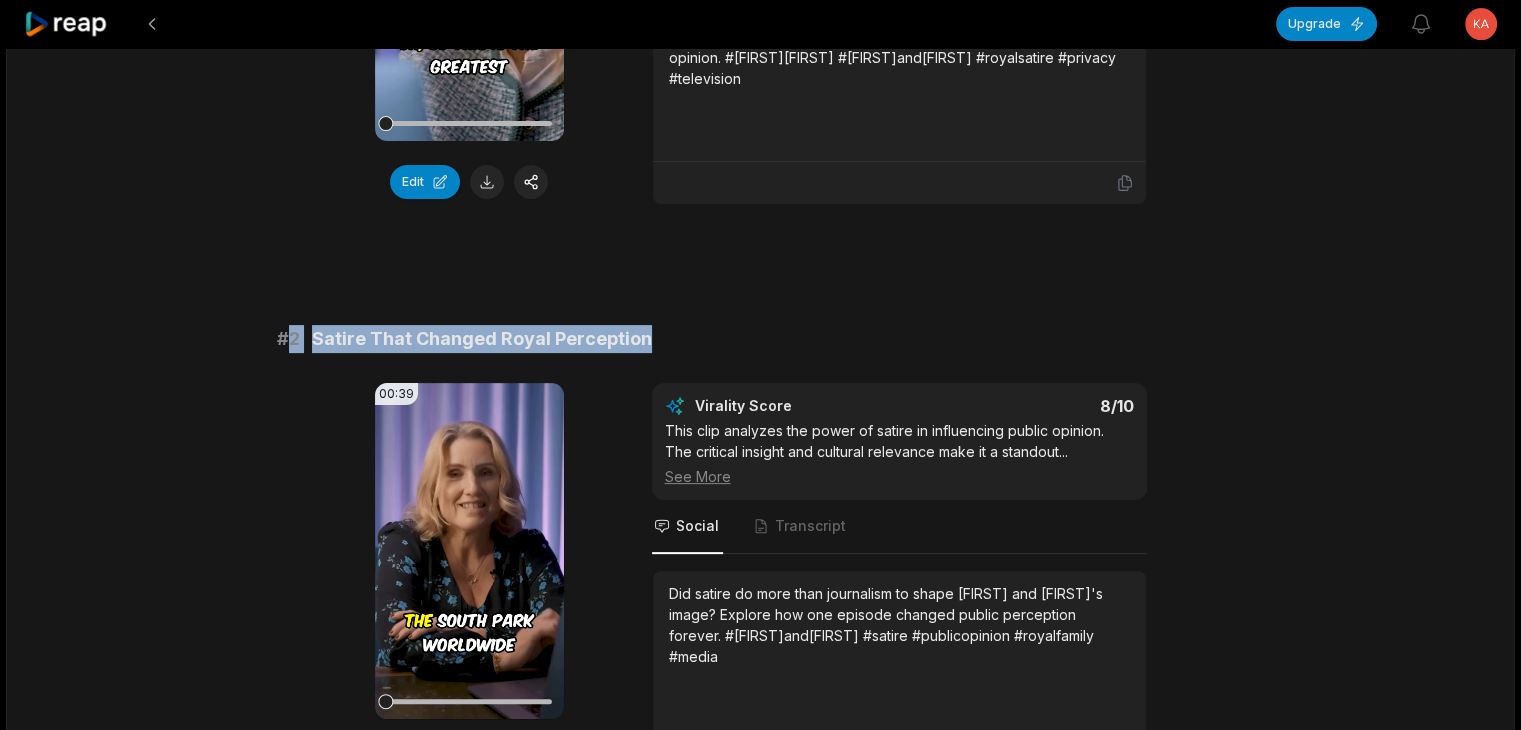 drag, startPoint x: 288, startPoint y: 356, endPoint x: 1111, endPoint y: 353, distance: 823.0055 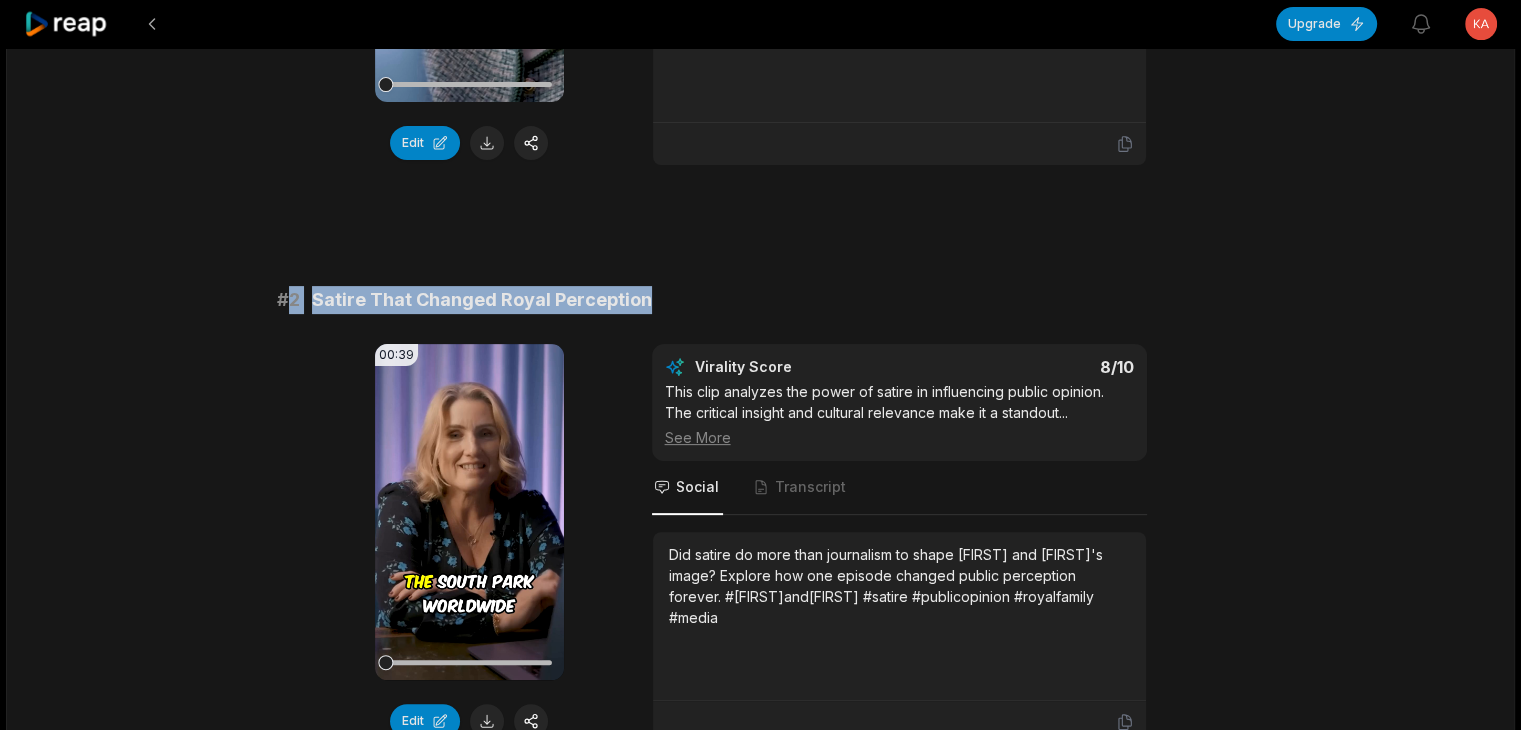 scroll, scrollTop: 600, scrollLeft: 0, axis: vertical 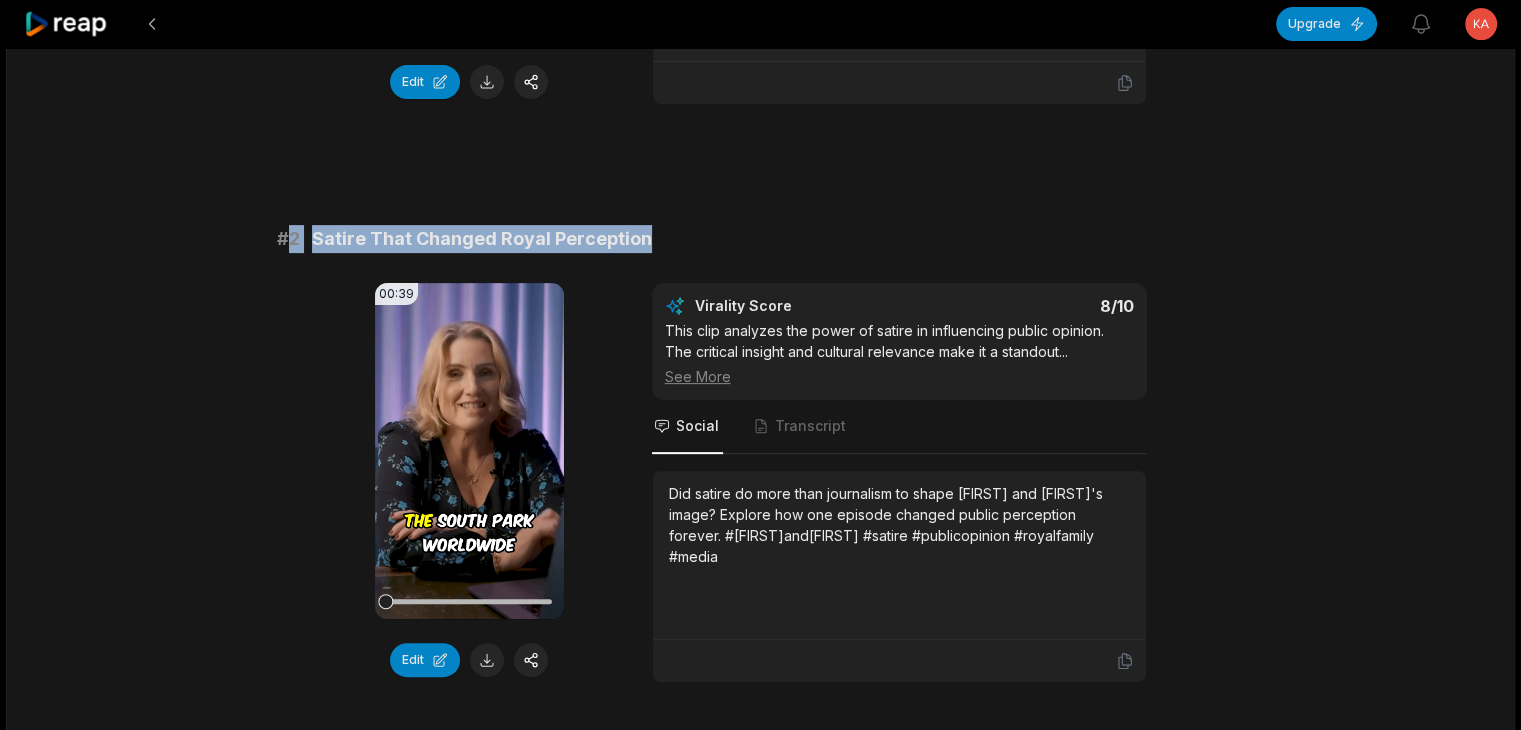 click on "Did satire do more than journalism to shape [FIRST] and [FIRST]'s image? Explore how one episode changed public perception forever. #[FIRST]and[FIRST] #satire #publicopinion #royalfamily #media" at bounding box center (899, 525) 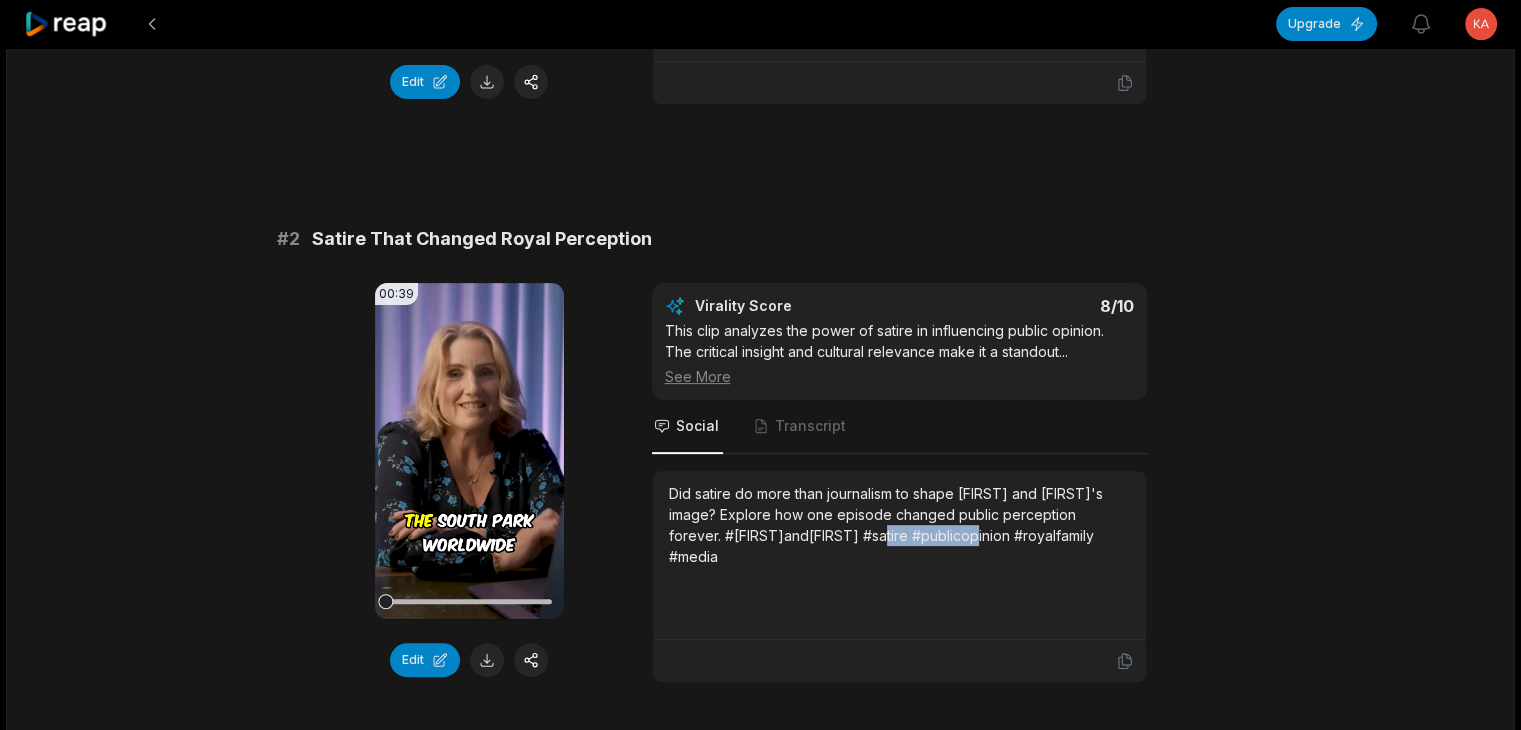 click on "Did satire do more than journalism to shape [FIRST] and [FIRST]'s image? Explore how one episode changed public perception forever. #[FIRST]and[FIRST] #satire #publicopinion #royalfamily #media" at bounding box center (899, 525) 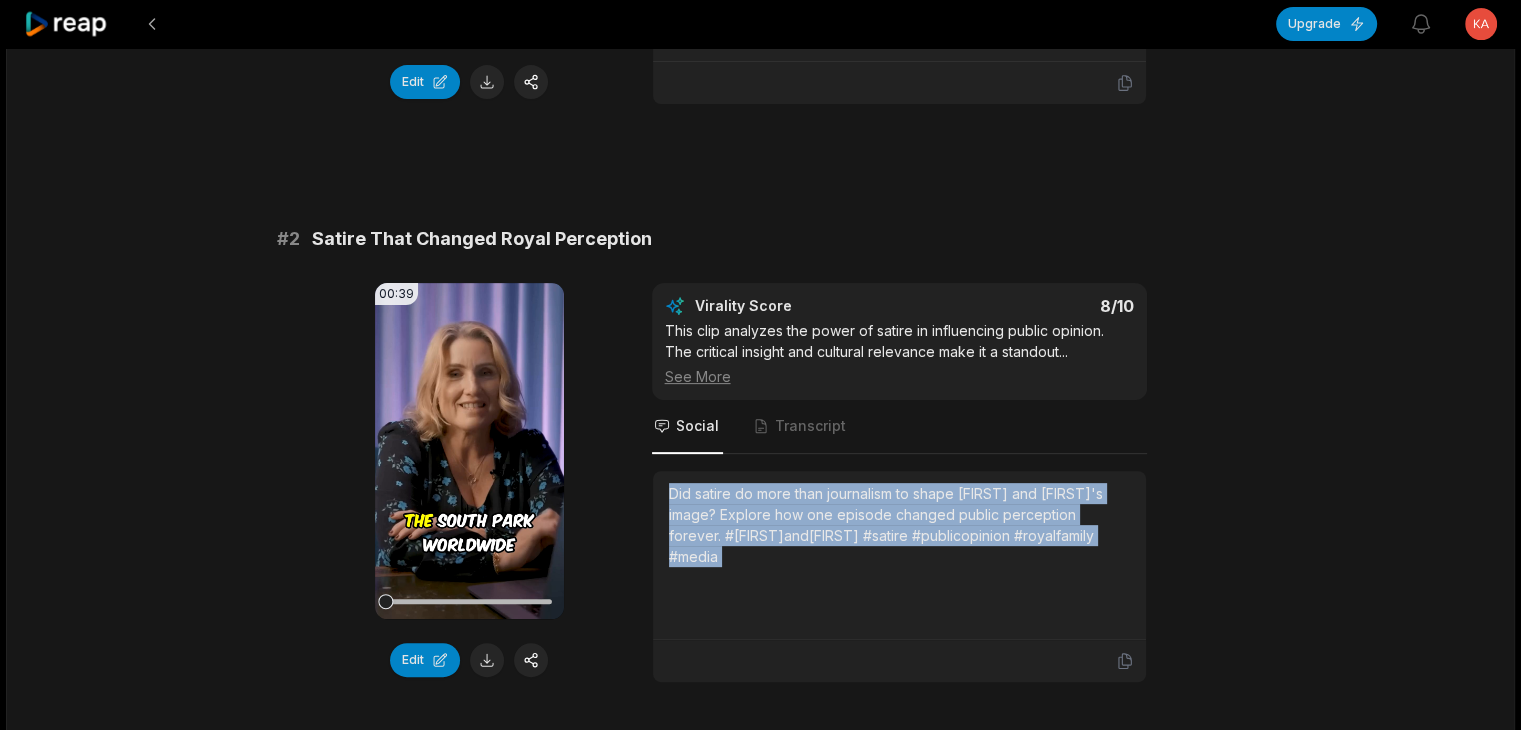 click on "Did satire do more than journalism to shape [FIRST] and [FIRST]'s image? Explore how one episode changed public perception forever. #[FIRST]and[FIRST] #satire #publicopinion #royalfamily #media" at bounding box center [899, 525] 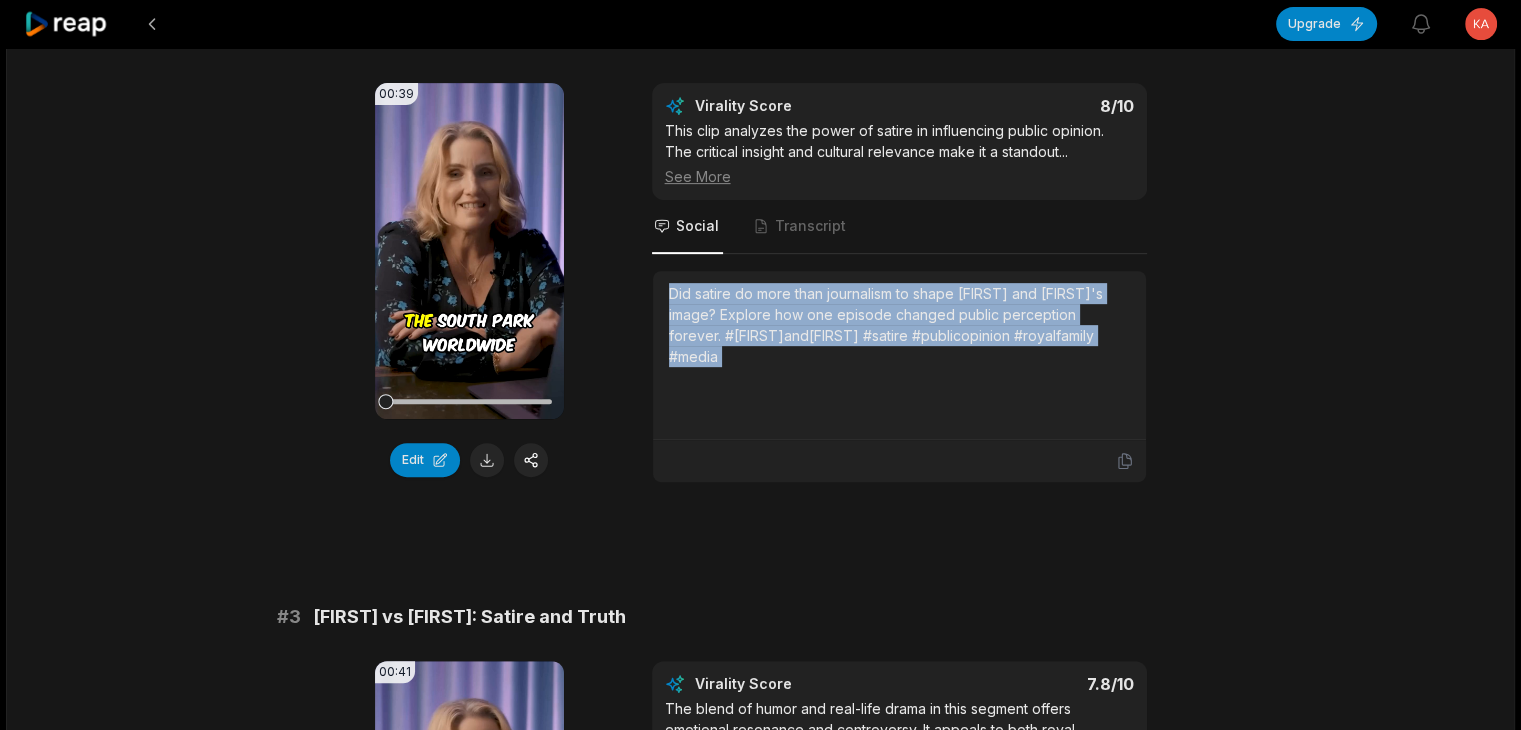 click at bounding box center [487, 460] 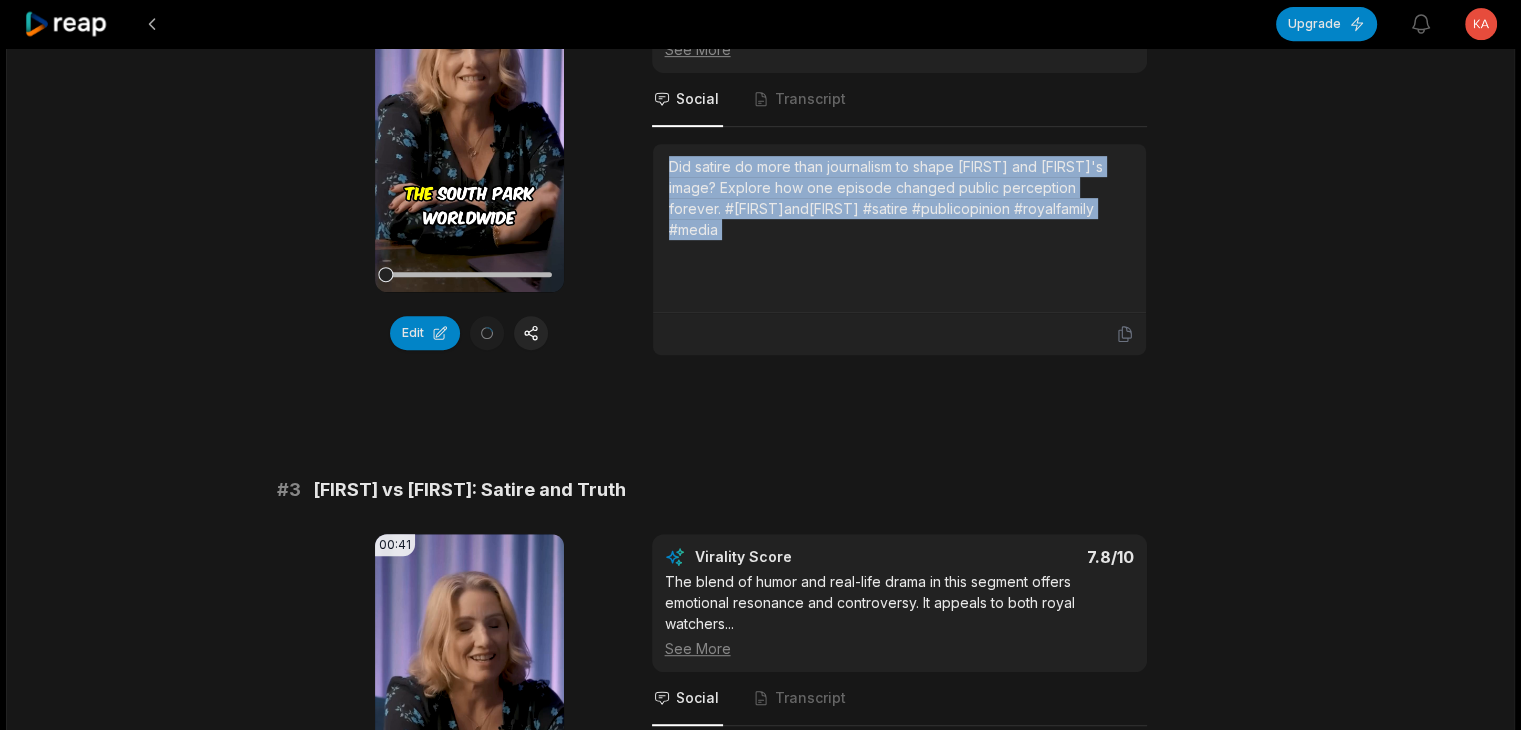 scroll, scrollTop: 1000, scrollLeft: 0, axis: vertical 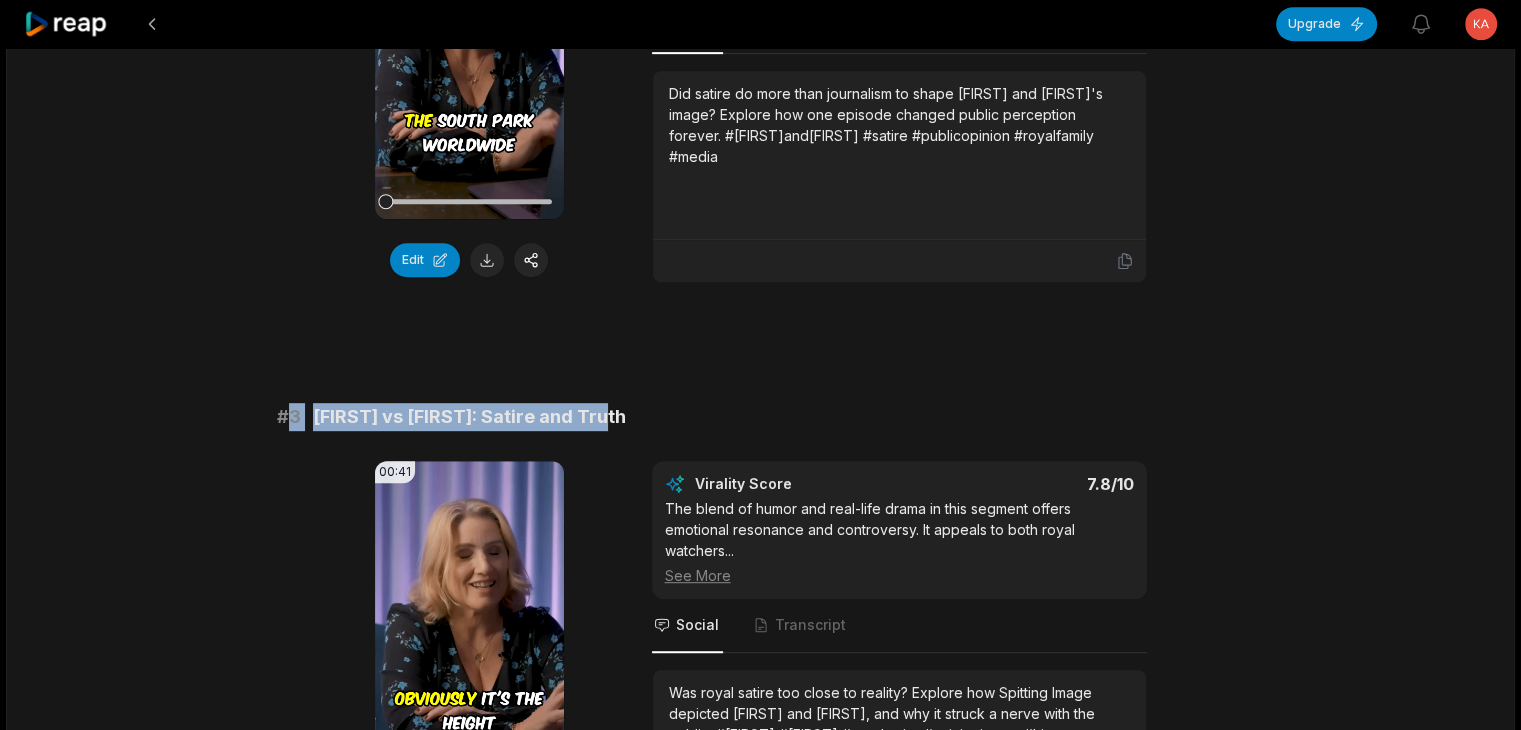 drag, startPoint x: 304, startPoint y: 434, endPoint x: 872, endPoint y: 433, distance: 568.00085 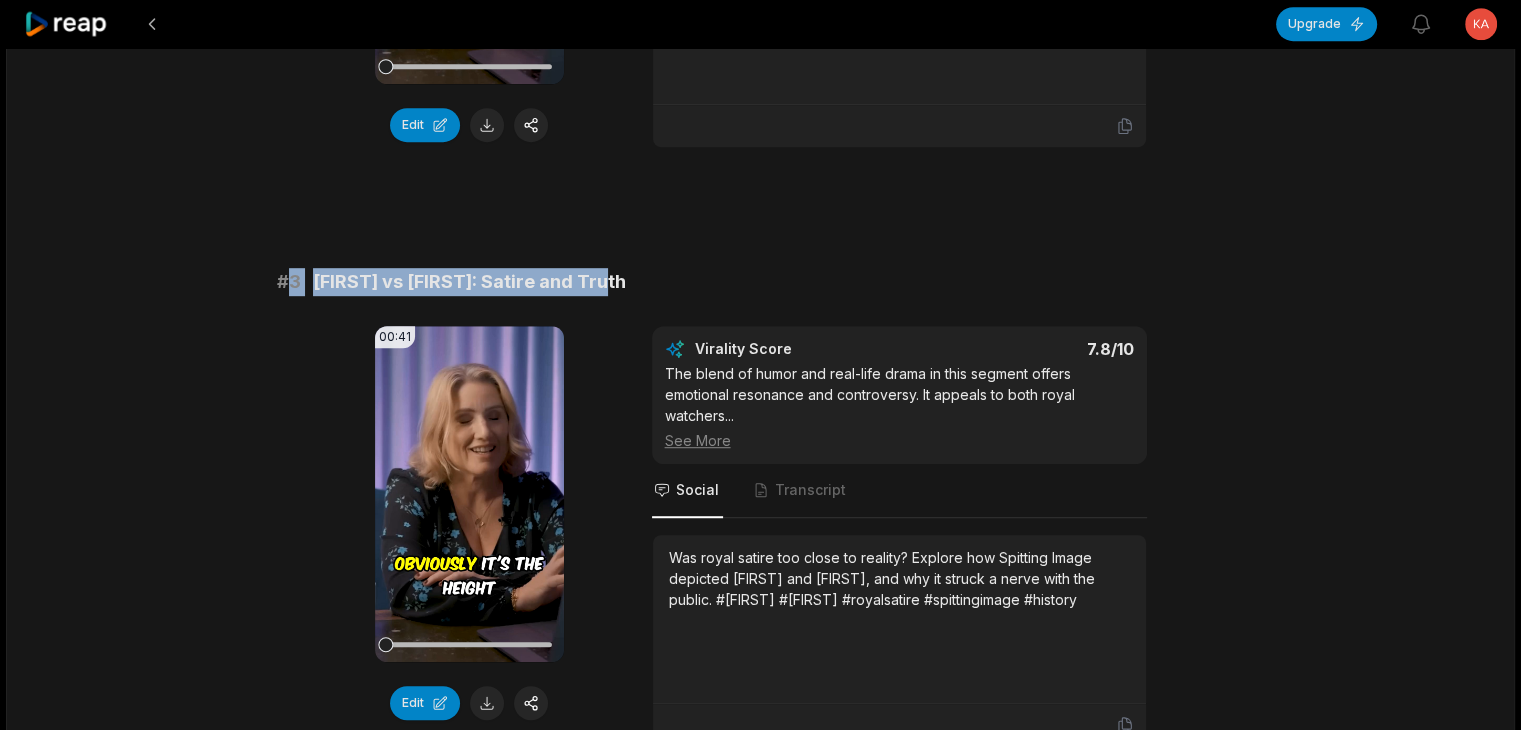 scroll, scrollTop: 1300, scrollLeft: 0, axis: vertical 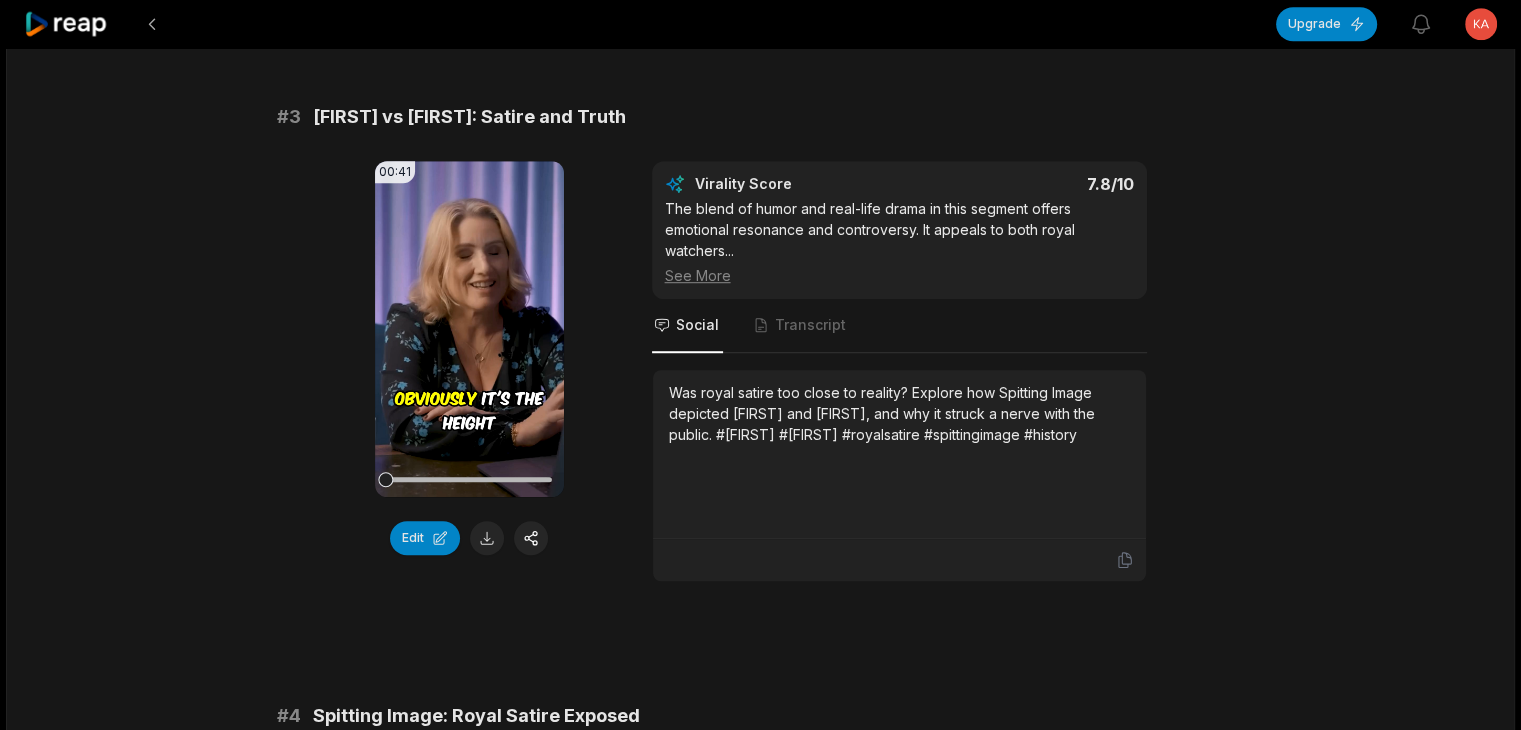 click on "Was royal satire too close to reality? Explore how Spitting Image depicted [FIRST] and [FIRST], and why it struck a nerve with the public. #[FIRST] #[FIRST] #royalsatire #spittingimage #history" at bounding box center (899, 413) 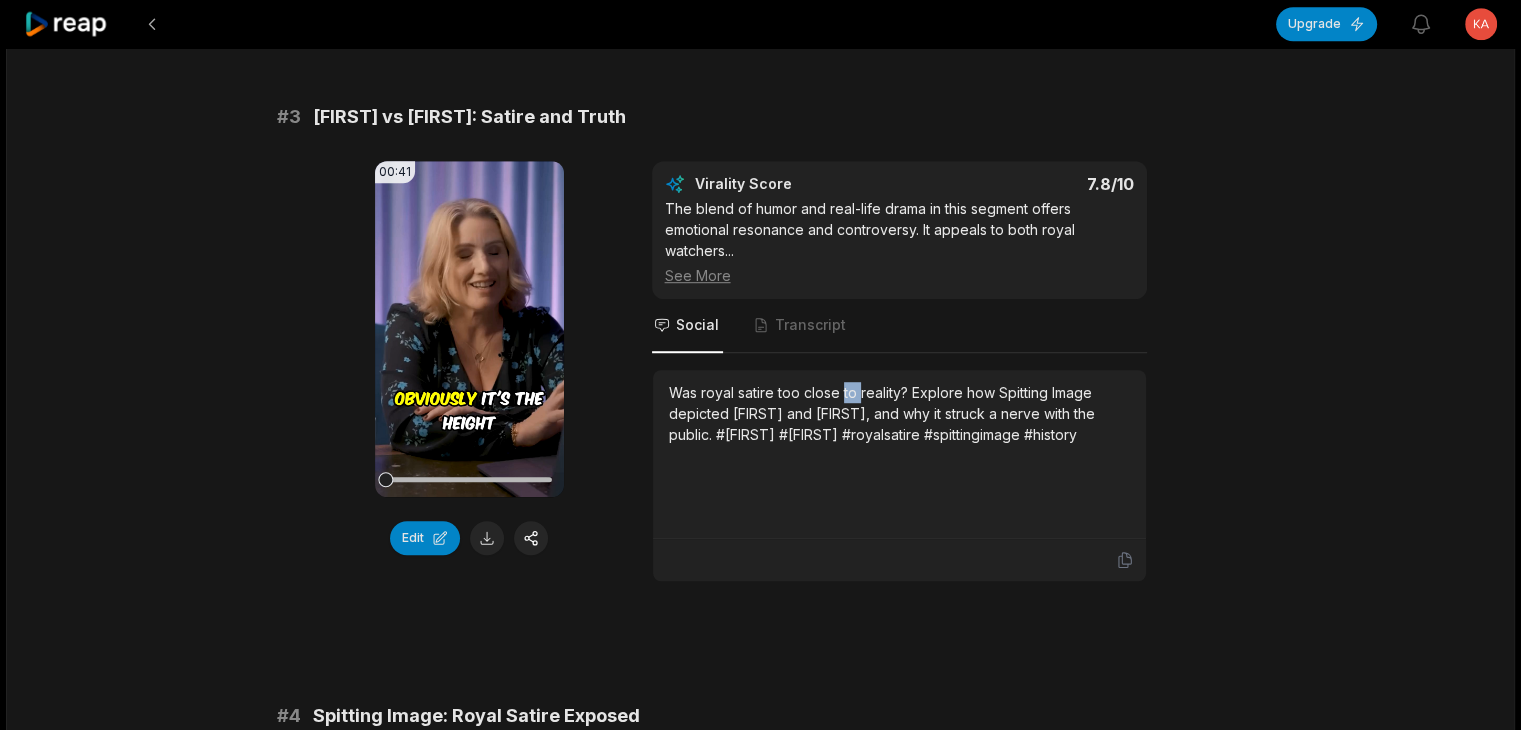 click on "Was royal satire too close to reality? Explore how Spitting Image depicted [FIRST] and [FIRST], and why it struck a nerve with the public. #[FIRST] #[FIRST] #royalsatire #spittingimage #history" at bounding box center (899, 413) 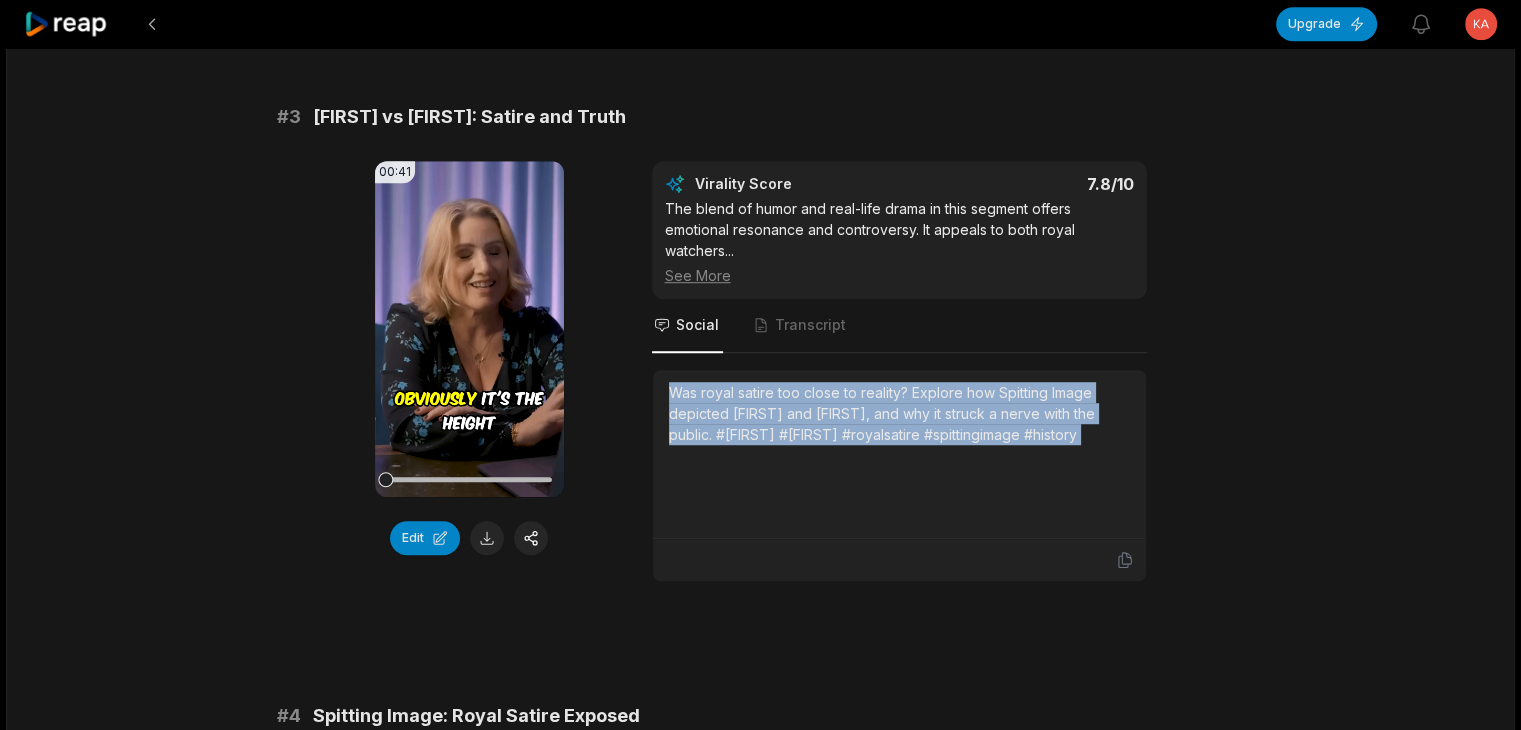 click on "Was royal satire too close to reality? Explore how Spitting Image depicted [FIRST] and [FIRST], and why it struck a nerve with the public. #[FIRST] #[FIRST] #royalsatire #spittingimage #history" at bounding box center [899, 413] 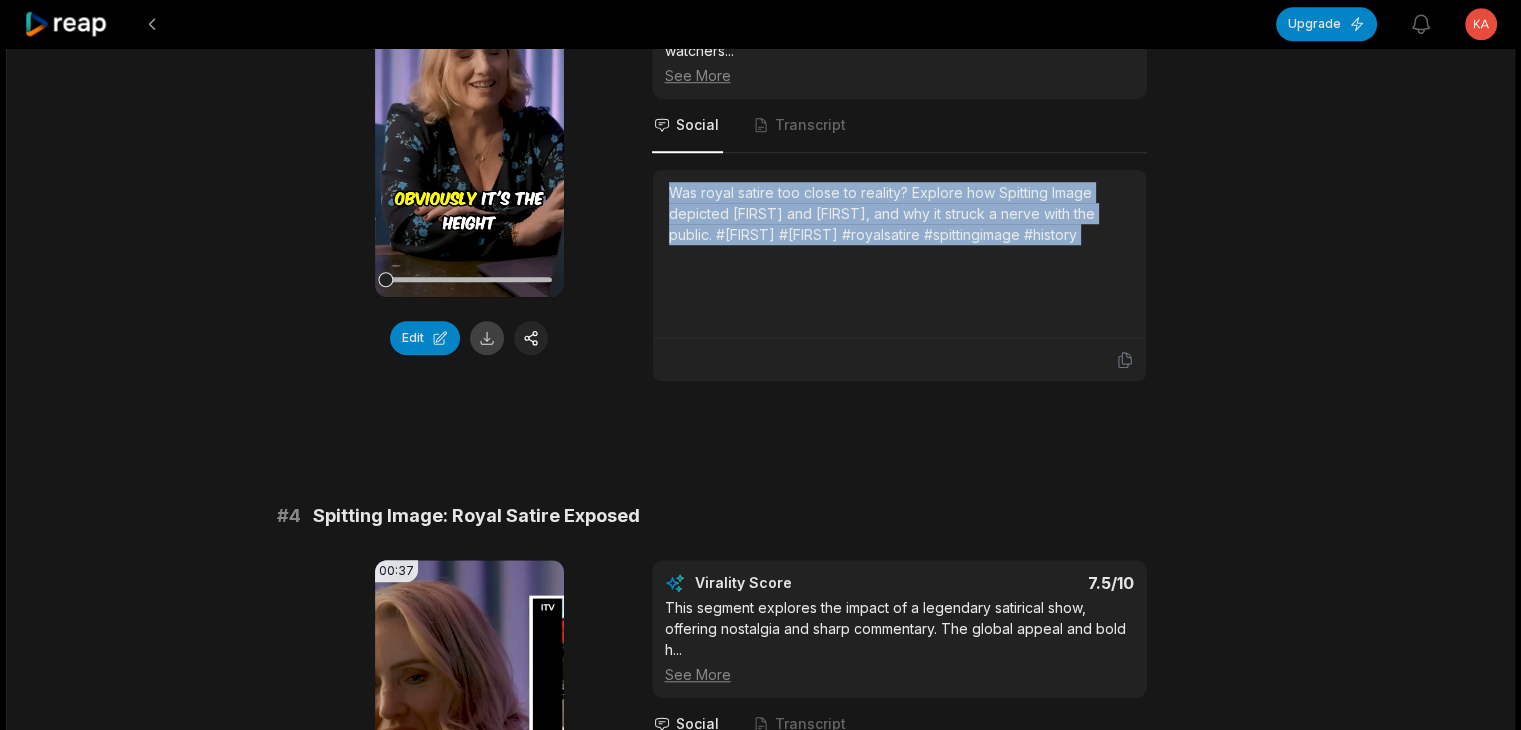 click at bounding box center (487, 338) 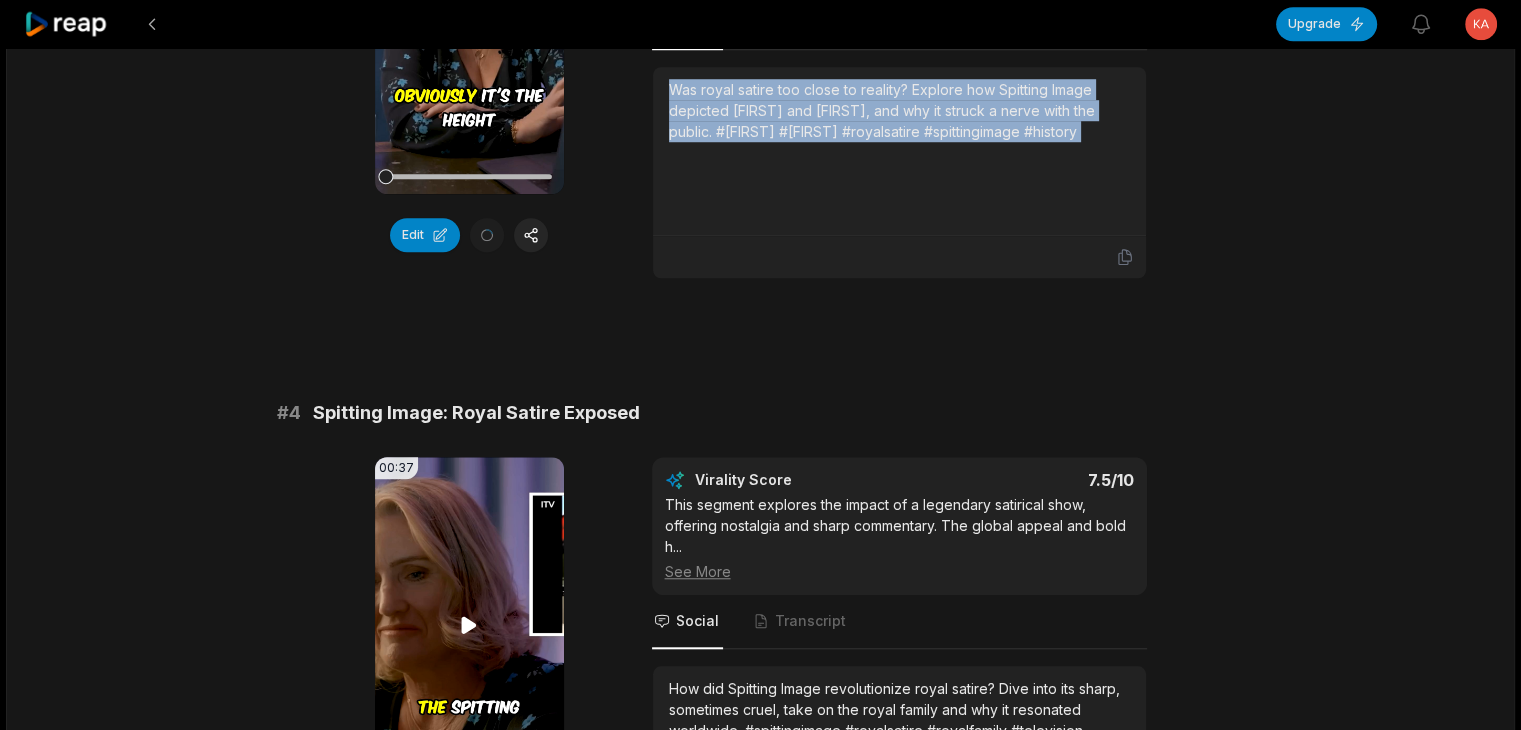 scroll, scrollTop: 1700, scrollLeft: 0, axis: vertical 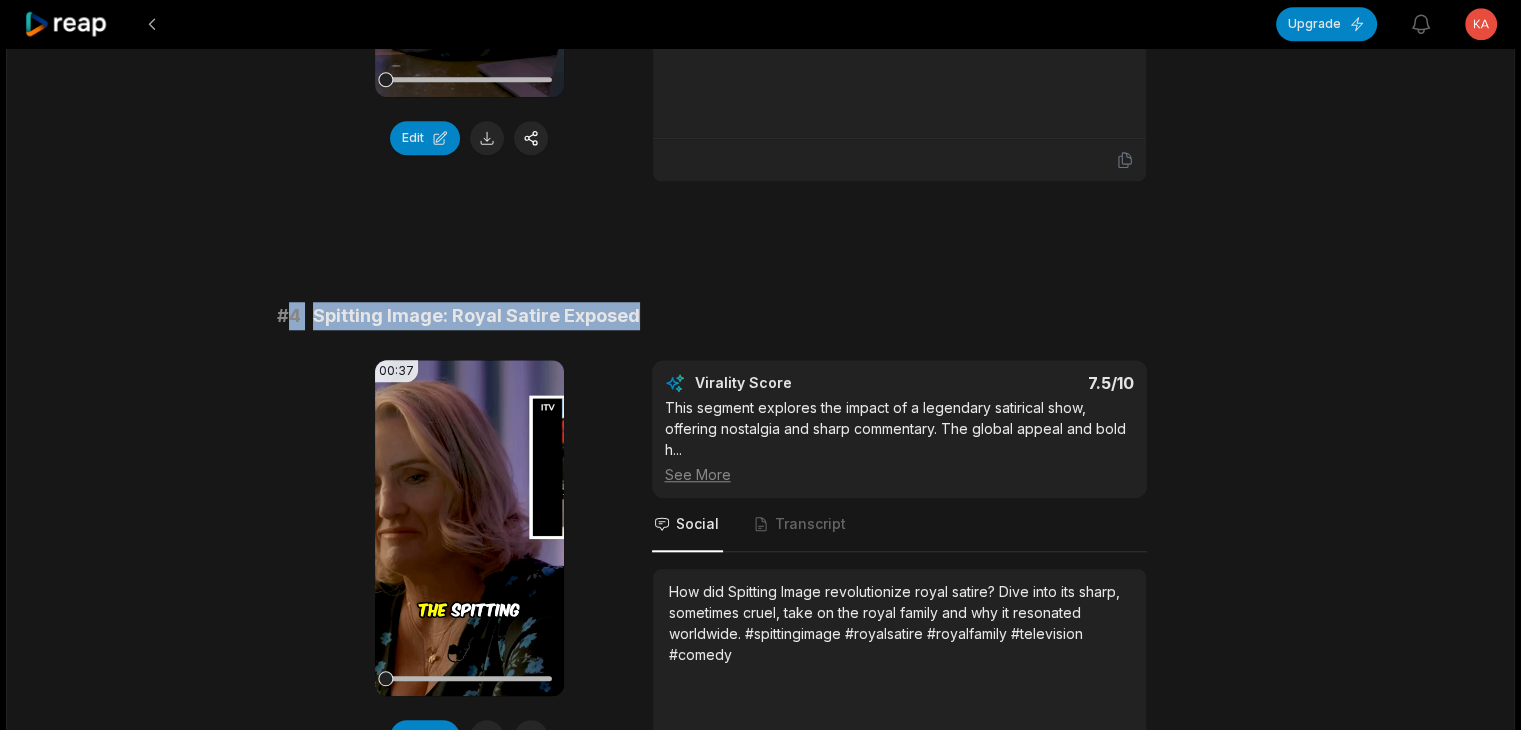 drag, startPoint x: 289, startPoint y: 328, endPoint x: 851, endPoint y: 321, distance: 562.0436 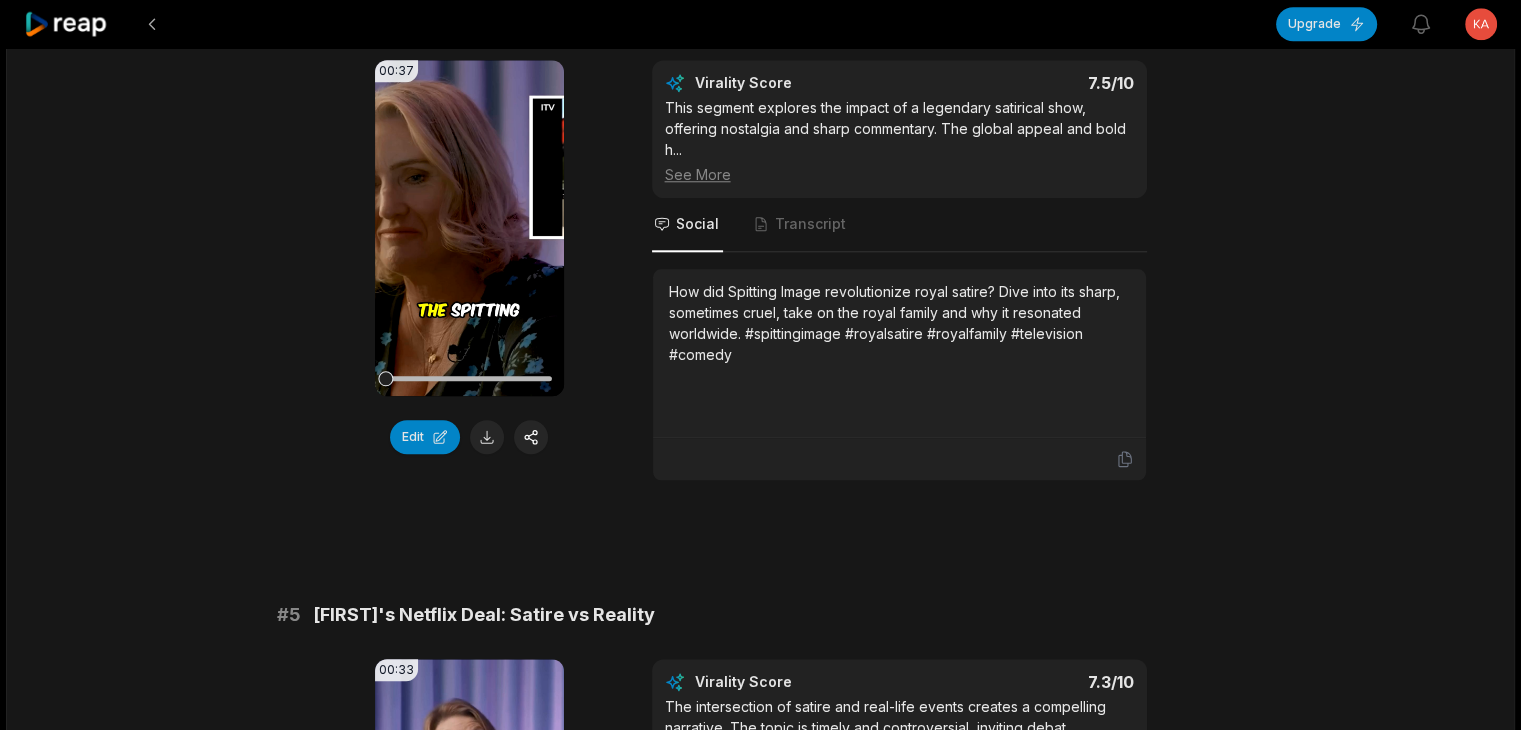 click on "How did Spitting Image revolutionize royal satire? Dive into its sharp, sometimes cruel, take on the royal family and why it resonated worldwide. #spittingimage #royalsatire #royalfamily #television #comedy" at bounding box center (899, 323) 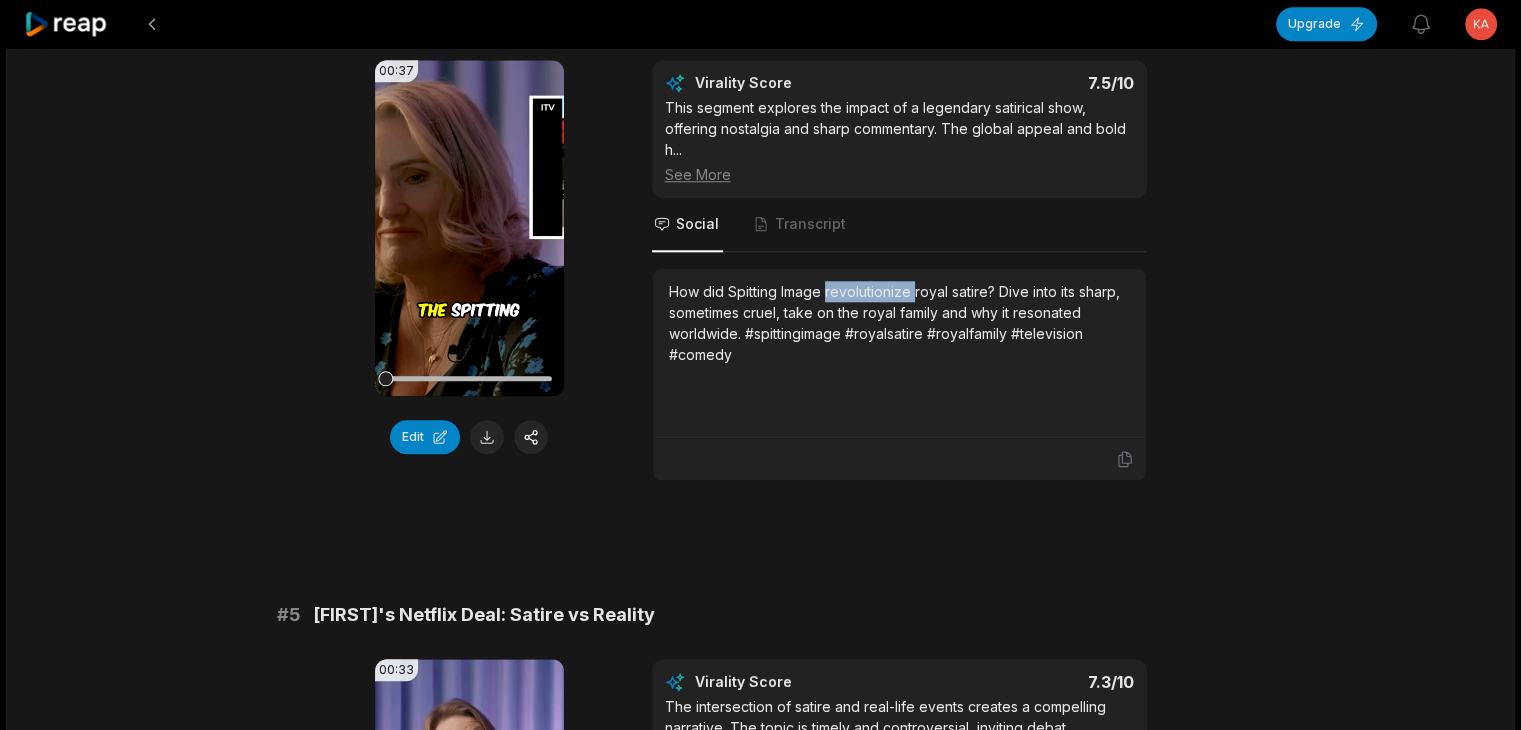 click on "How did Spitting Image revolutionize royal satire? Dive into its sharp, sometimes cruel, take on the royal family and why it resonated worldwide. #spittingimage #royalsatire #royalfamily #television #comedy" at bounding box center (899, 323) 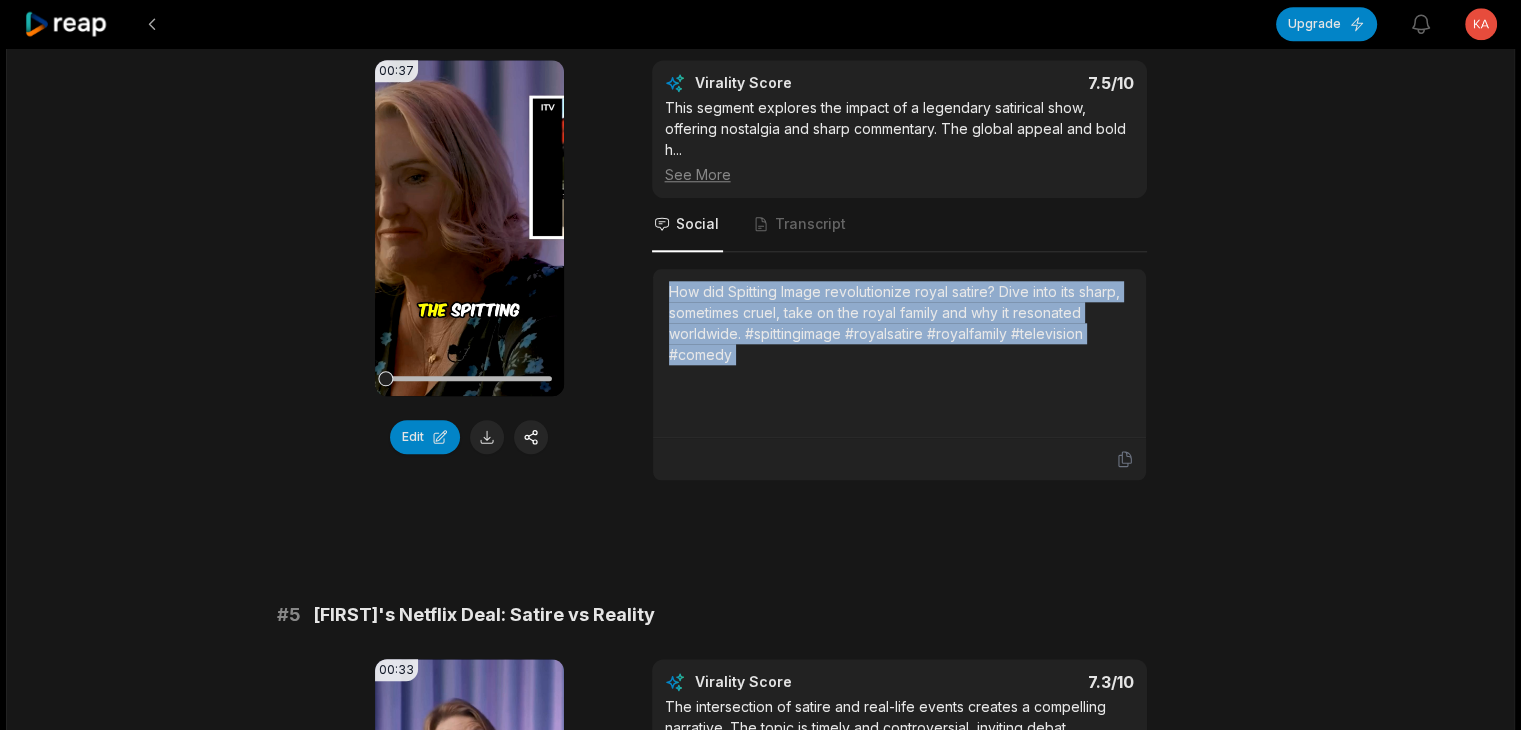 click on "How did Spitting Image revolutionize royal satire? Dive into its sharp, sometimes cruel, take on the royal family and why it resonated worldwide. #spittingimage #royalsatire #royalfamily #television #comedy" at bounding box center (899, 323) 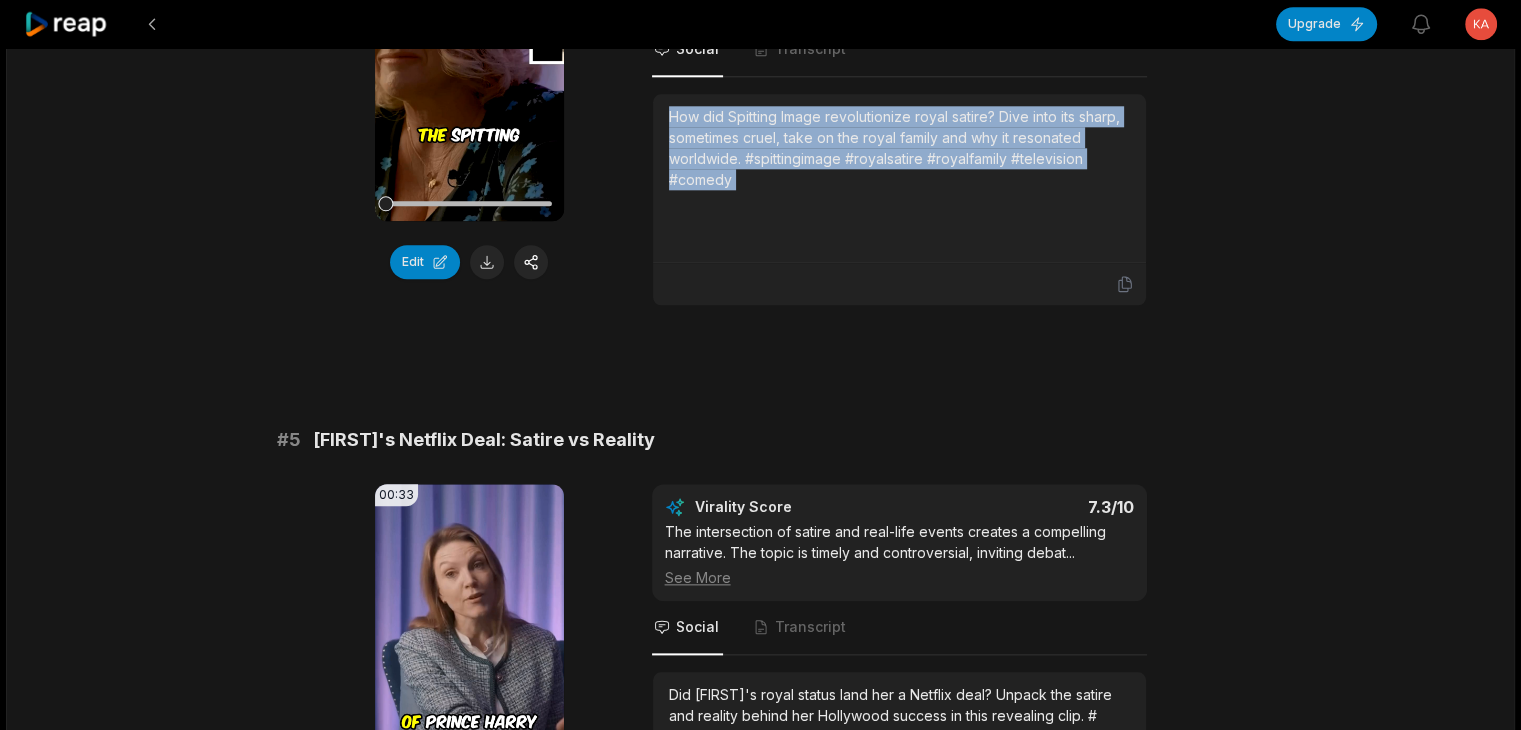 scroll, scrollTop: 2200, scrollLeft: 0, axis: vertical 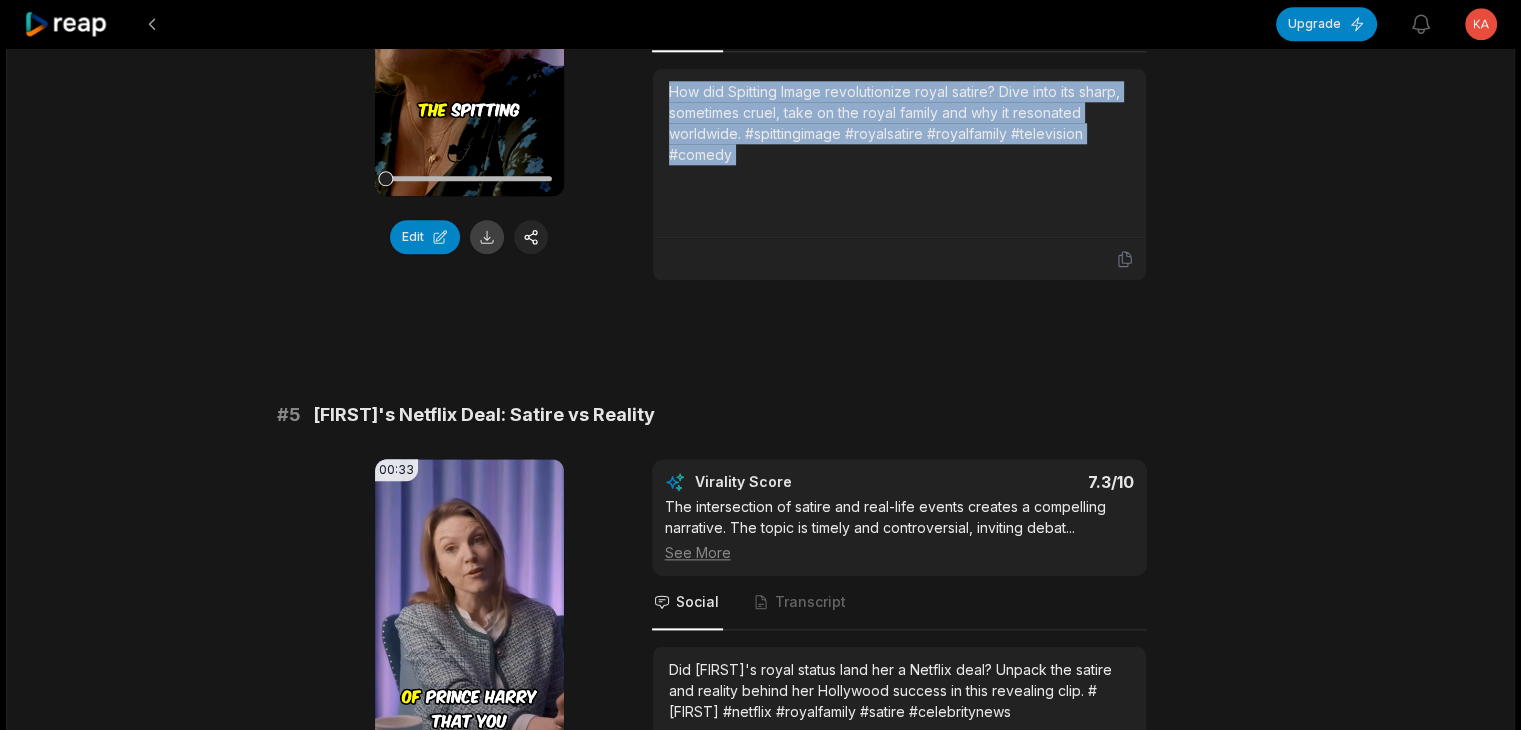 click at bounding box center (487, 237) 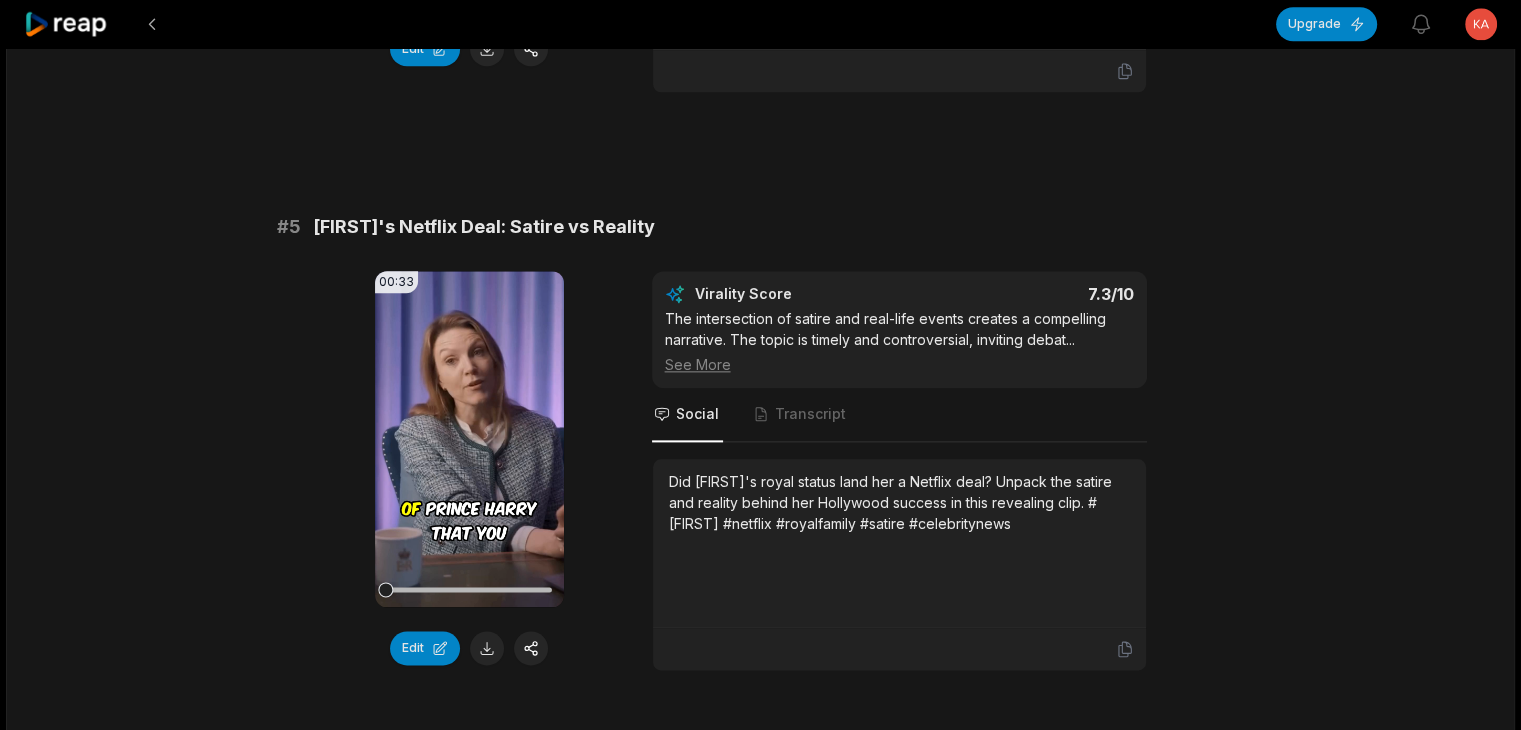 scroll, scrollTop: 2400, scrollLeft: 0, axis: vertical 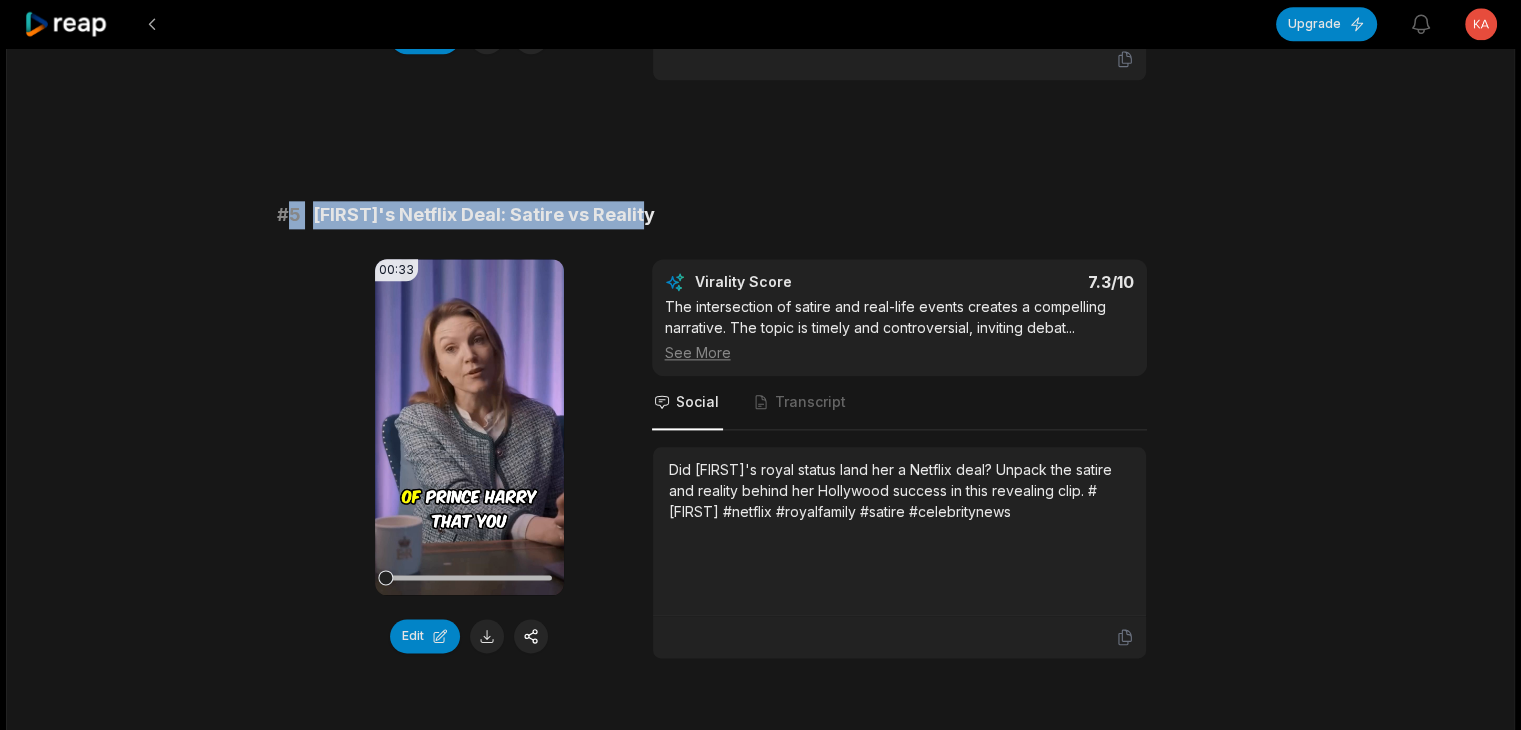 drag, startPoint x: 290, startPoint y: 225, endPoint x: 869, endPoint y: 228, distance: 579.00775 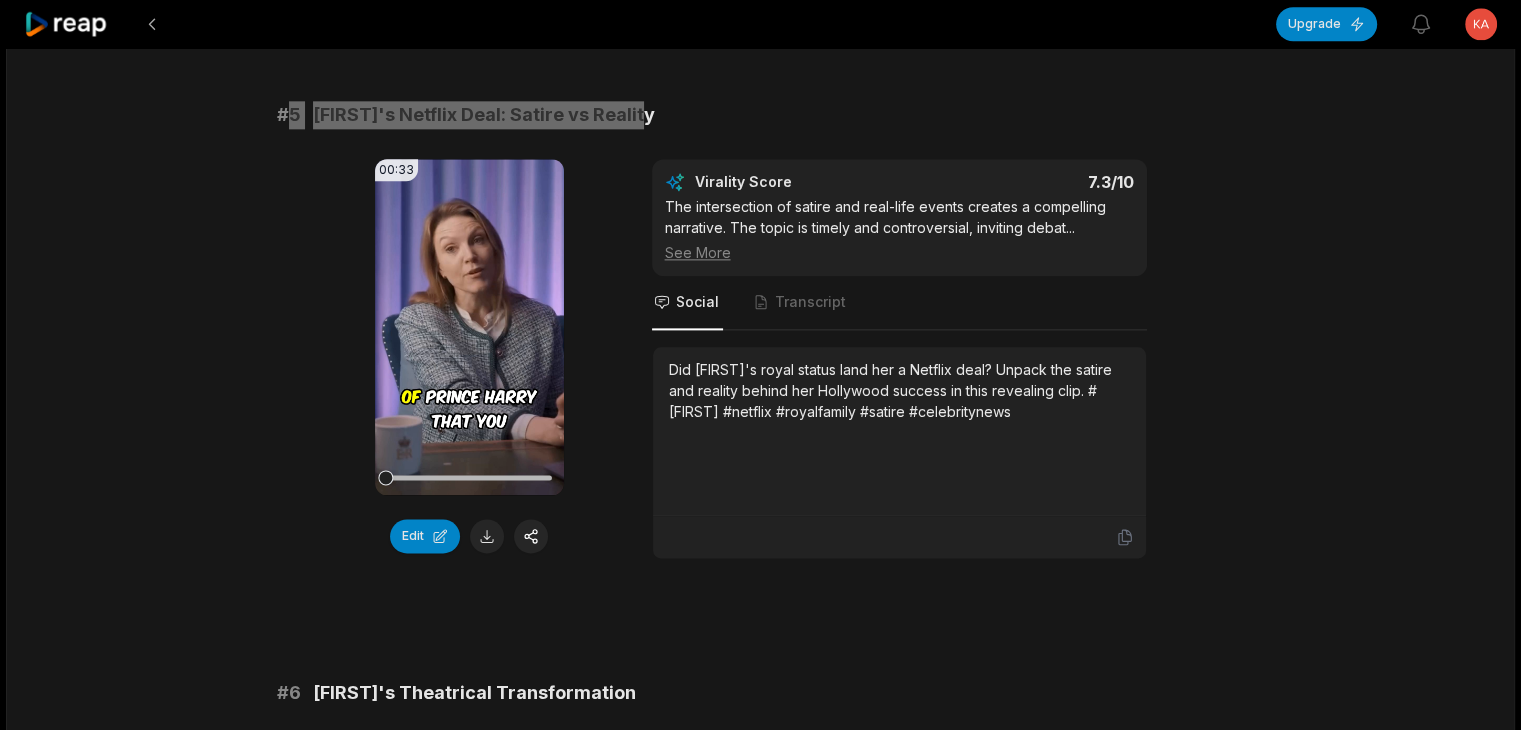scroll, scrollTop: 2700, scrollLeft: 0, axis: vertical 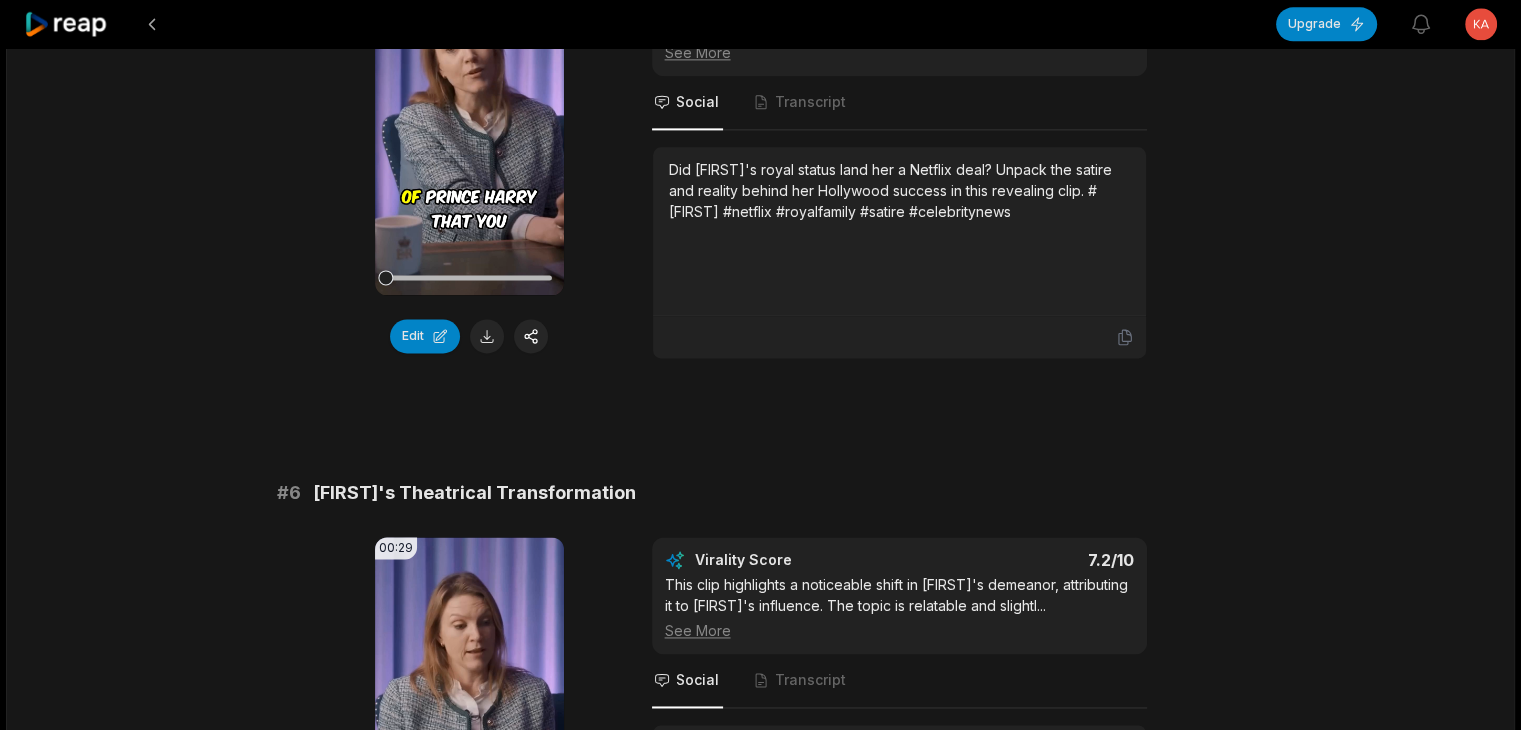 click on "Did [FIRST]'s royal status land her a Netflix deal? Unpack the satire and reality behind her Hollywood success in this revealing clip. #[FIRST] #netflix #royalfamily #satire #celebritynews" at bounding box center (899, 190) 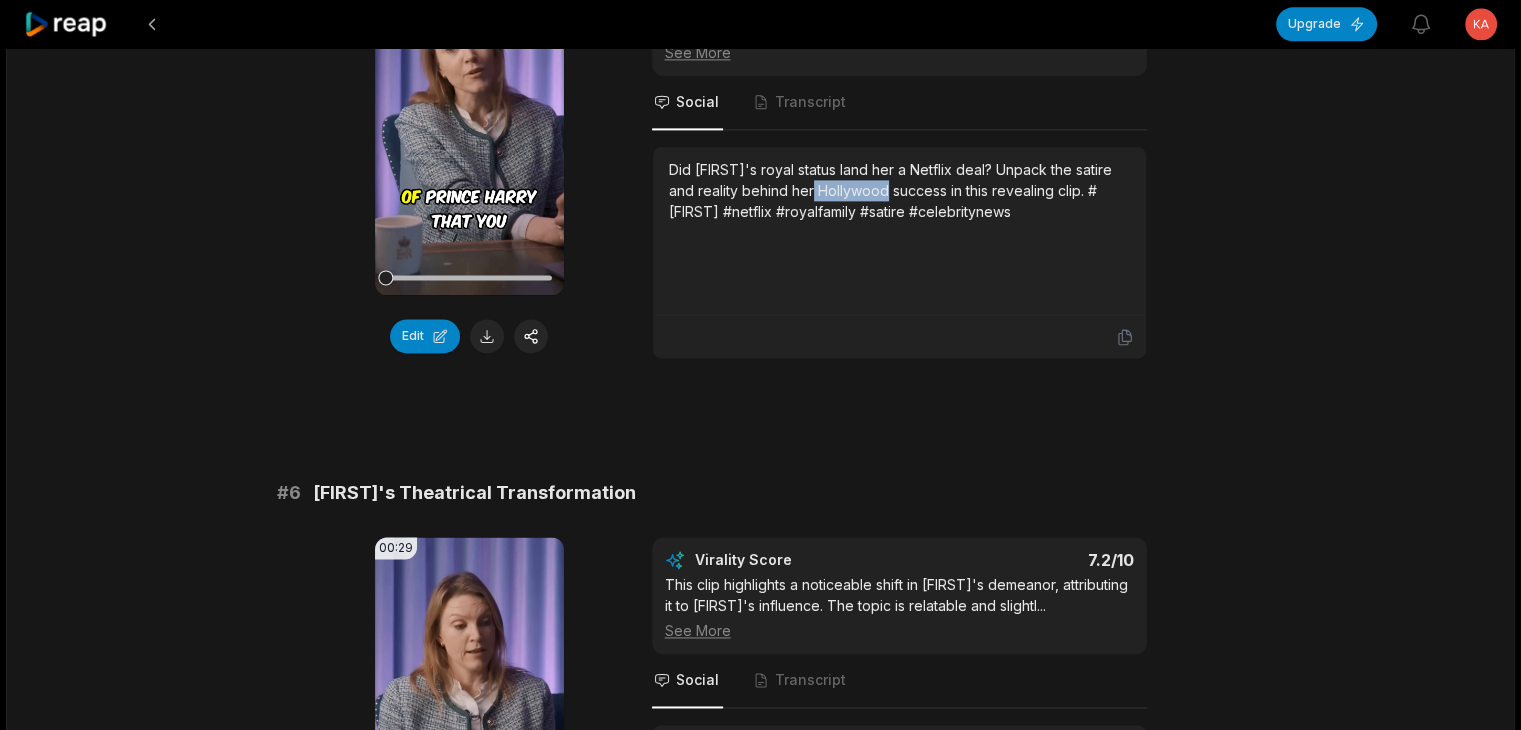 click on "Did [FIRST]'s royal status land her a Netflix deal? Unpack the satire and reality behind her Hollywood success in this revealing clip. #[FIRST] #netflix #royalfamily #satire #celebritynews" at bounding box center (899, 190) 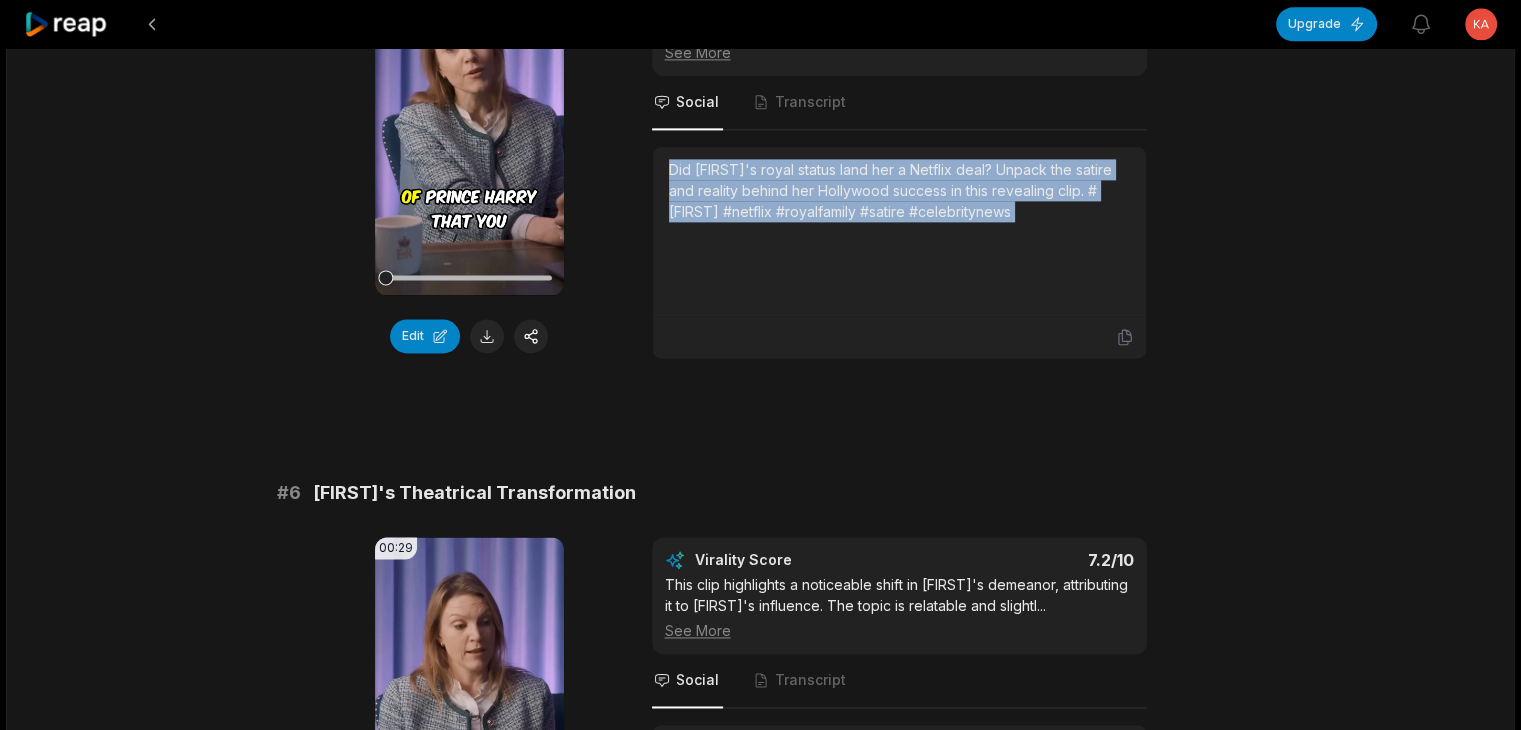 click on "Did [FIRST]'s royal status land her a Netflix deal? Unpack the satire and reality behind her Hollywood success in this revealing clip. #[FIRST] #netflix #royalfamily #satire #celebritynews" at bounding box center [899, 190] 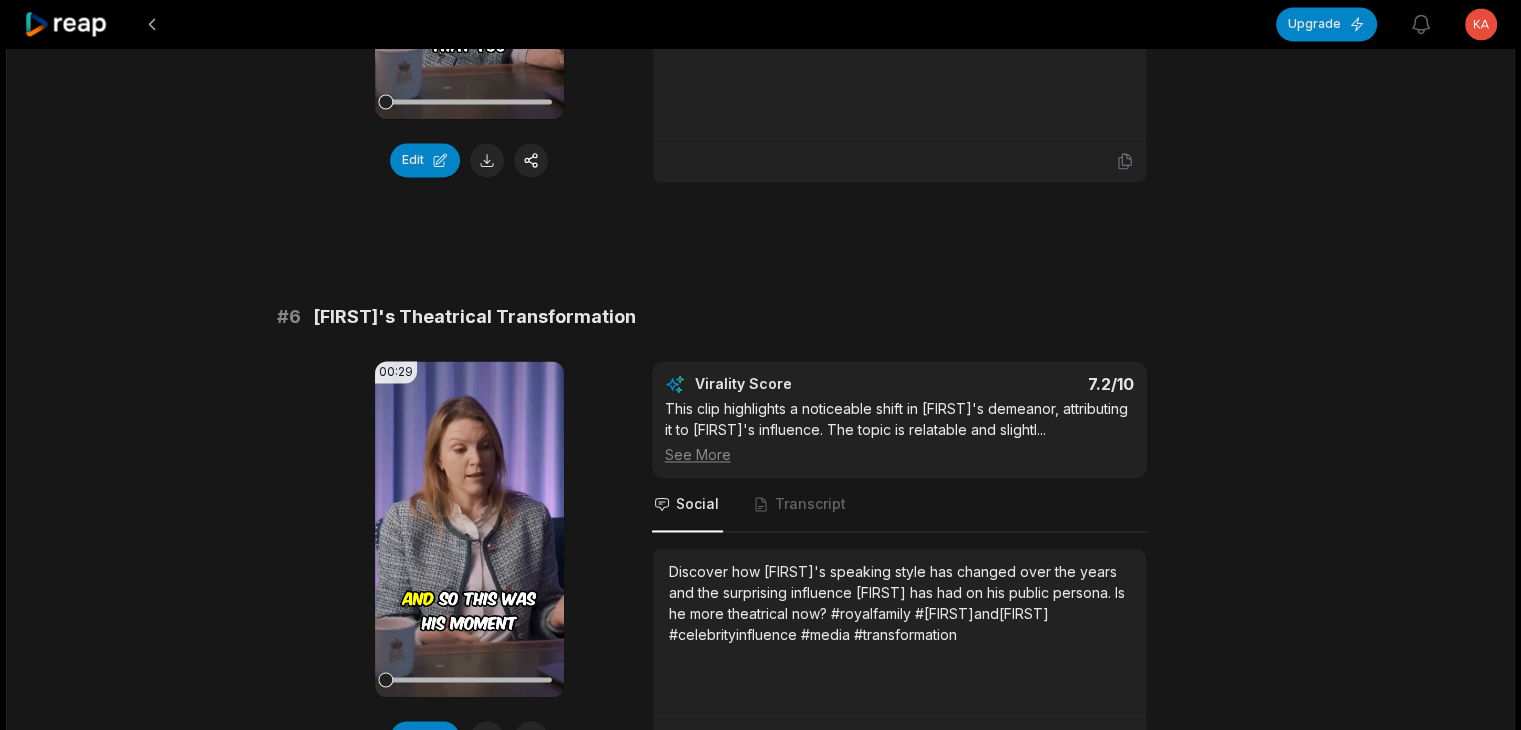 scroll, scrollTop: 3000, scrollLeft: 0, axis: vertical 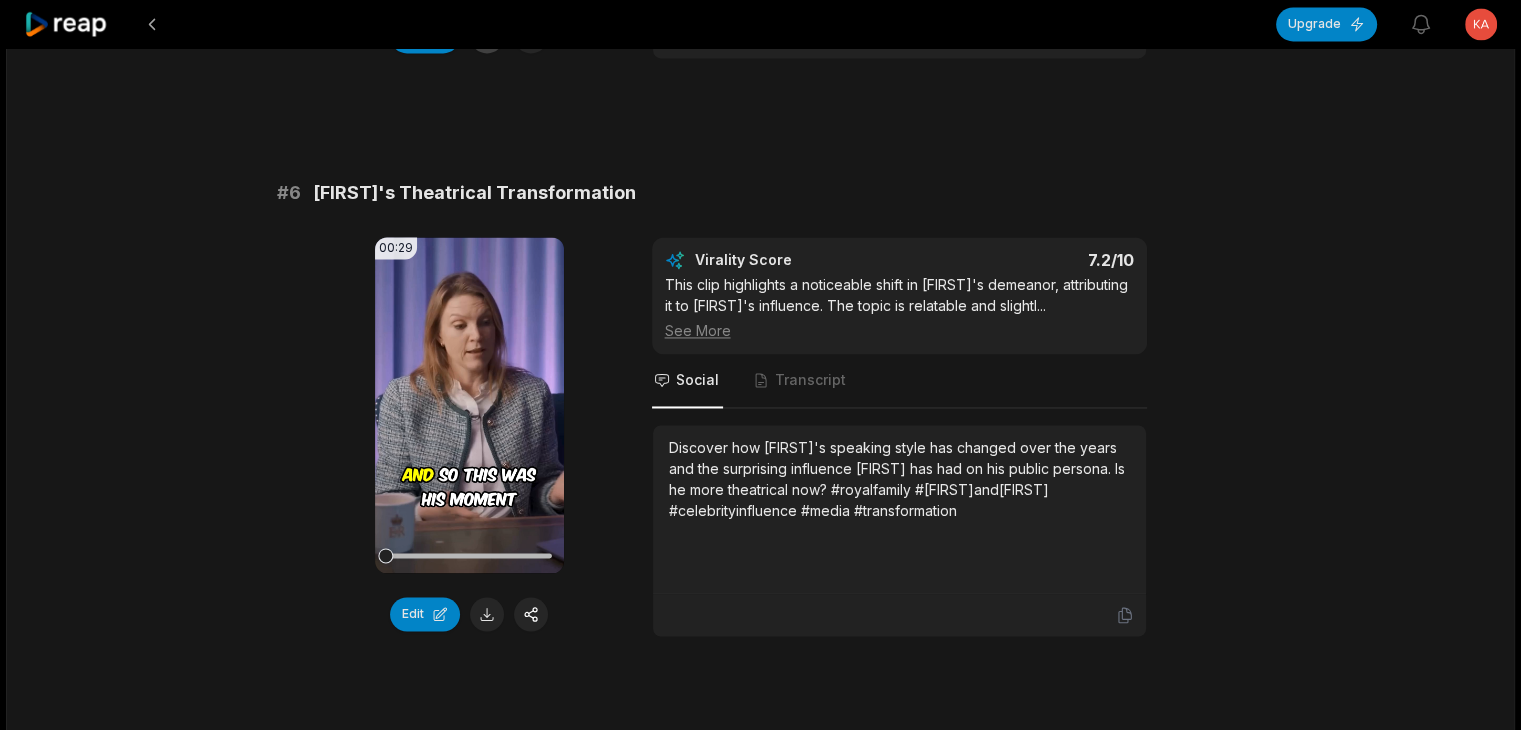 click at bounding box center (487, 36) 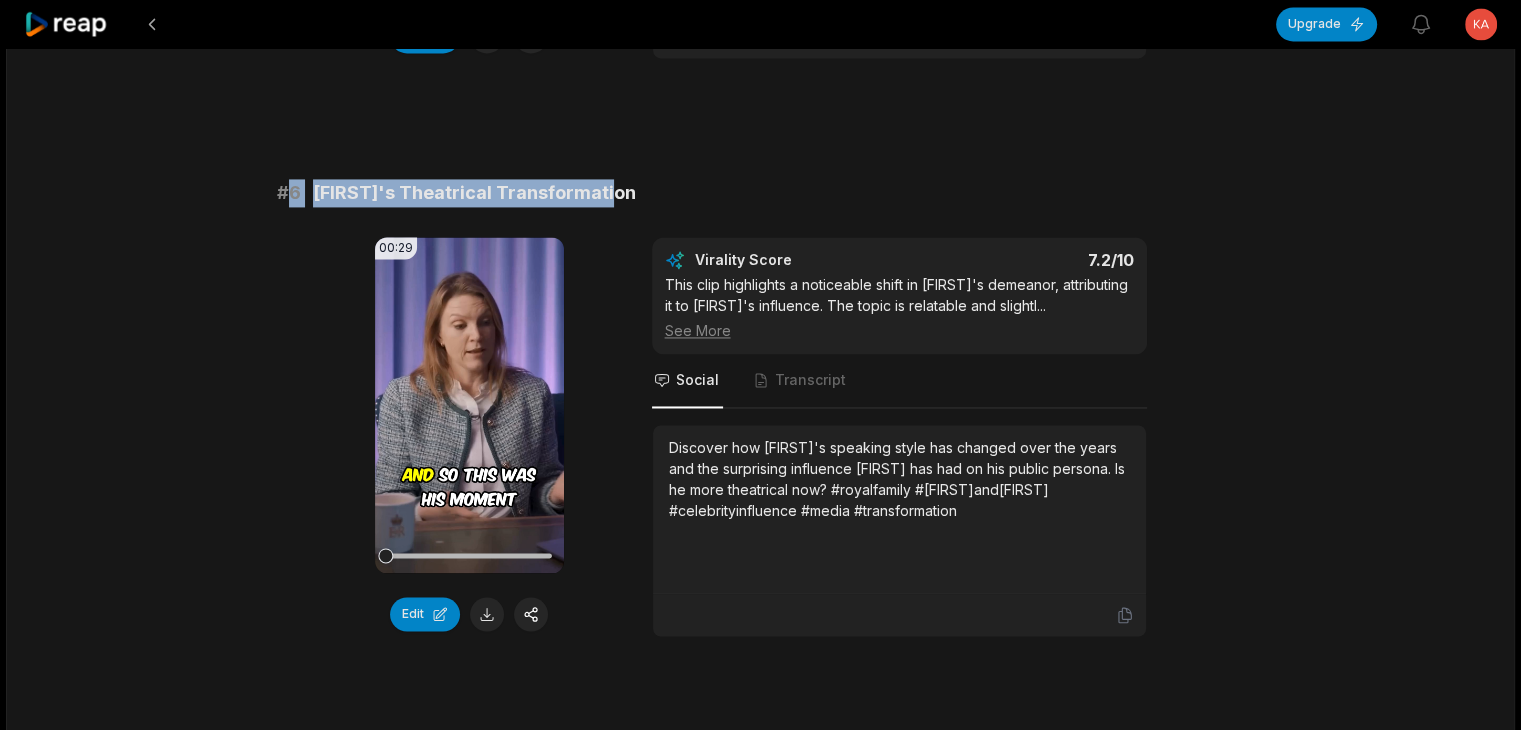 drag, startPoint x: 292, startPoint y: 205, endPoint x: 741, endPoint y: 199, distance: 449.0401 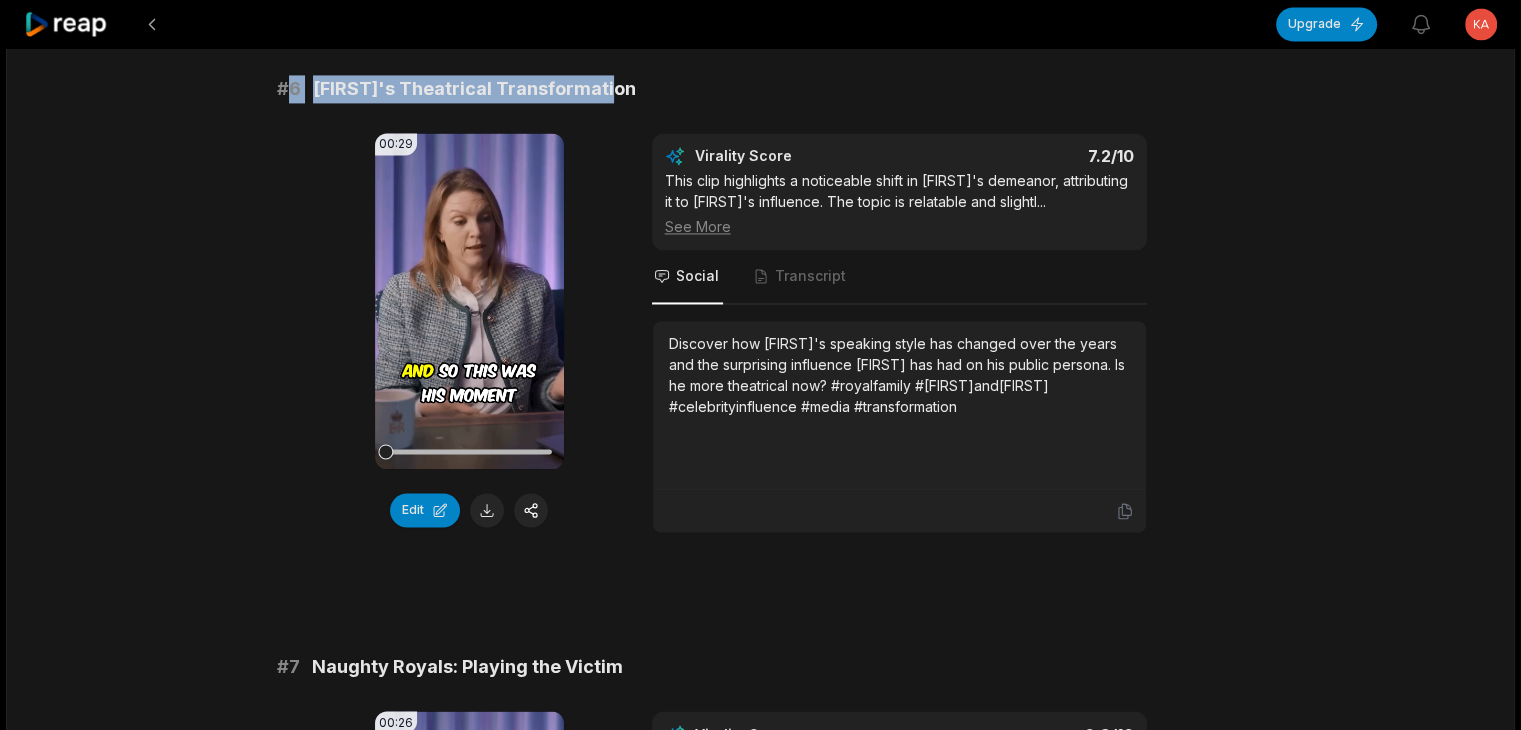 scroll, scrollTop: 3200, scrollLeft: 0, axis: vertical 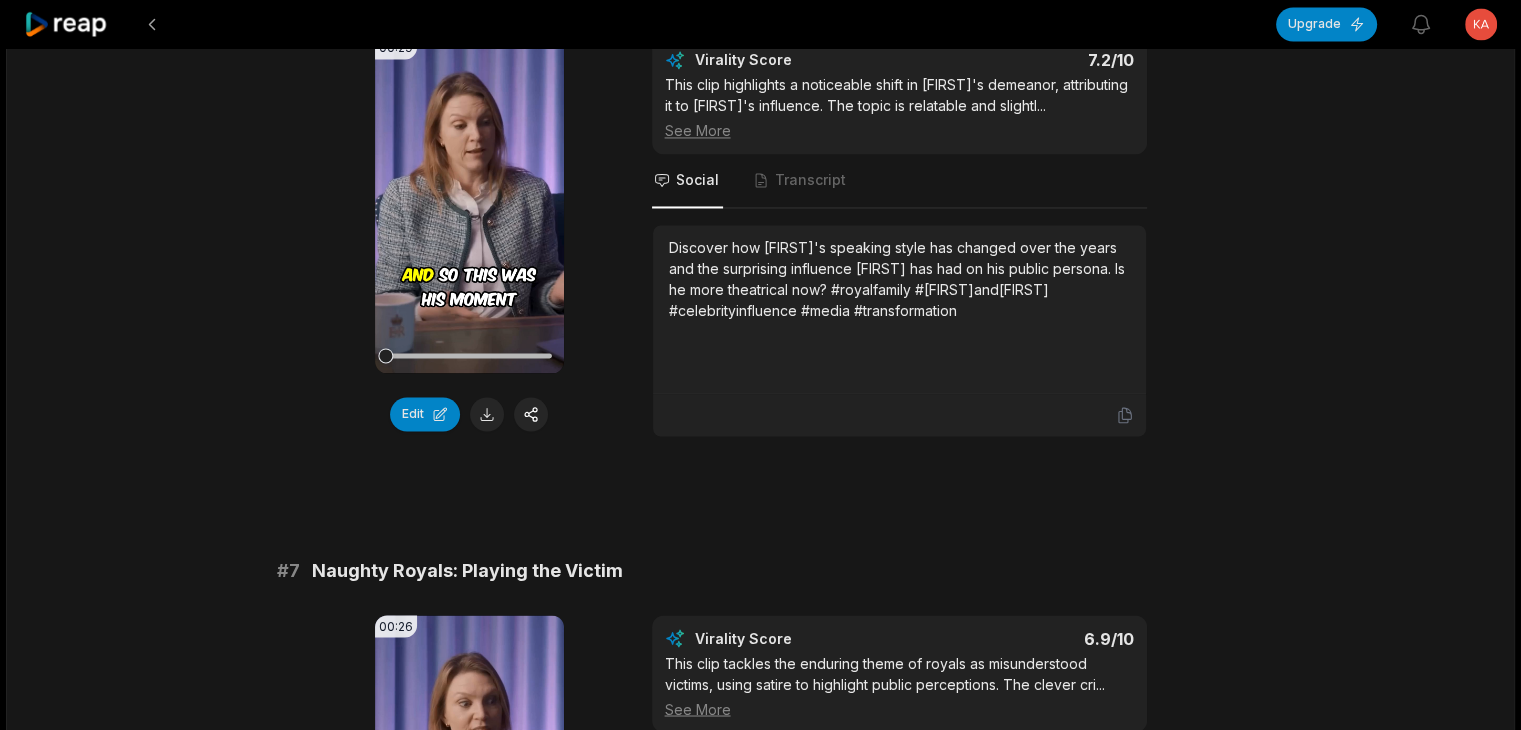 click on "Discover how [FIRST]'s speaking style has changed over the years and the surprising influence [FIRST] has had on his public persona. Is he more theatrical now? #royalfamily #[FIRST]and[FIRST] #celebrityinfluence #media #transformation" at bounding box center (899, 279) 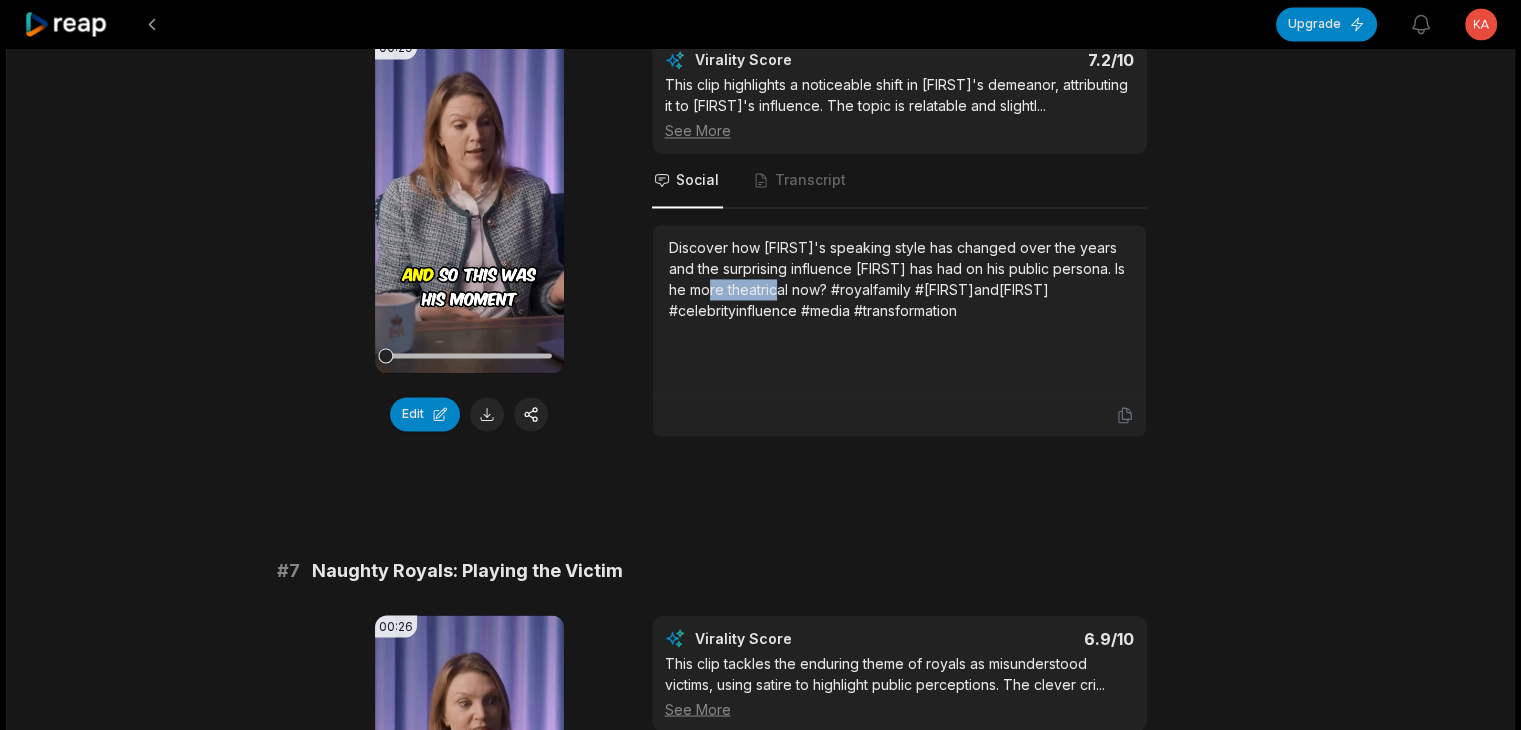 click on "Discover how [FIRST]'s speaking style has changed over the years and the surprising influence [FIRST] has had on his public persona. Is he more theatrical now? #royalfamily #[FIRST]and[FIRST] #celebrityinfluence #media #transformation" at bounding box center (899, 279) 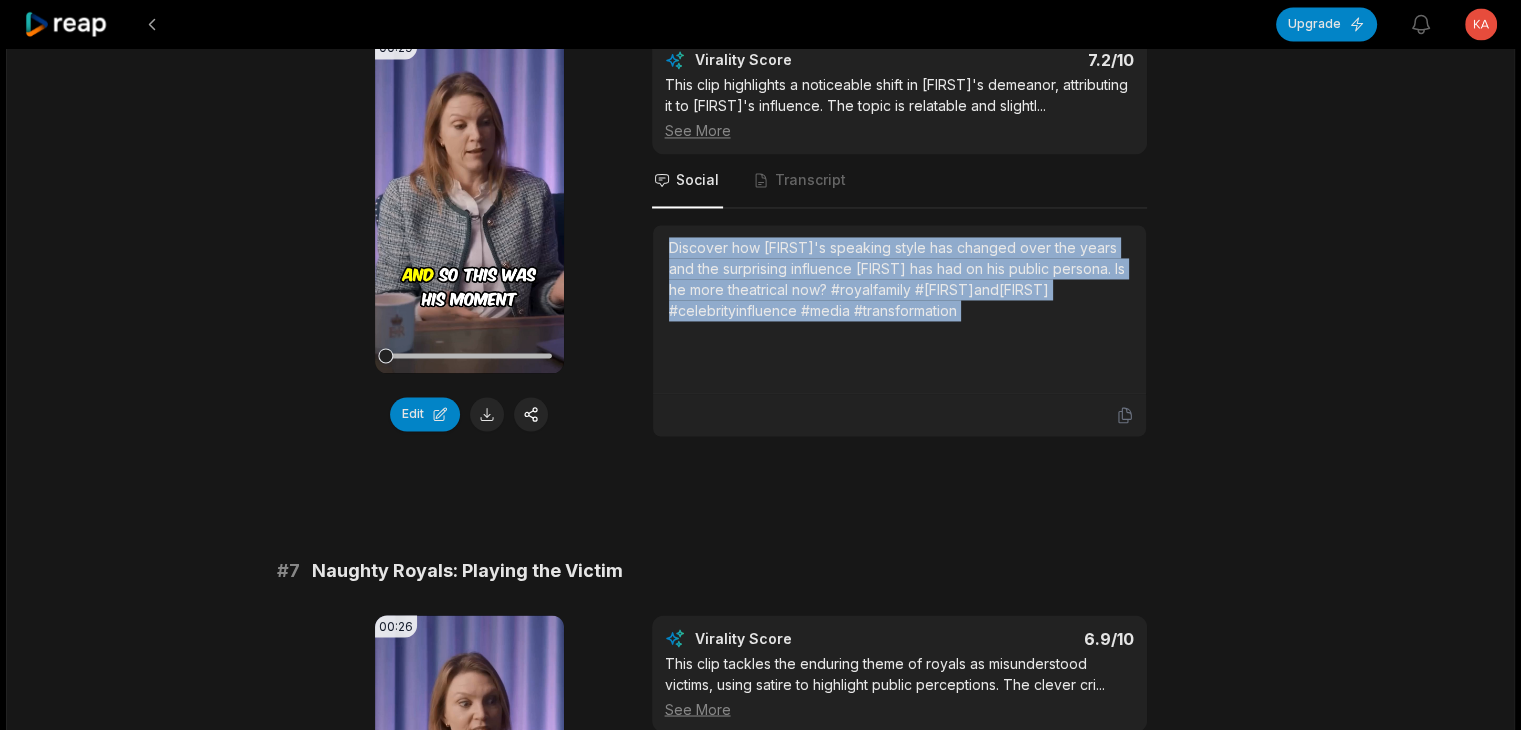 scroll, scrollTop: 3500, scrollLeft: 0, axis: vertical 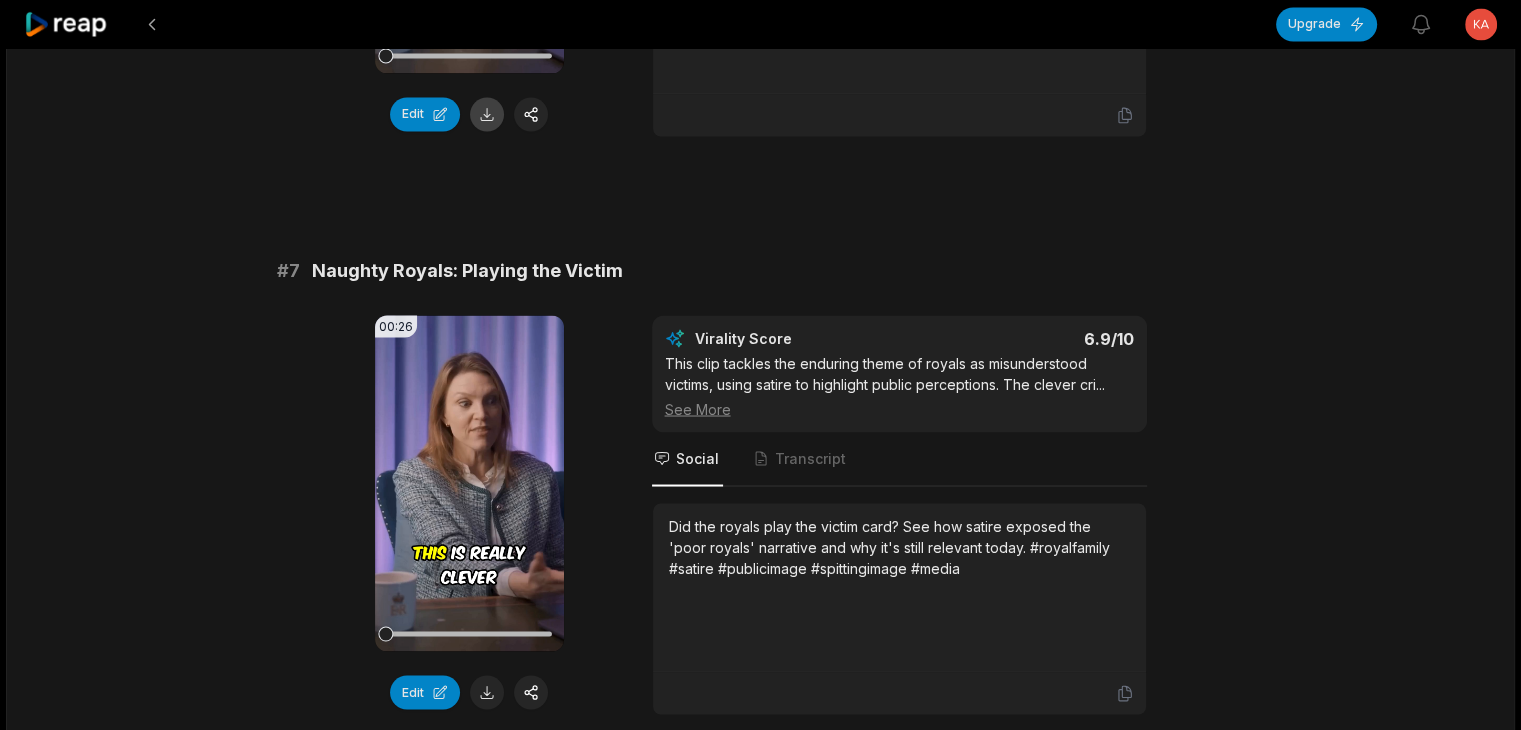 click at bounding box center (487, 114) 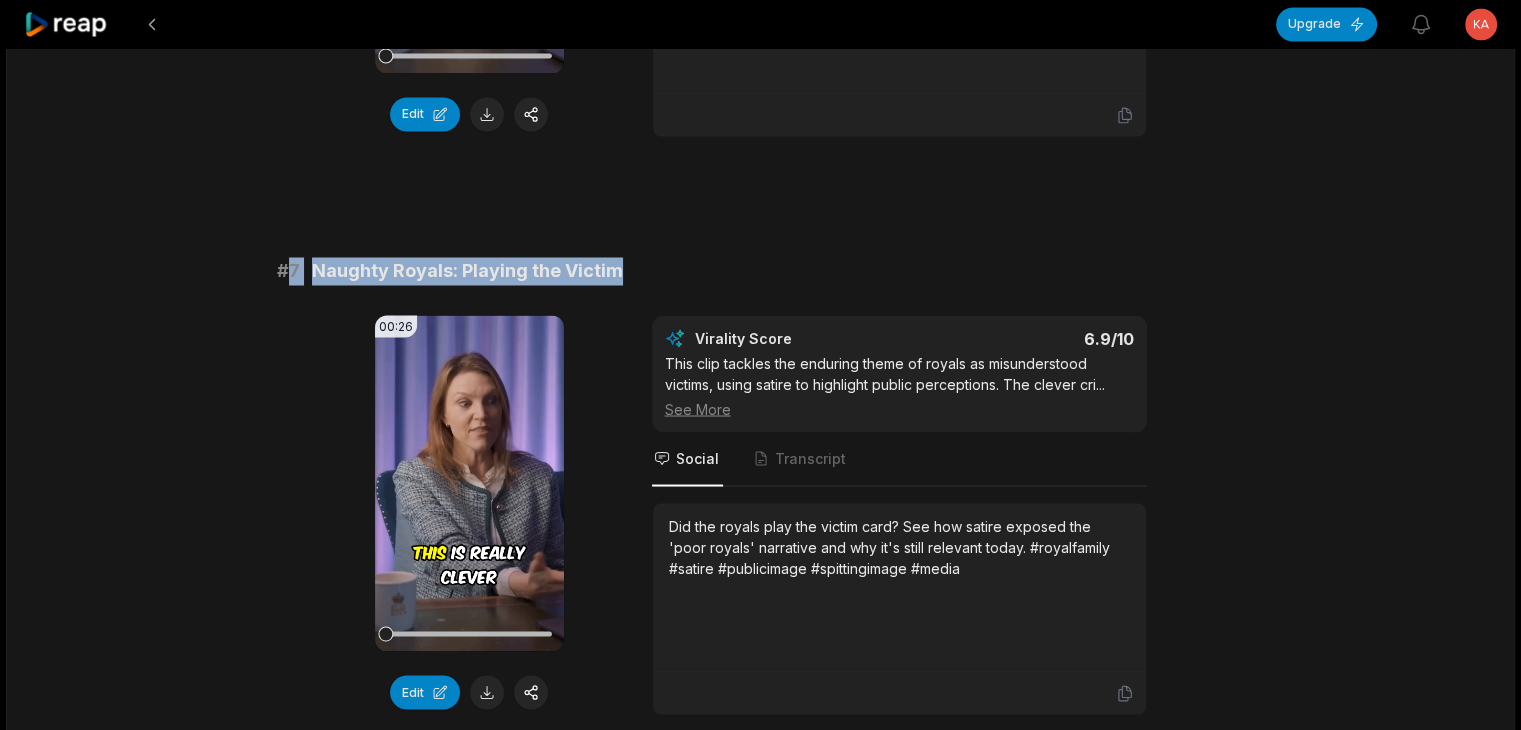 drag, startPoint x: 286, startPoint y: 277, endPoint x: 848, endPoint y: 283, distance: 562.03204 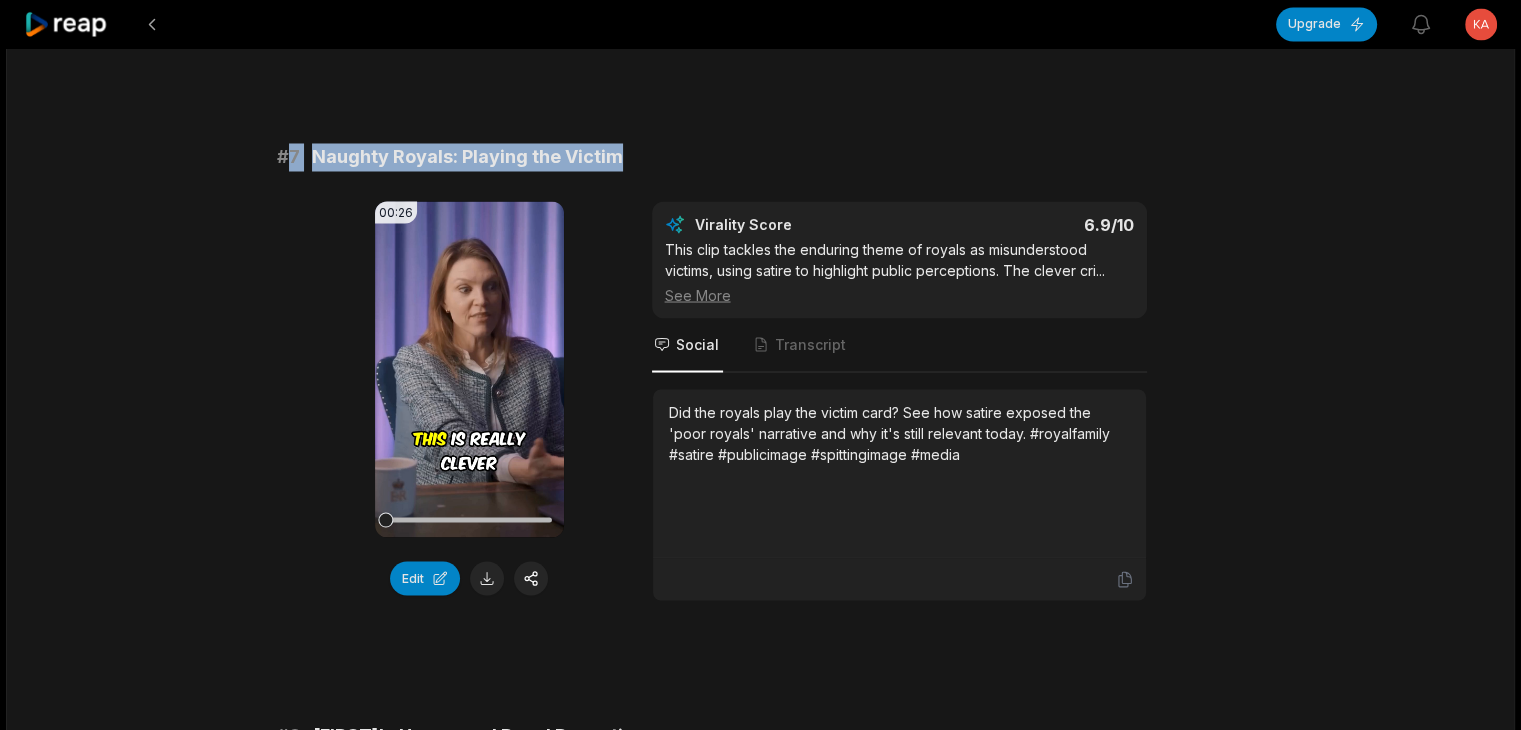 scroll, scrollTop: 3700, scrollLeft: 0, axis: vertical 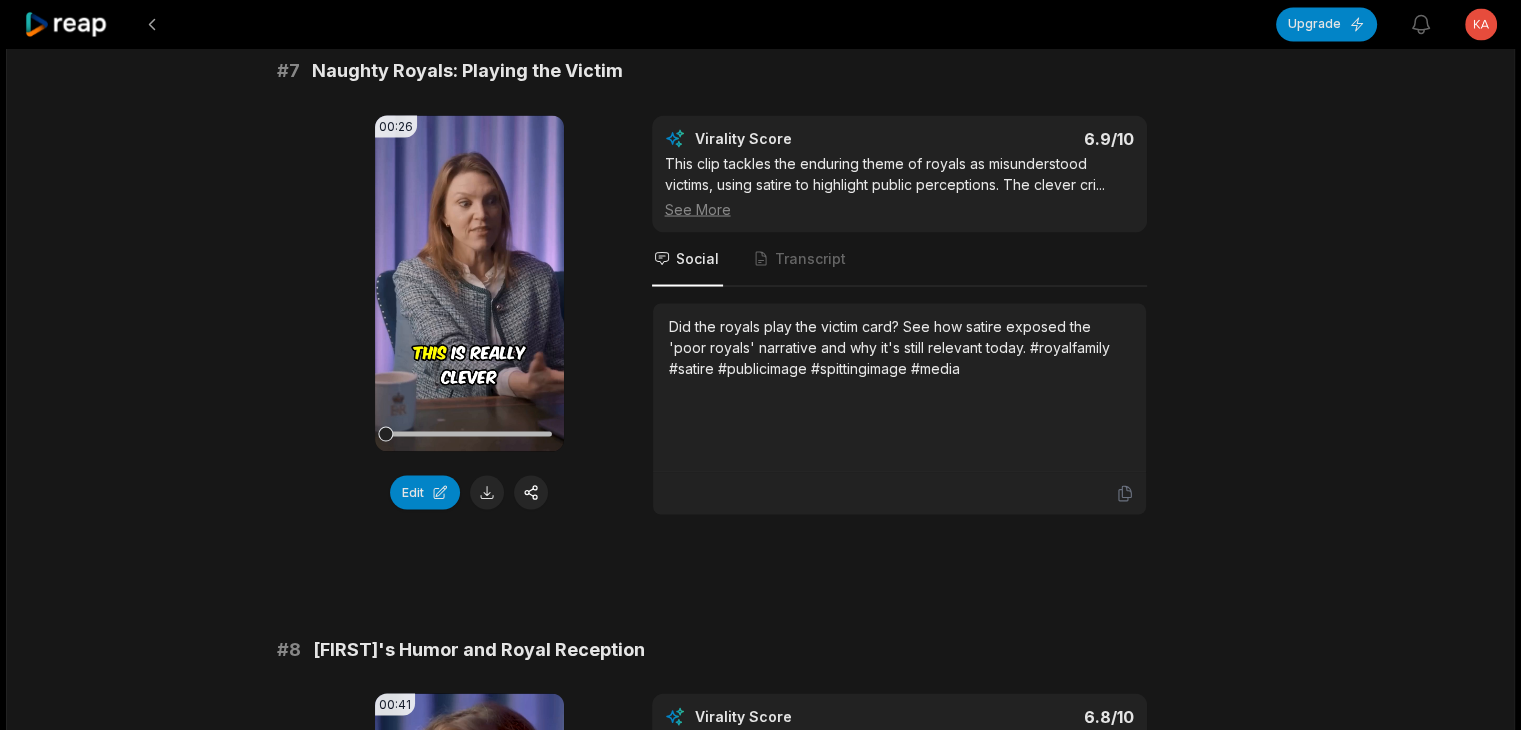 click on "Did the royals play the victim card? See how satire exposed the 'poor royals' narrative and why it's still relevant today. #royalfamily #satire #publicimage #spittingimage #media" at bounding box center (899, 346) 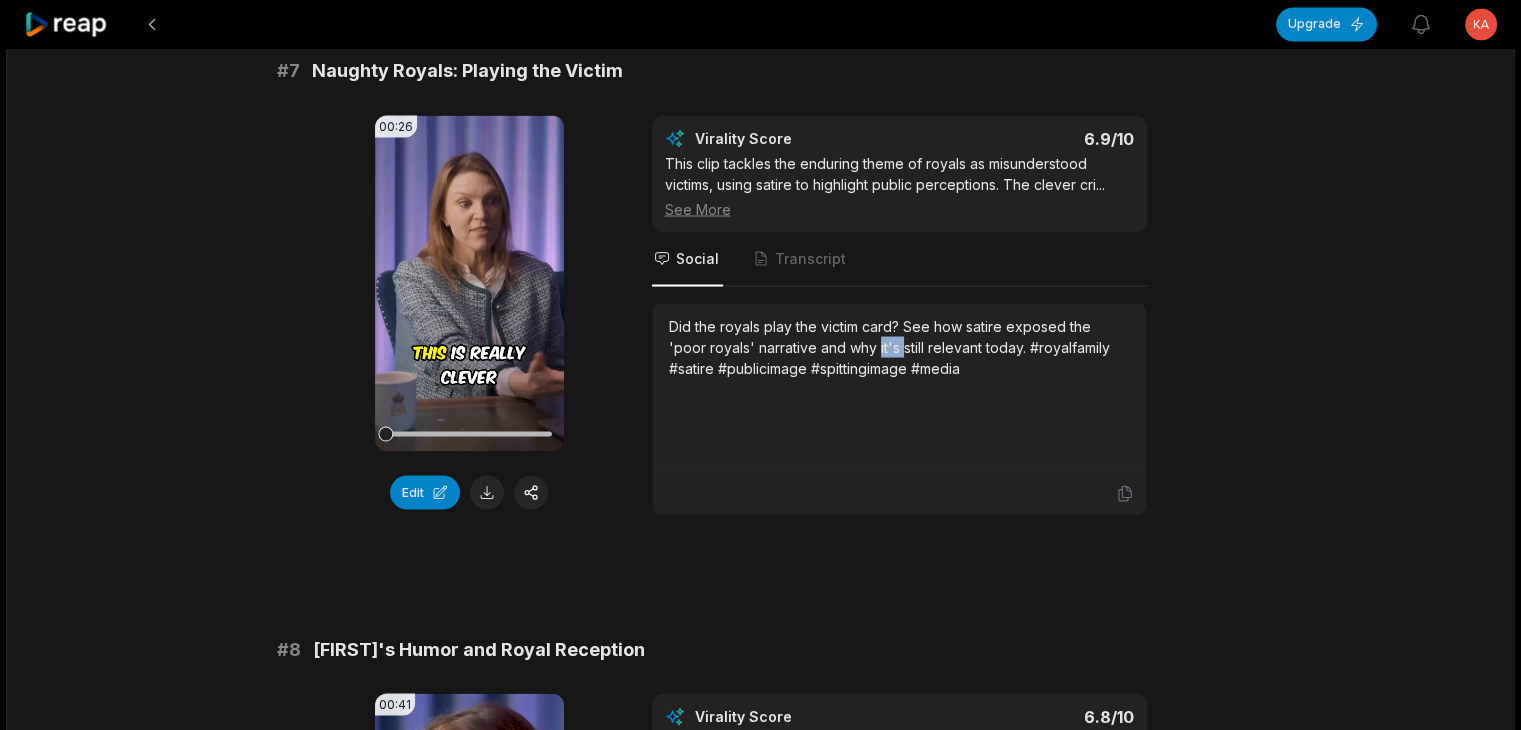 click on "Did the royals play the victim card? See how satire exposed the 'poor royals' narrative and why it's still relevant today. #royalfamily #satire #publicimage #spittingimage #media" at bounding box center [899, 346] 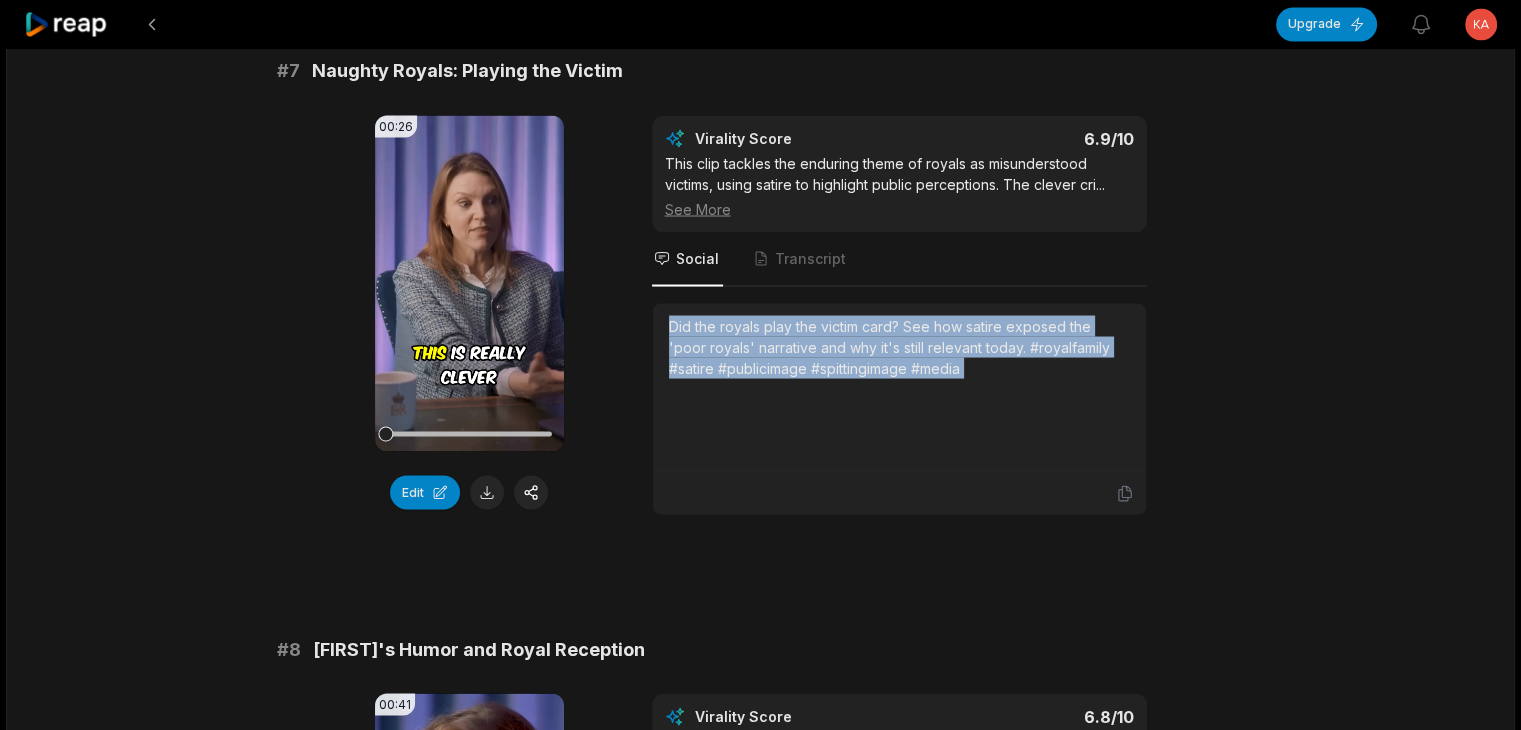 click on "Did the royals play the victim card? See how satire exposed the 'poor royals' narrative and why it's still relevant today. #royalfamily #satire #publicimage #spittingimage #media" at bounding box center (899, 346) 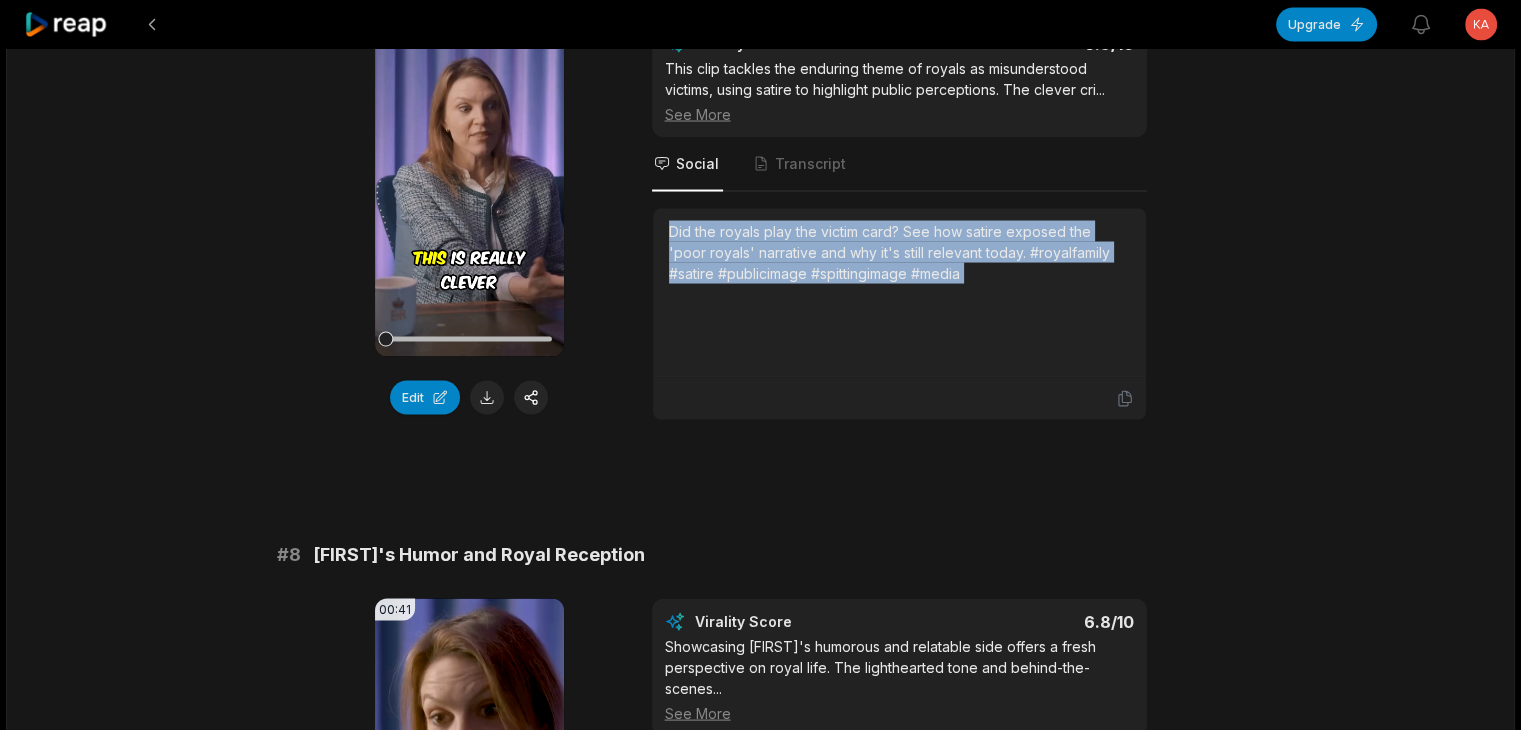 scroll, scrollTop: 3900, scrollLeft: 0, axis: vertical 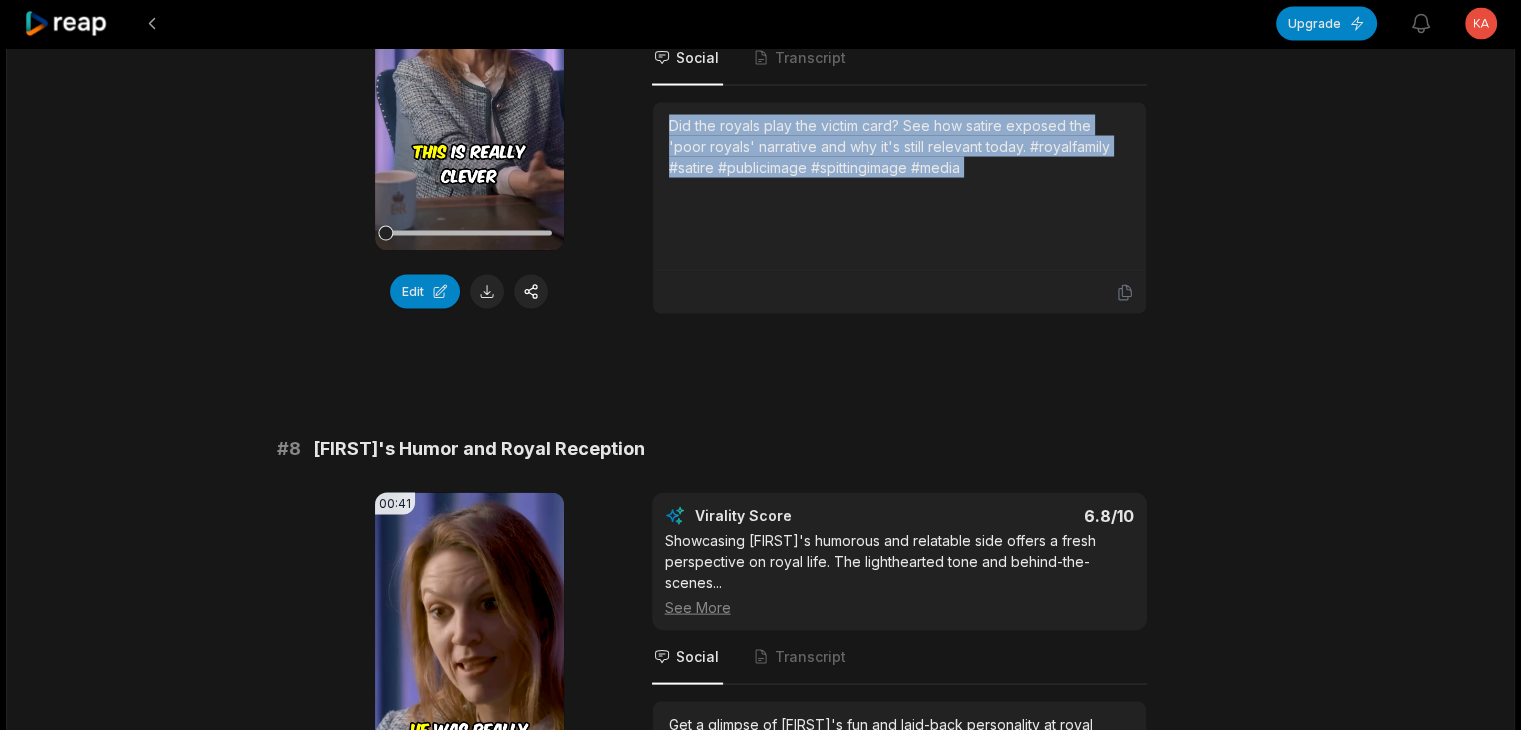 click at bounding box center (487, 292) 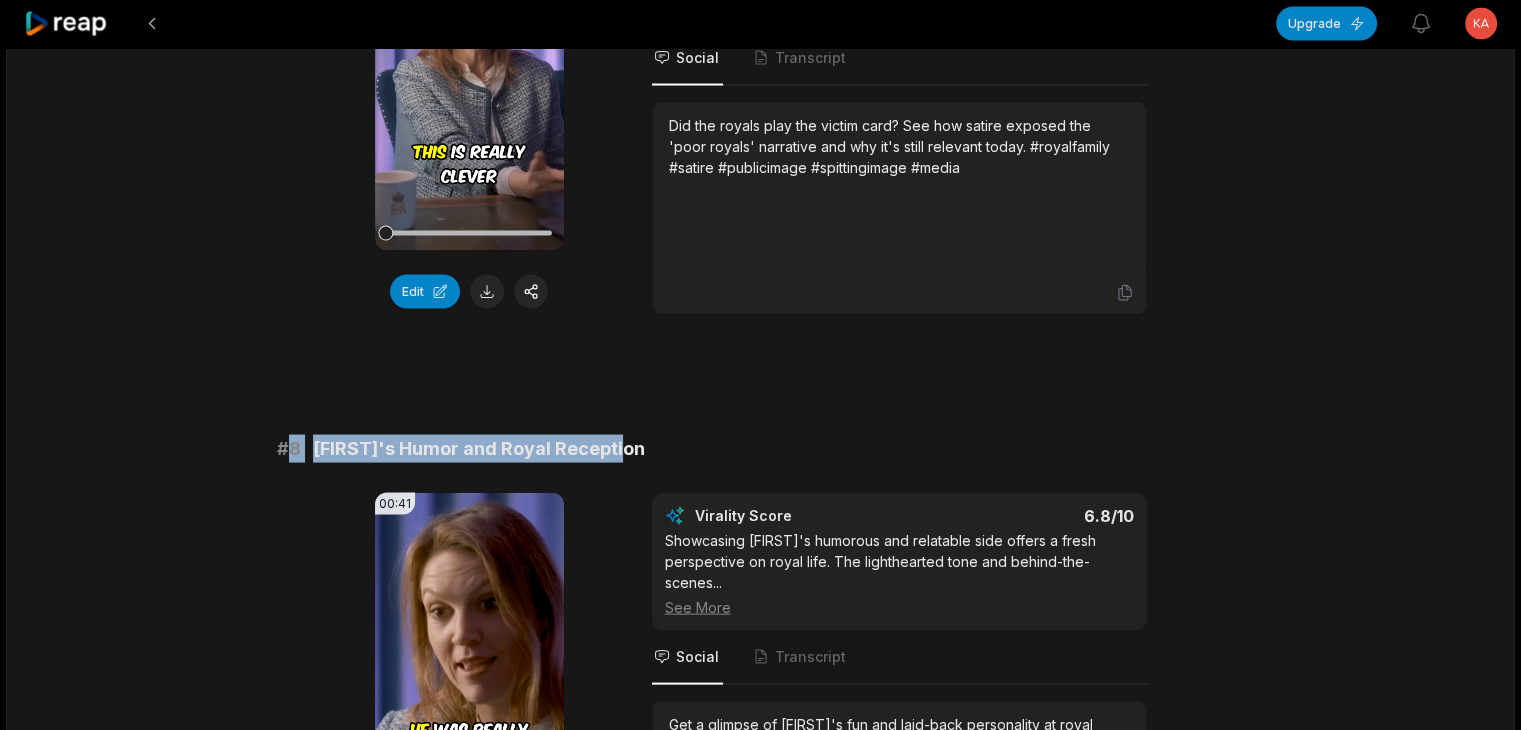 drag, startPoint x: 289, startPoint y: 459, endPoint x: 1015, endPoint y: 450, distance: 726.0558 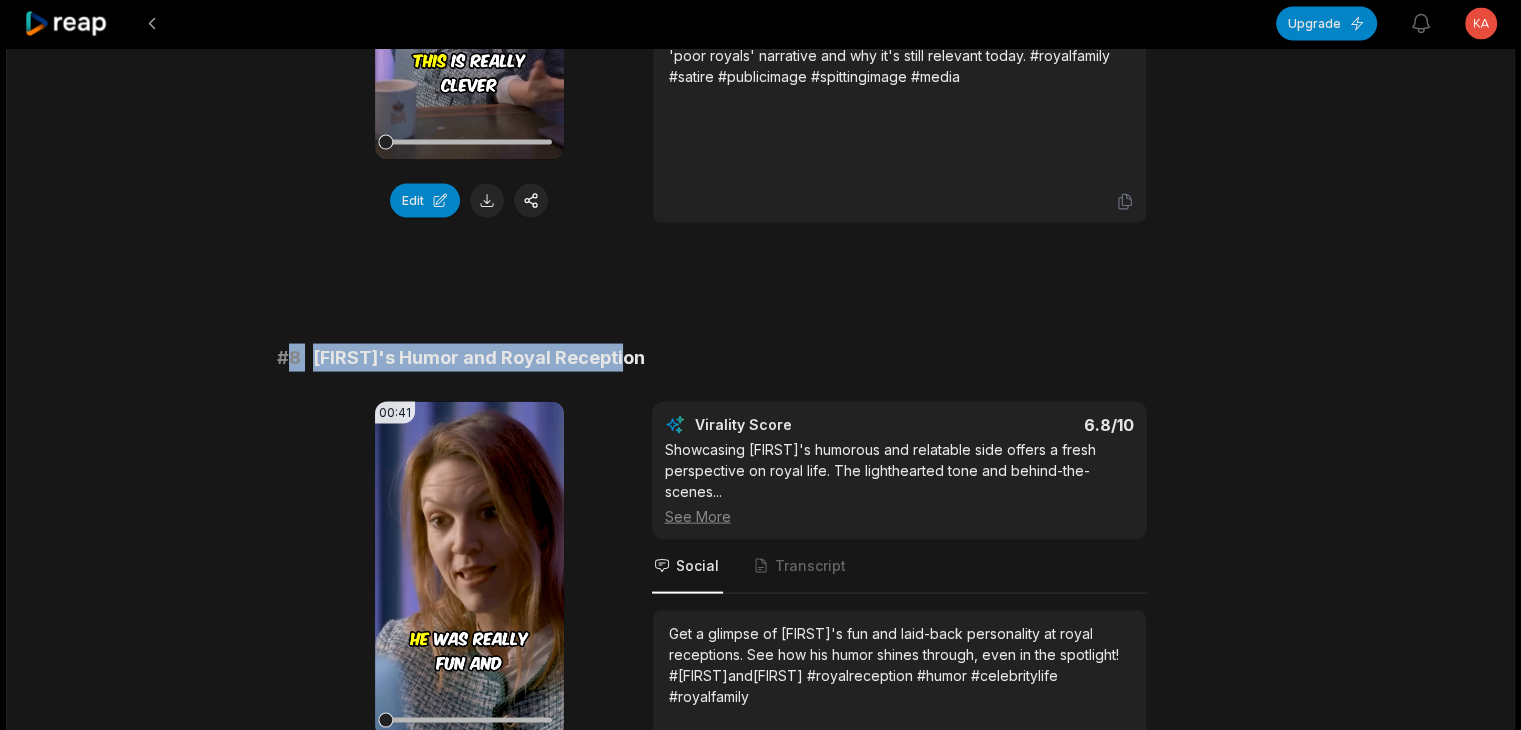 scroll, scrollTop: 4100, scrollLeft: 0, axis: vertical 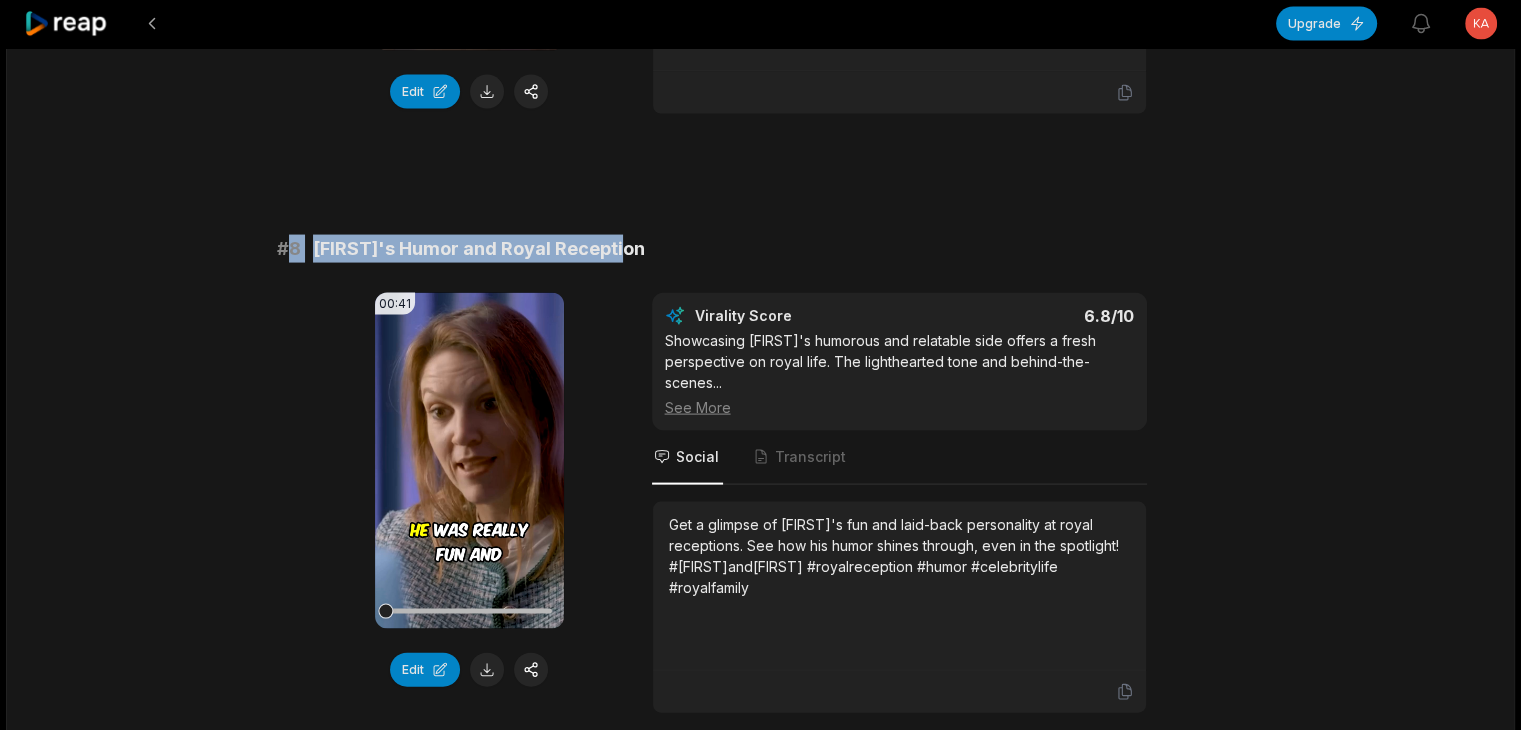 click on "Get a glimpse of [FIRST]'s fun and laid-back personality at royal receptions. See how his humor shines through, even in the spotlight! #[FIRST]and[FIRST] #royalreception #humor #celebritylife #royalfamily" at bounding box center (899, 556) 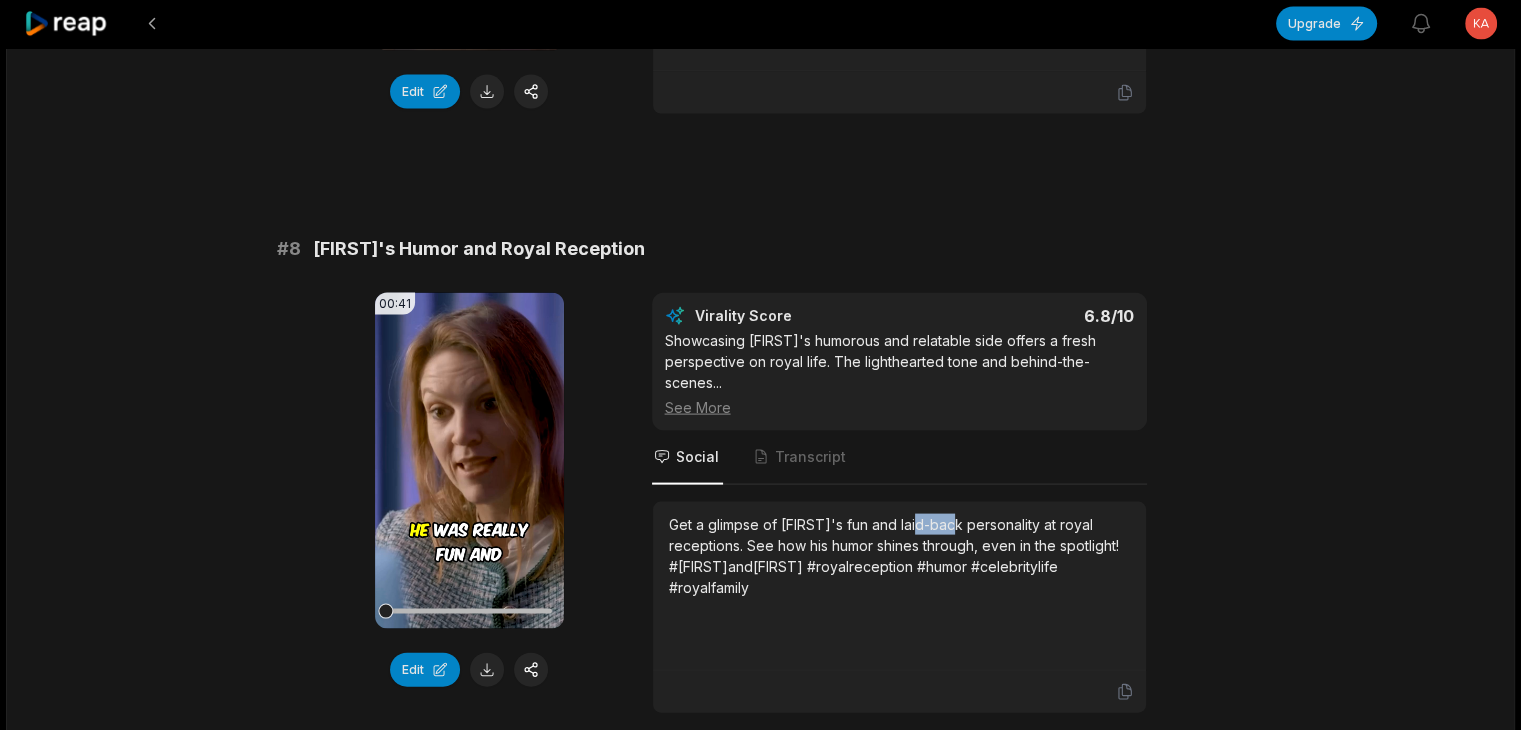 click on "Get a glimpse of [FIRST]'s fun and laid-back personality at royal receptions. See how his humor shines through, even in the spotlight! #[FIRST]and[FIRST] #royalreception #humor #celebritylife #royalfamily" at bounding box center (899, 556) 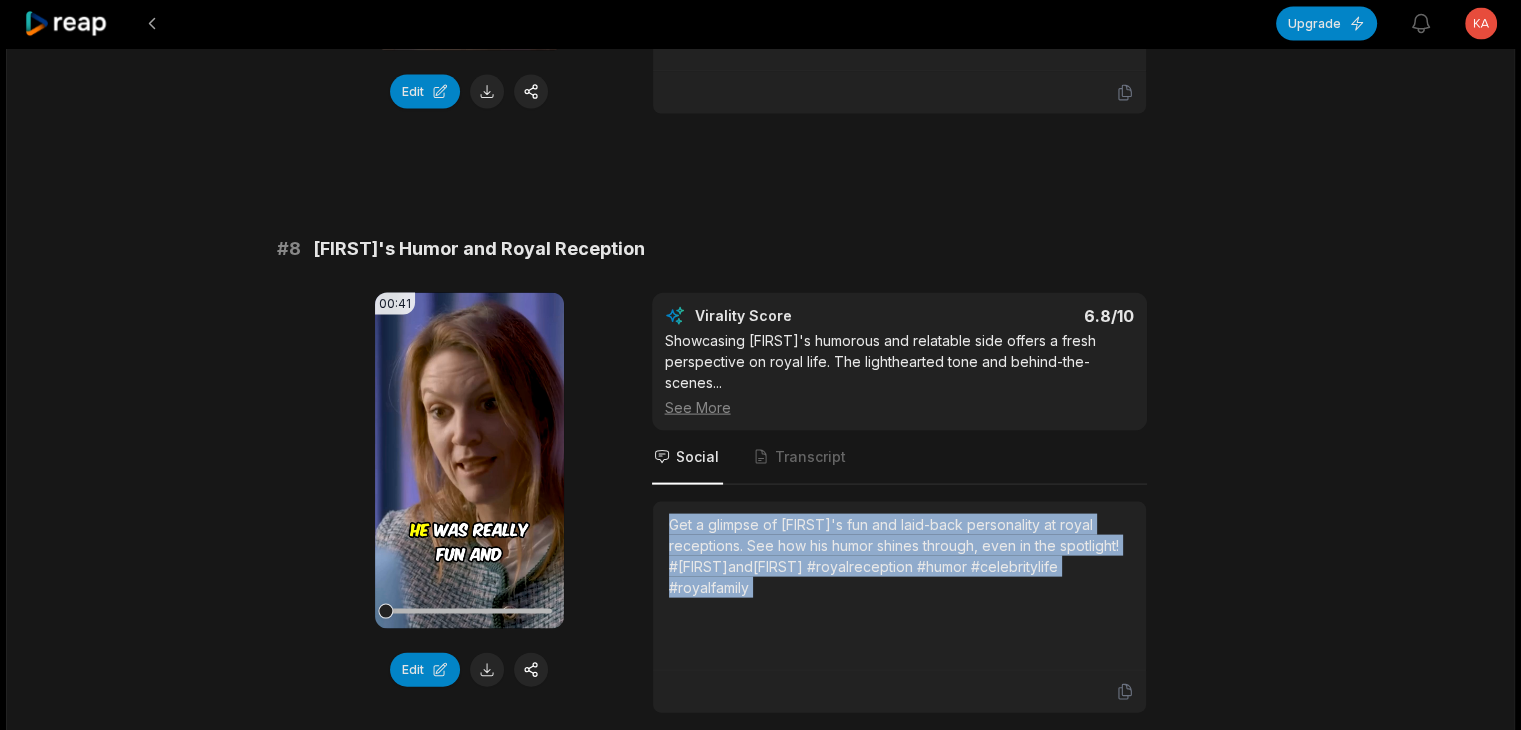 click on "Get a glimpse of [FIRST]'s fun and laid-back personality at royal receptions. See how his humor shines through, even in the spotlight! #[FIRST]and[FIRST] #royalreception #humor #celebritylife #royalfamily" at bounding box center [899, 556] 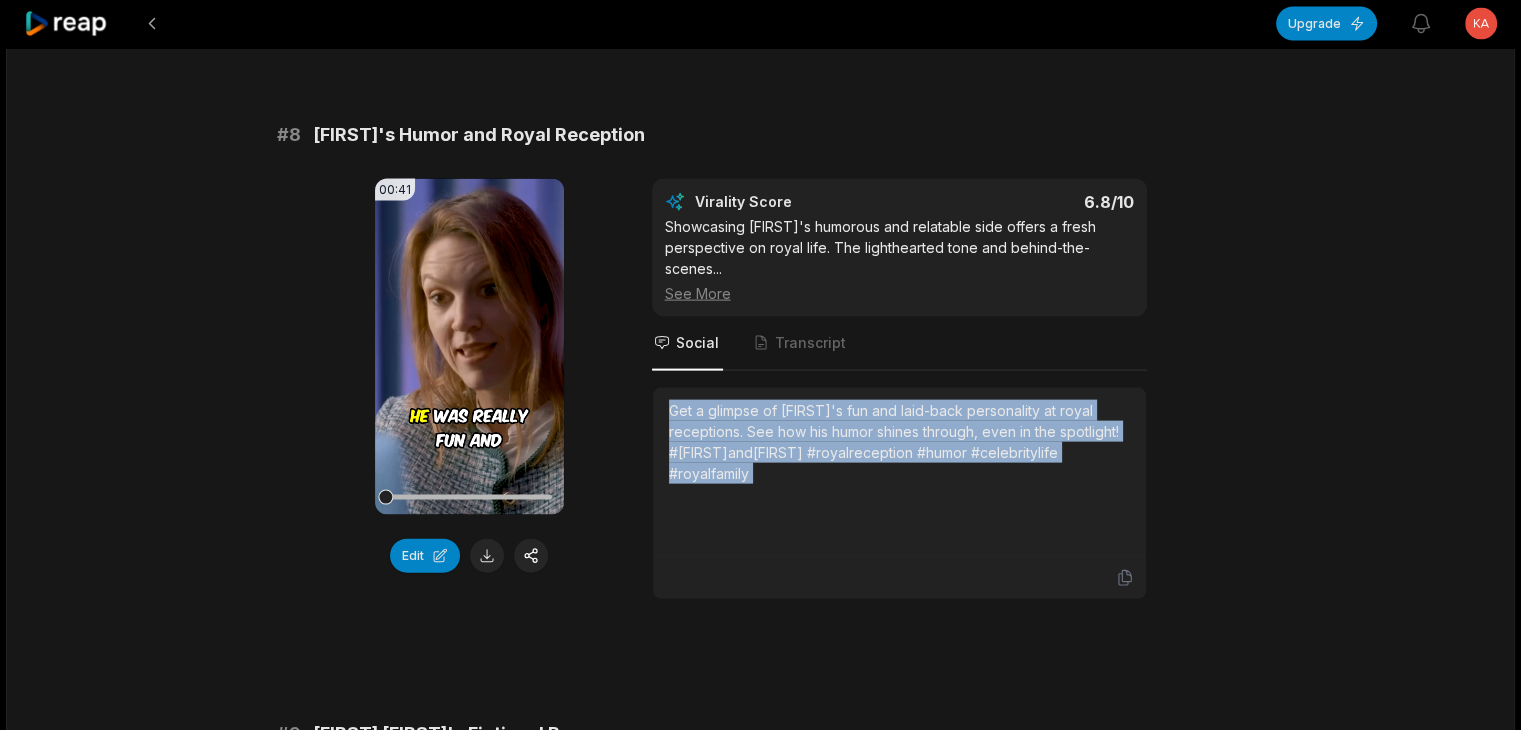 scroll, scrollTop: 4300, scrollLeft: 0, axis: vertical 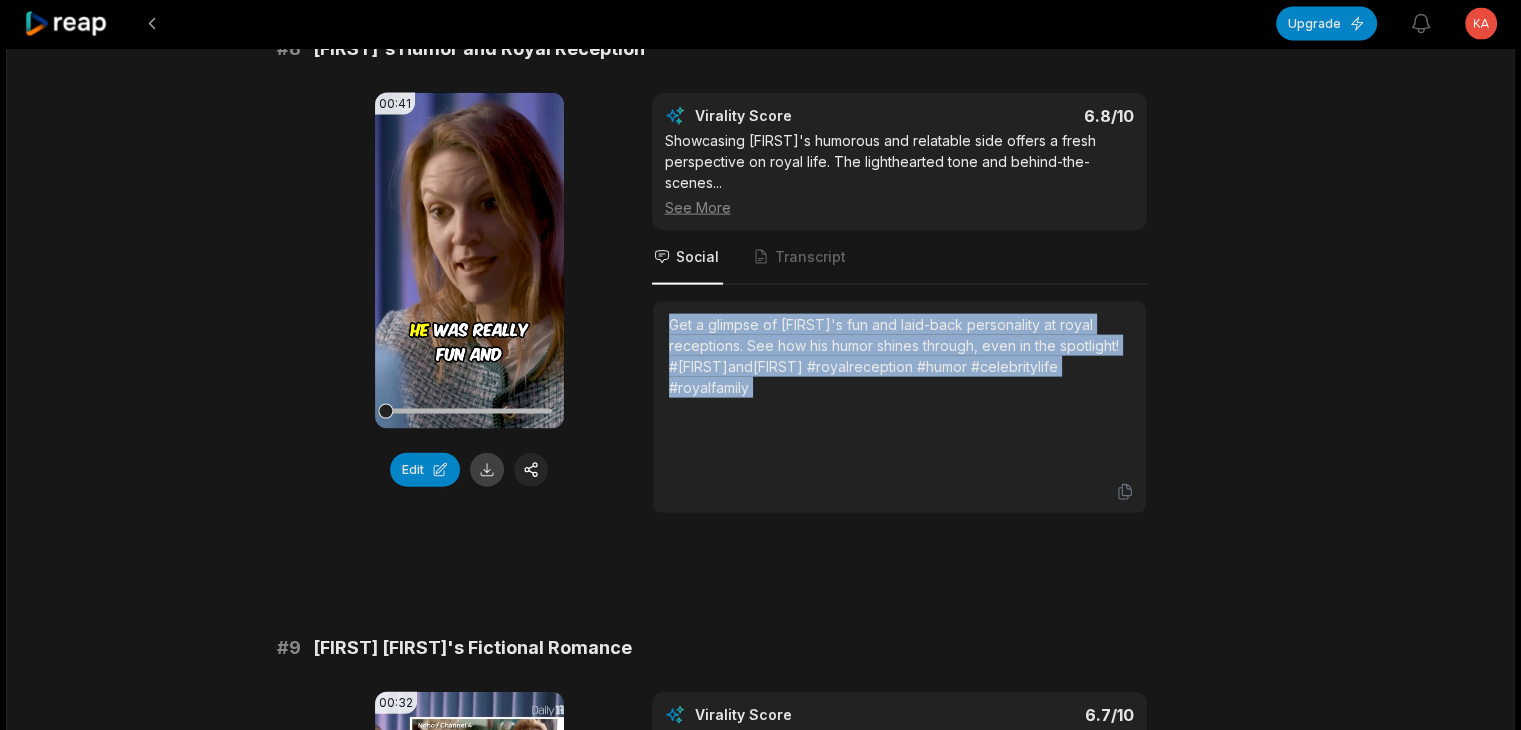 click at bounding box center (487, 470) 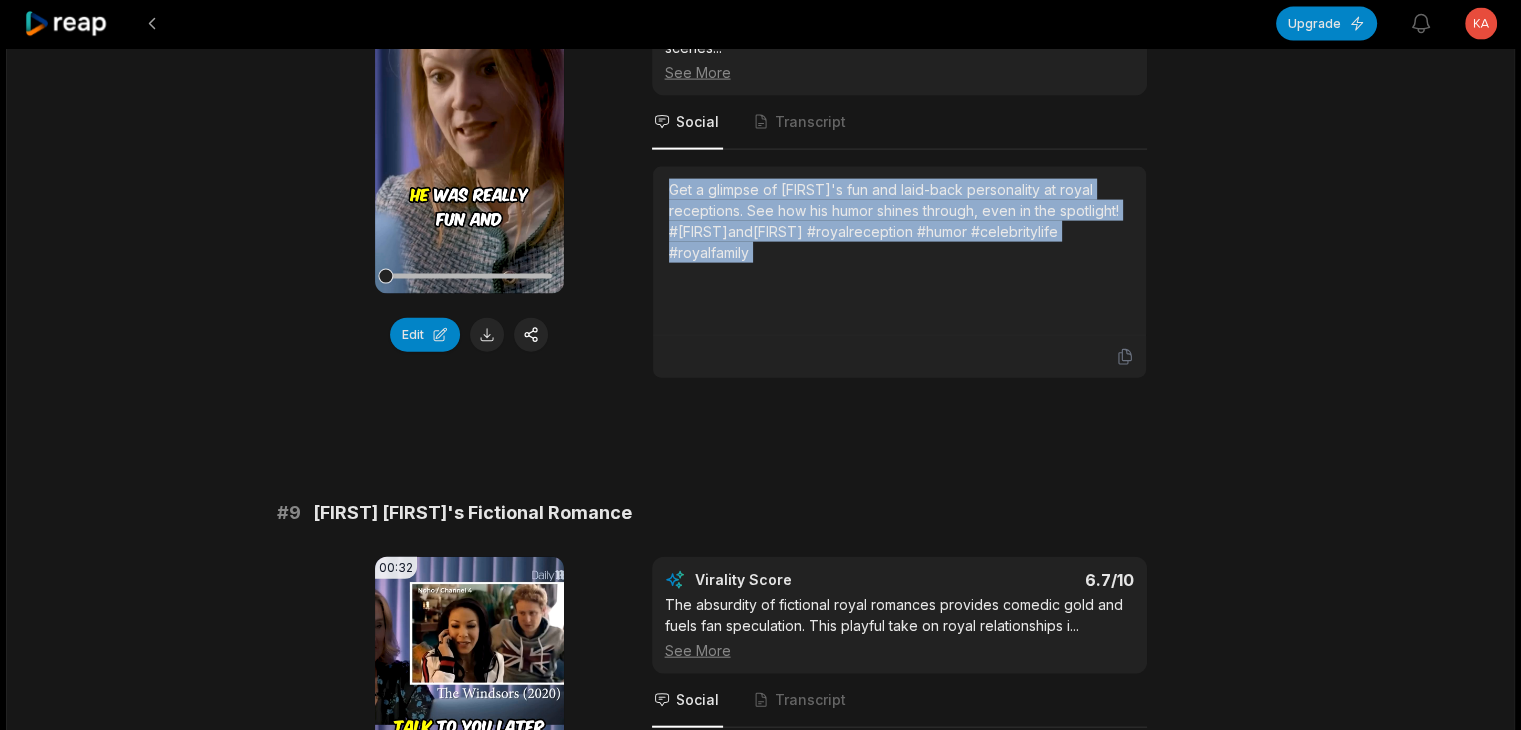 scroll, scrollTop: 4600, scrollLeft: 0, axis: vertical 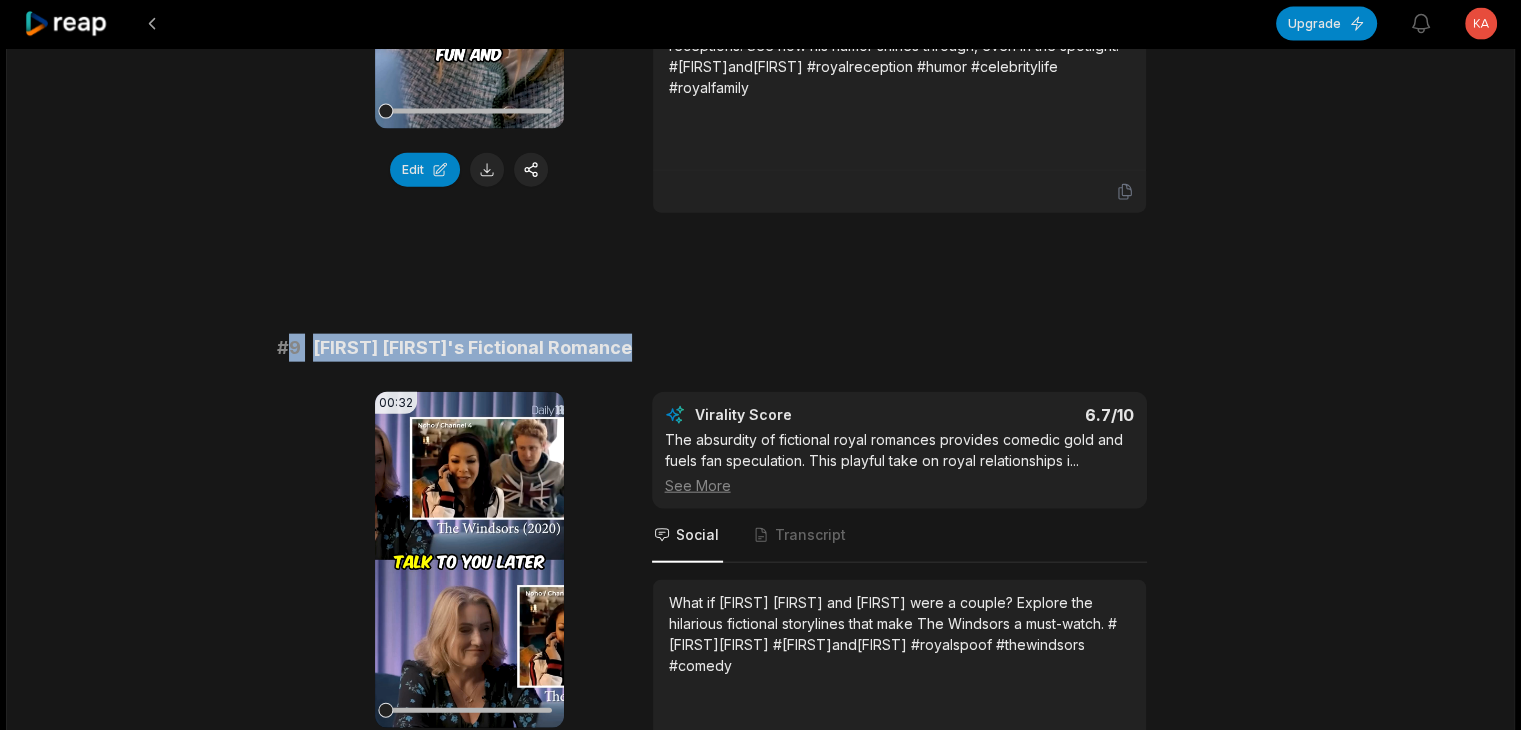 drag, startPoint x: 287, startPoint y: 359, endPoint x: 779, endPoint y: 334, distance: 492.63477 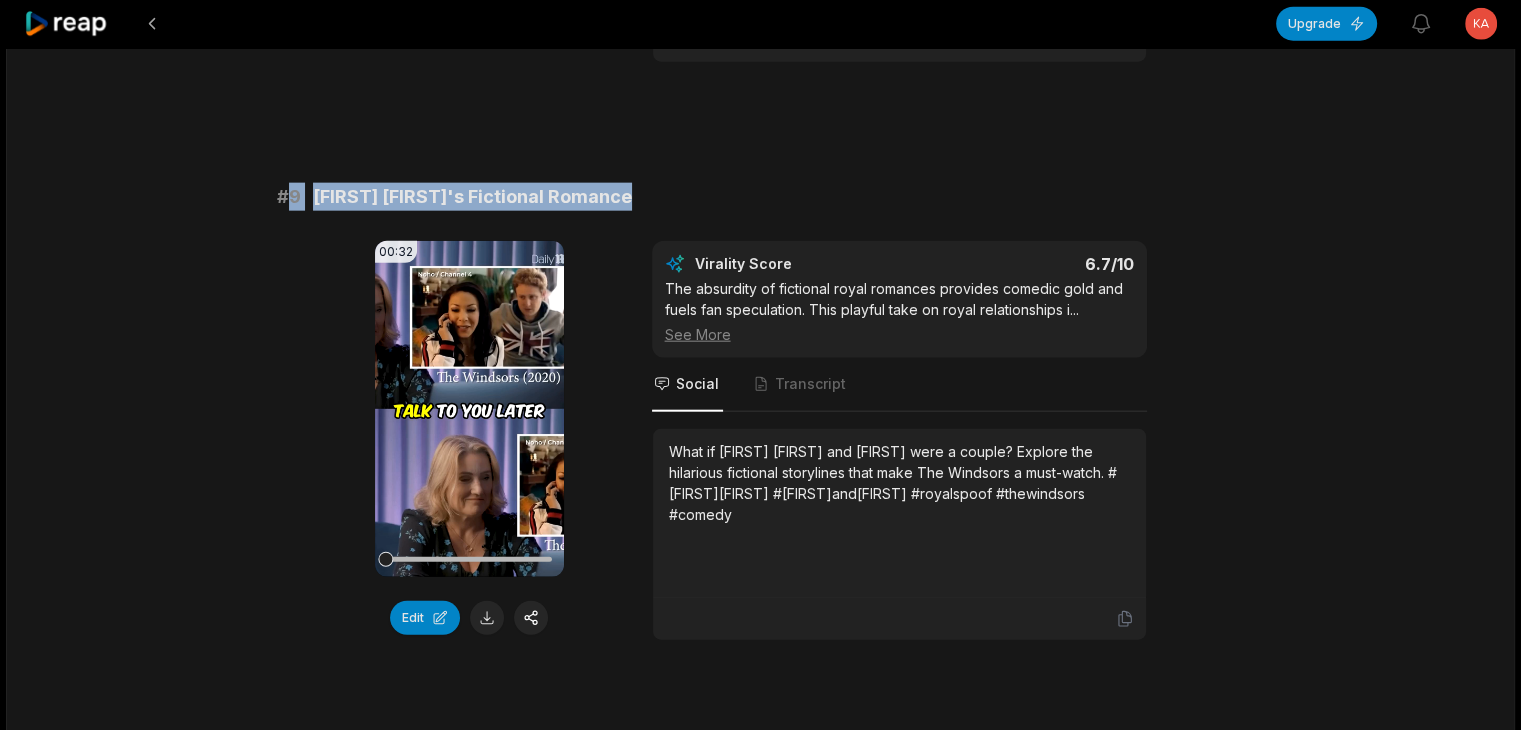 scroll, scrollTop: 4900, scrollLeft: 0, axis: vertical 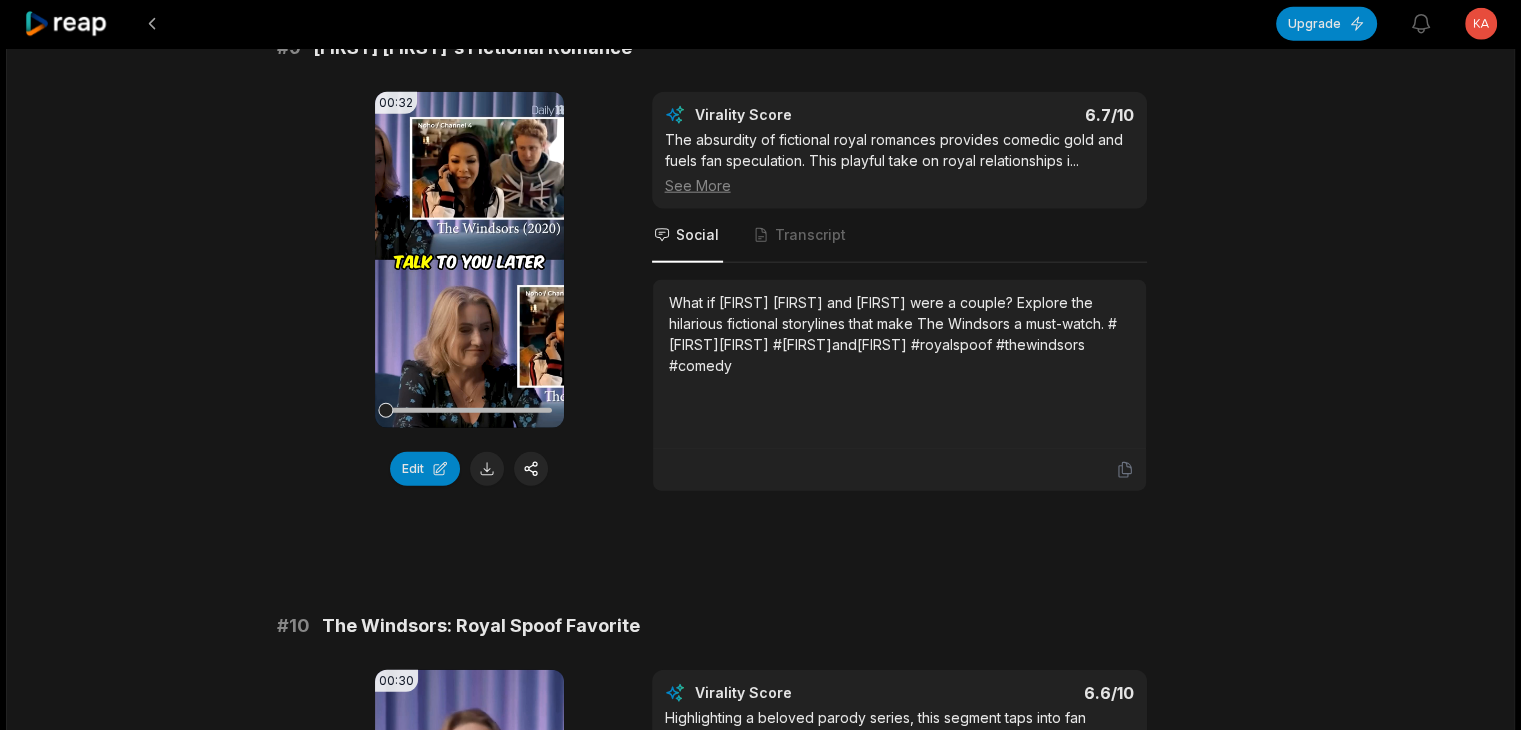 click on "What if [FIRST] [FIRST] and [FIRST] were a couple? Explore the hilarious fictional storylines that make The Windsors a must-watch. #[FIRST][FIRST] #[FIRST]and[FIRST] #royalspoof #thewindsors #comedy" at bounding box center [899, 334] 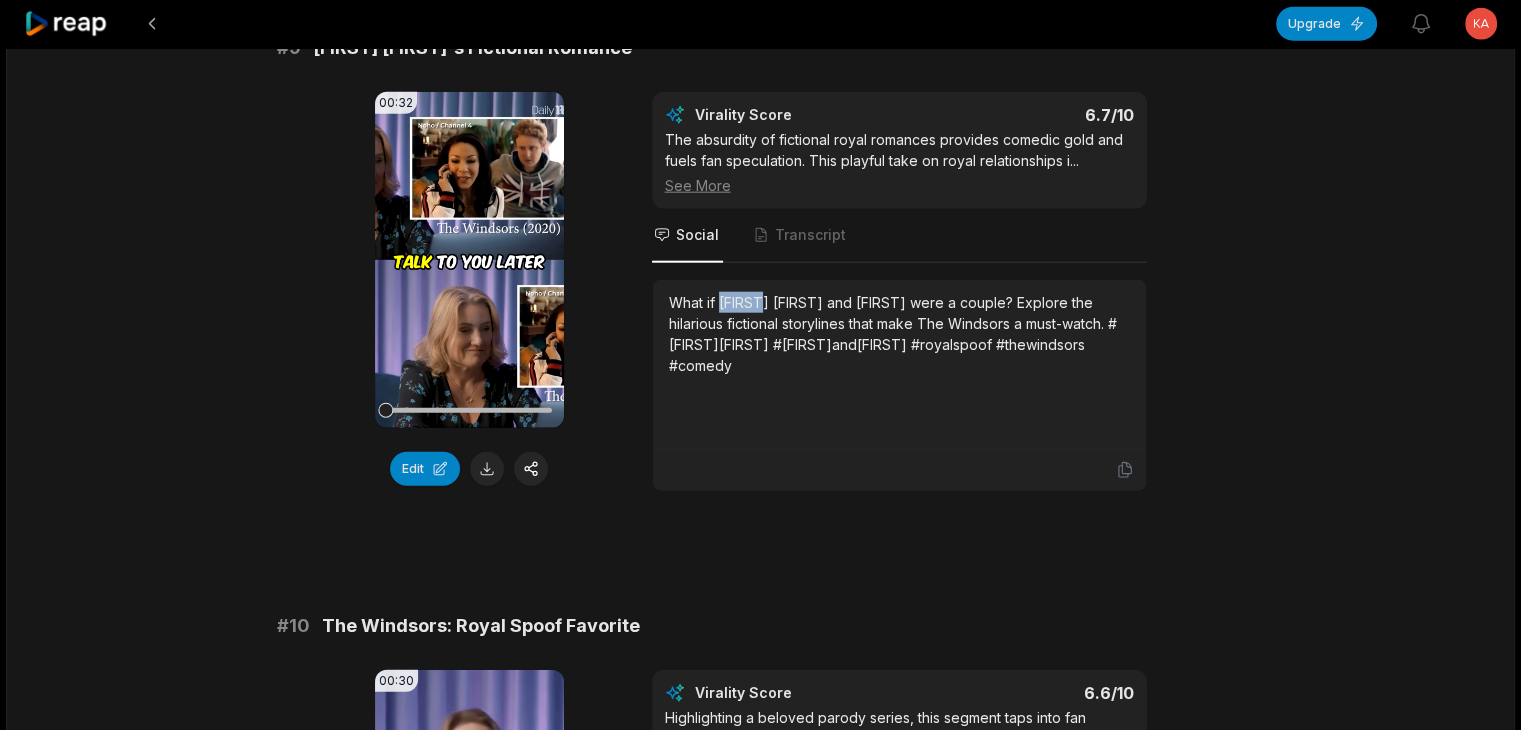 click on "What if [FIRST] [FIRST] and [FIRST] were a couple? Explore the hilarious fictional storylines that make The Windsors a must-watch. #[FIRST][FIRST] #[FIRST]and[FIRST] #royalspoof #thewindsors #comedy" at bounding box center [899, 334] 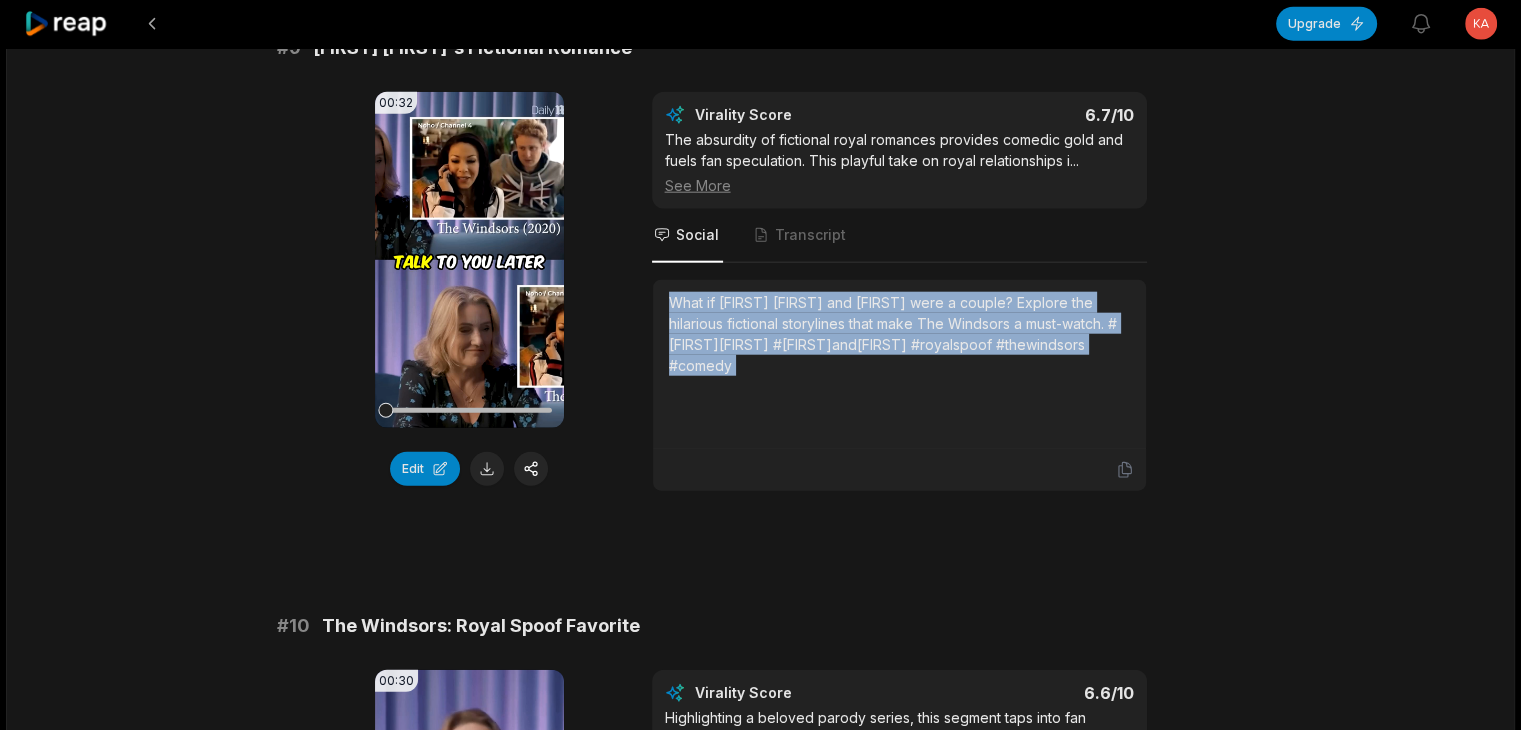 click on "What if [FIRST] [FIRST] and [FIRST] were a couple? Explore the hilarious fictional storylines that make The Windsors a must-watch. #[FIRST][FIRST] #[FIRST]and[FIRST] #royalspoof #thewindsors #comedy" at bounding box center (899, 334) 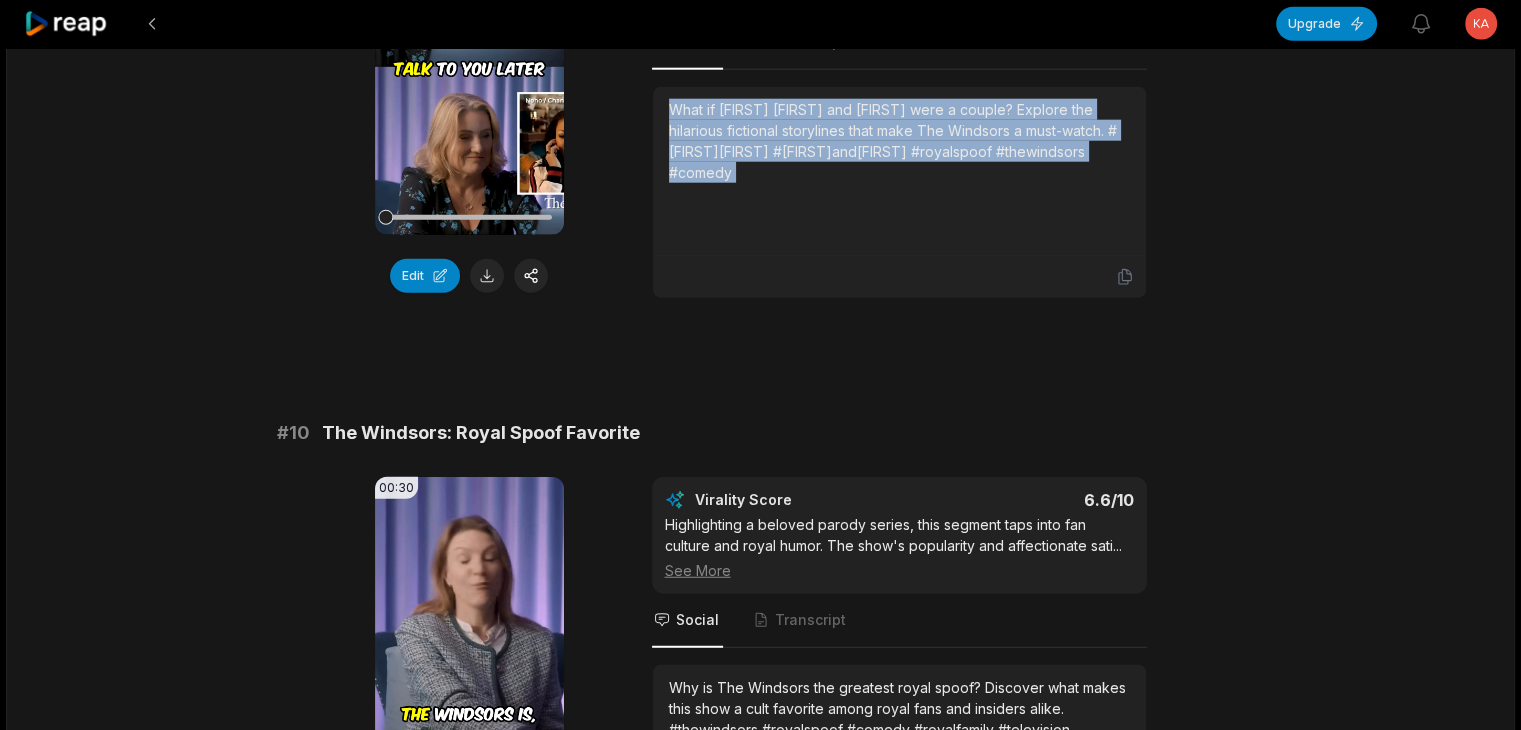 scroll, scrollTop: 5100, scrollLeft: 0, axis: vertical 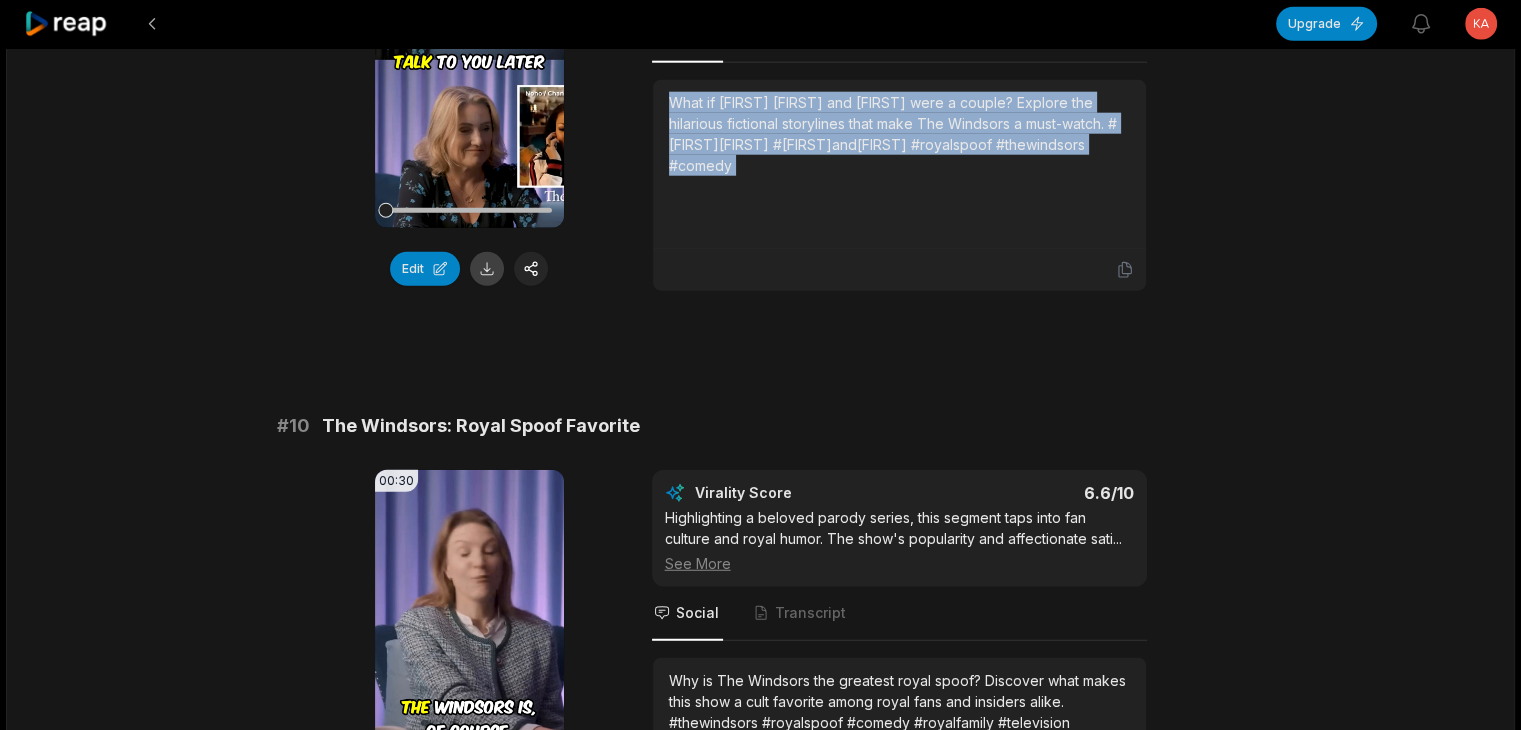 click at bounding box center (487, 269) 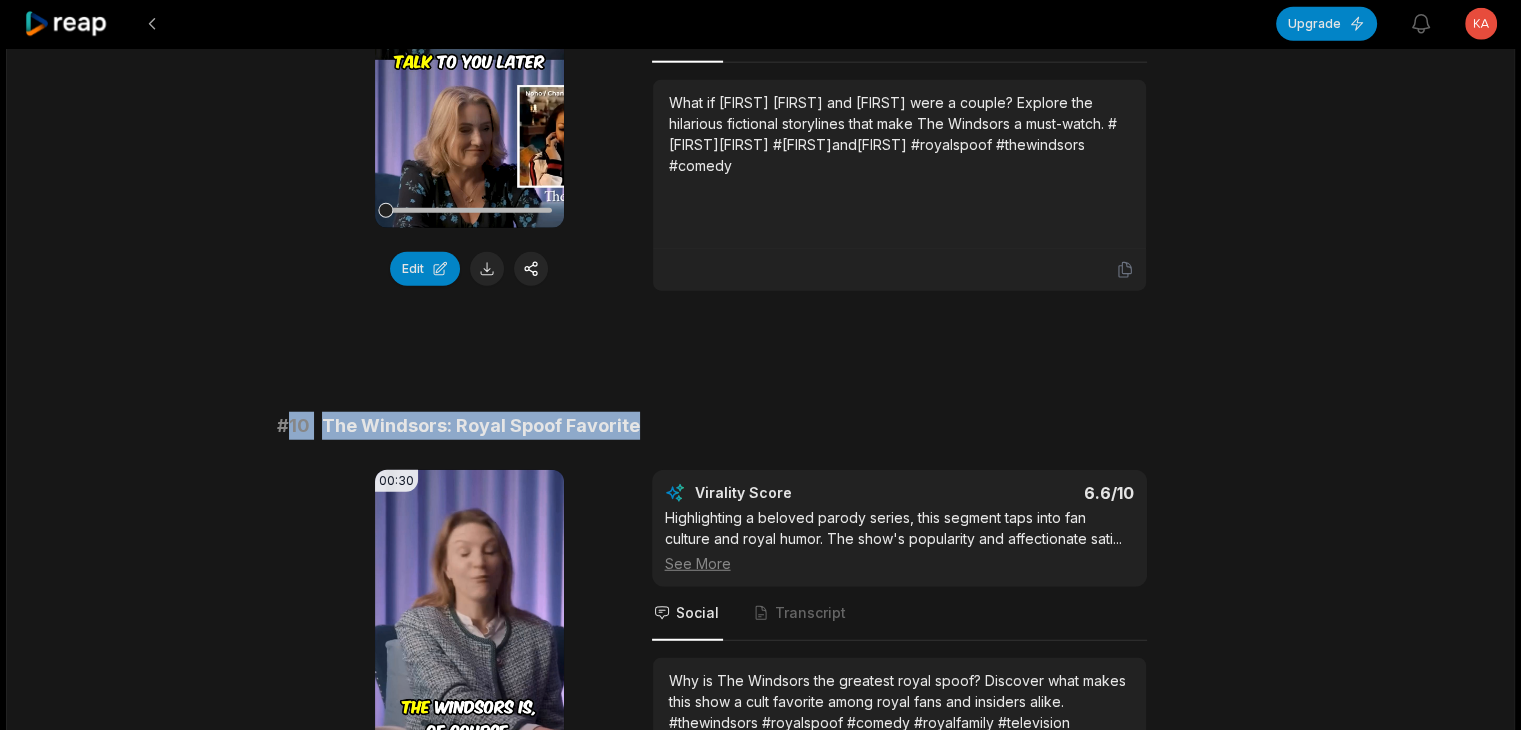 drag, startPoint x: 286, startPoint y: 424, endPoint x: 824, endPoint y: 417, distance: 538.04553 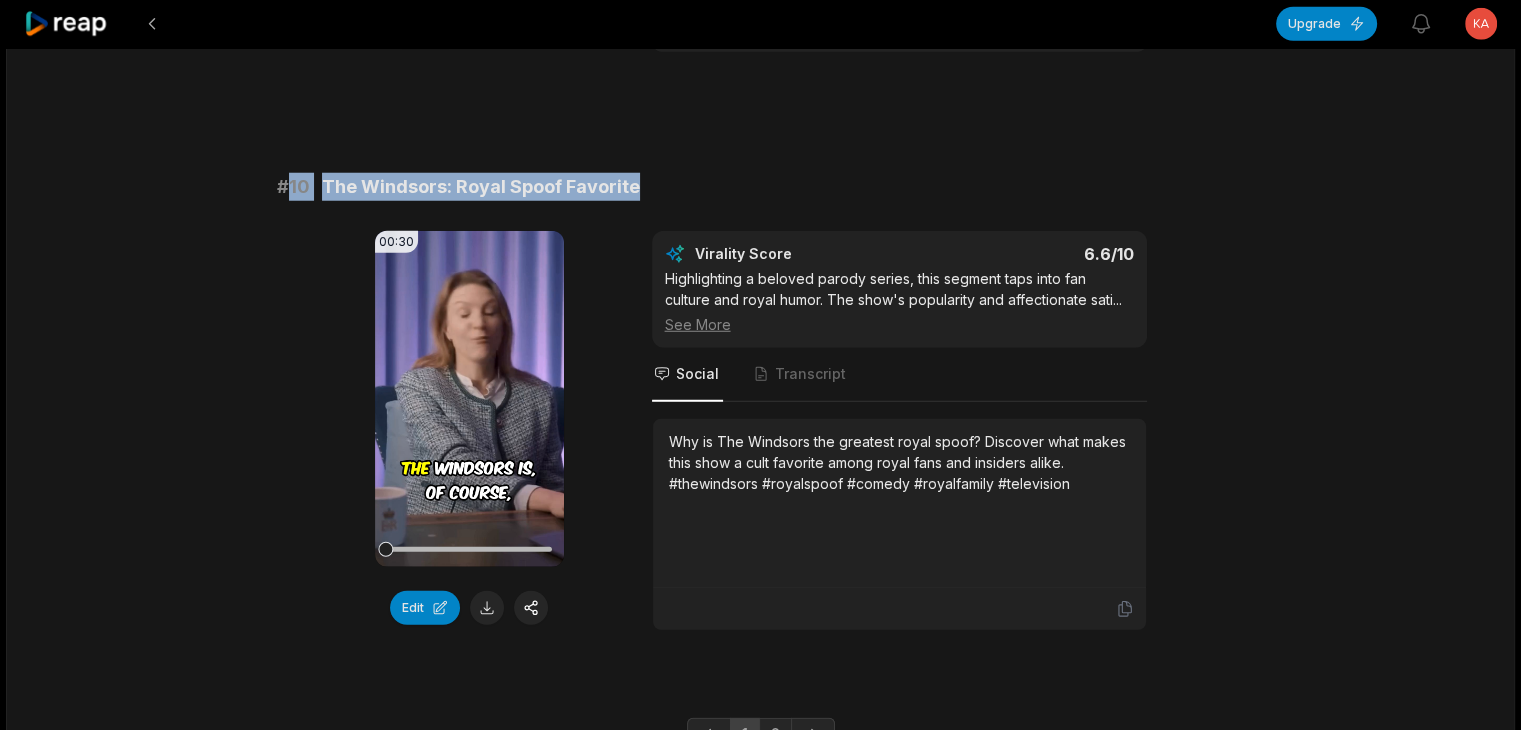 scroll, scrollTop: 5400, scrollLeft: 0, axis: vertical 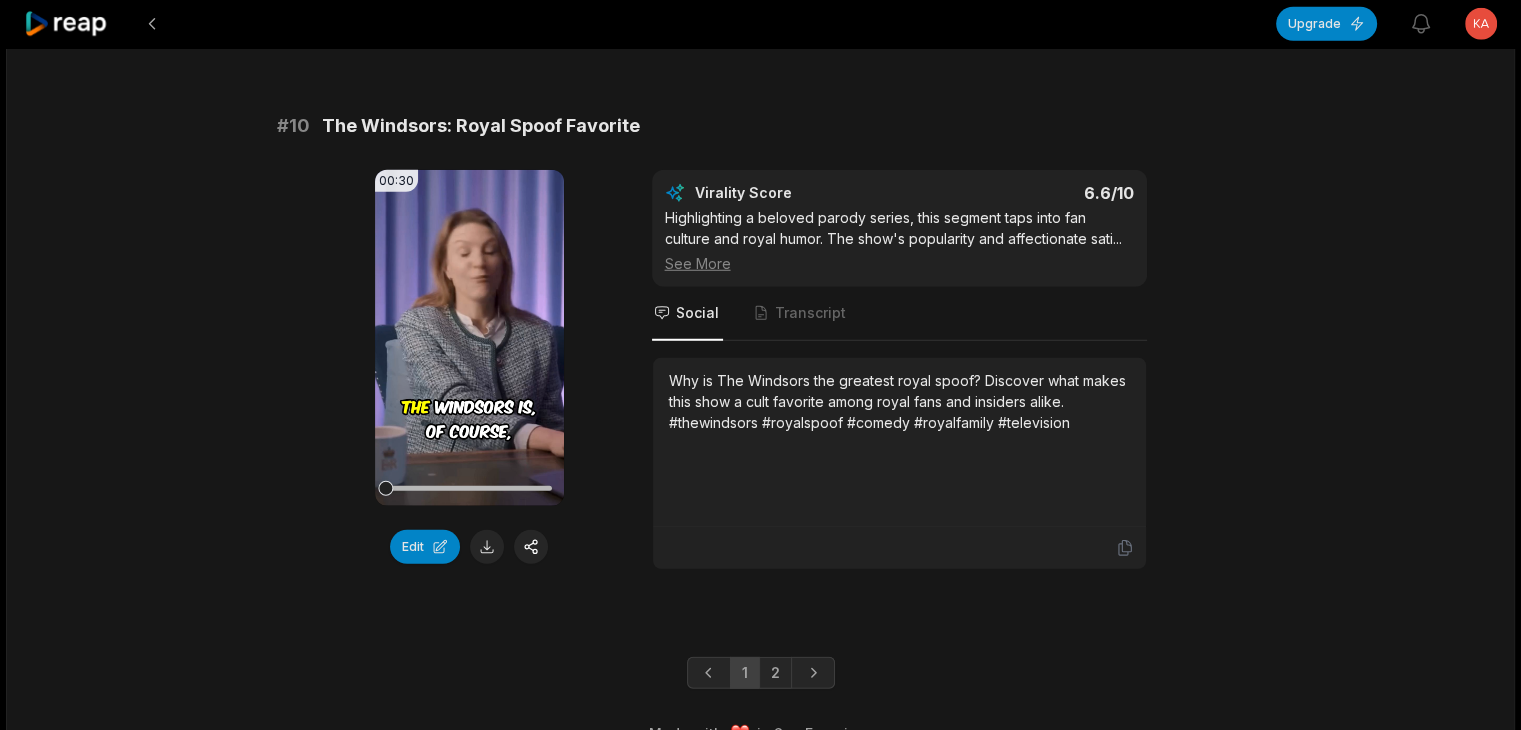 click on "Why is The Windsors the greatest royal spoof? Discover what makes this show a cult favorite among royal fans and insiders alike. #thewindsors #royalspoof #comedy #royalfamily #television" at bounding box center (899, 442) 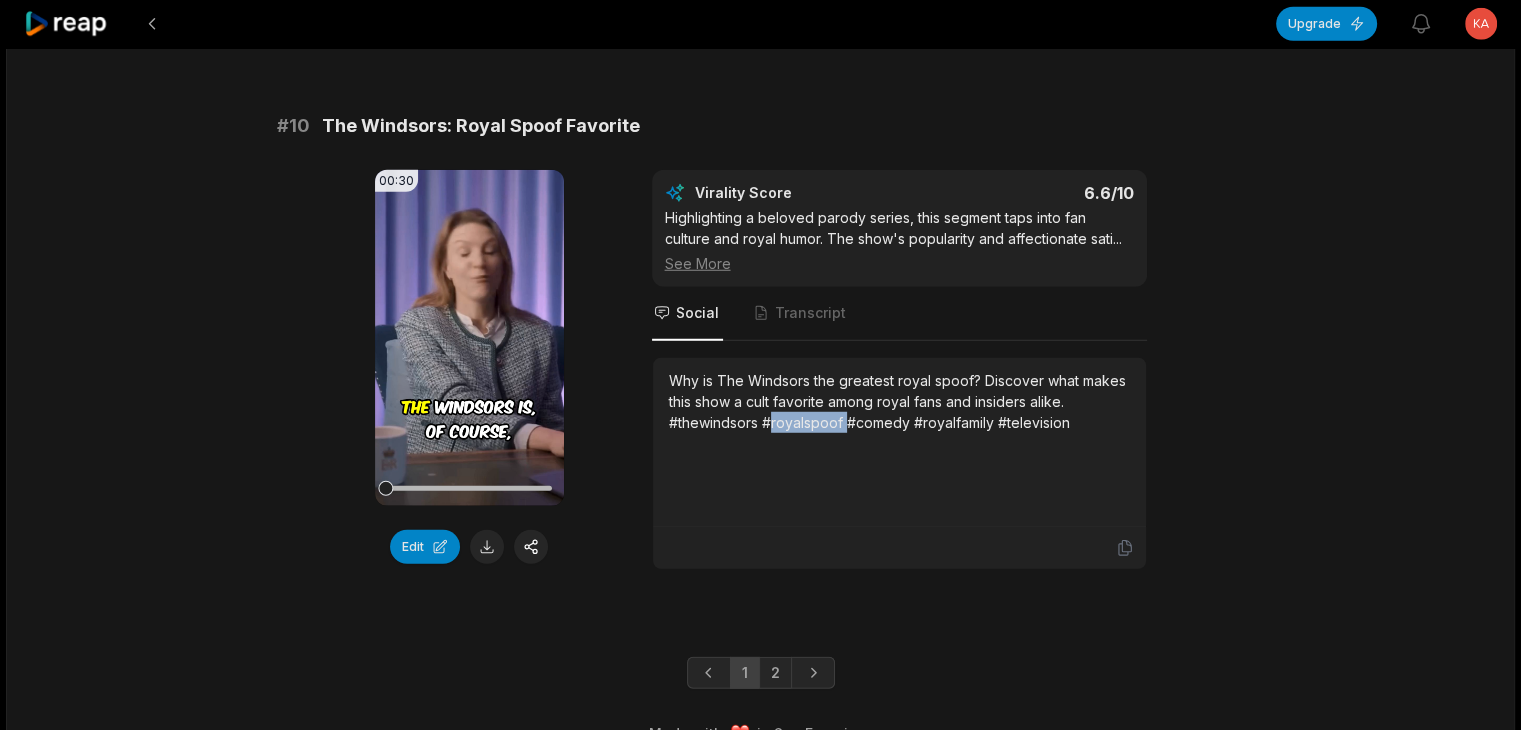 click on "Why is The Windsors the greatest royal spoof? Discover what makes this show a cult favorite among royal fans and insiders alike. #thewindsors #royalspoof #comedy #royalfamily #television" at bounding box center [899, 401] 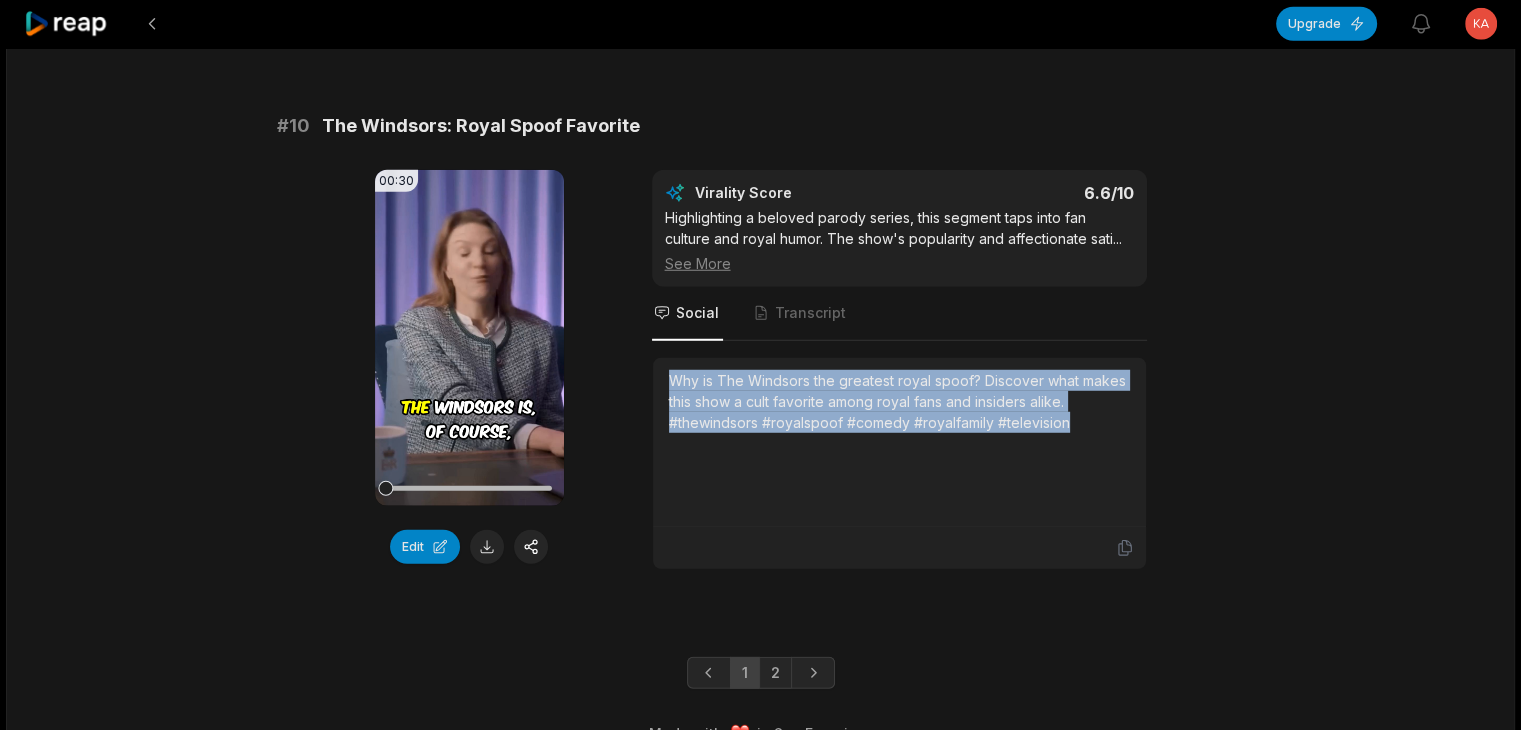 click on "Why is The Windsors the greatest royal spoof? Discover what makes this show a cult favorite among royal fans and insiders alike. #thewindsors #royalspoof #comedy #royalfamily #television" at bounding box center [899, 401] 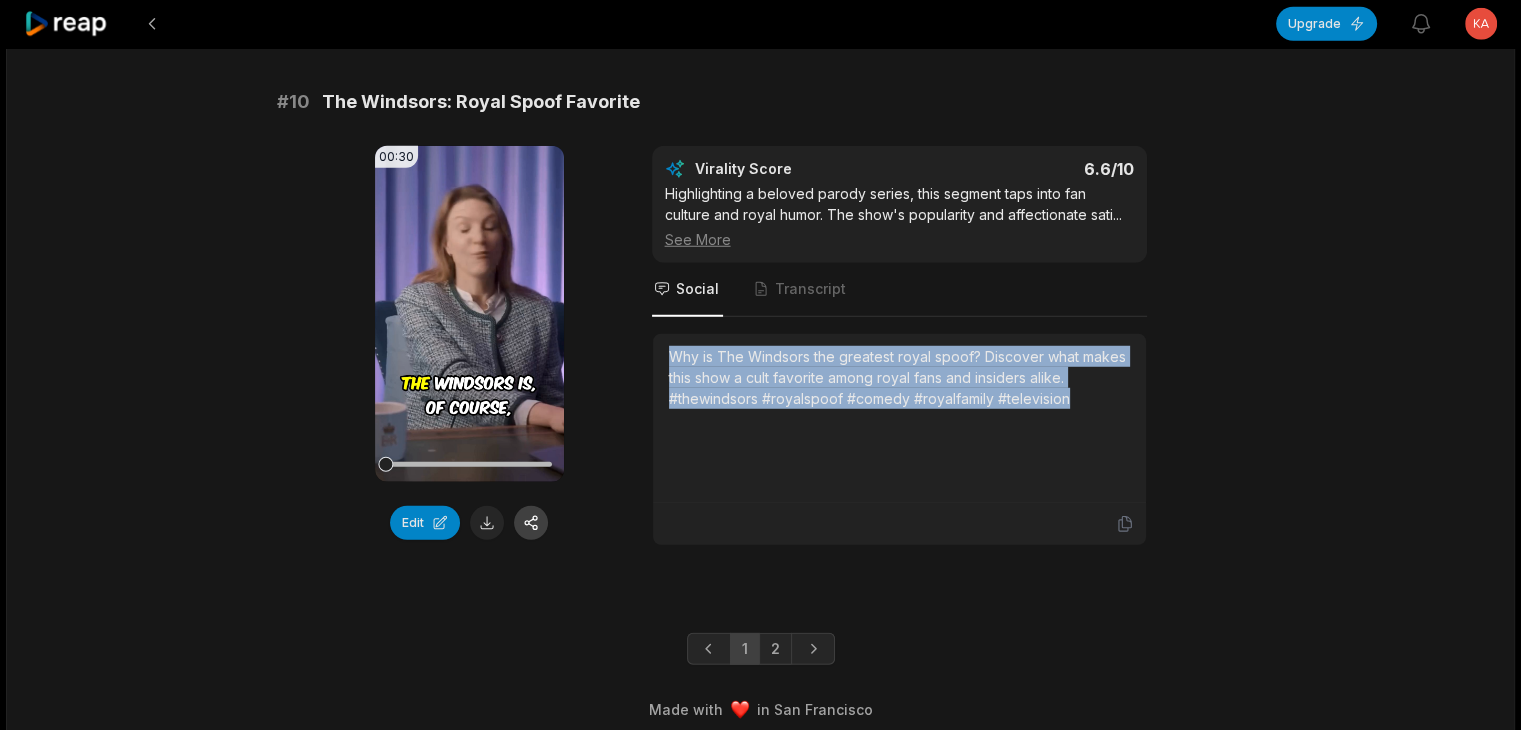 scroll, scrollTop: 5446, scrollLeft: 0, axis: vertical 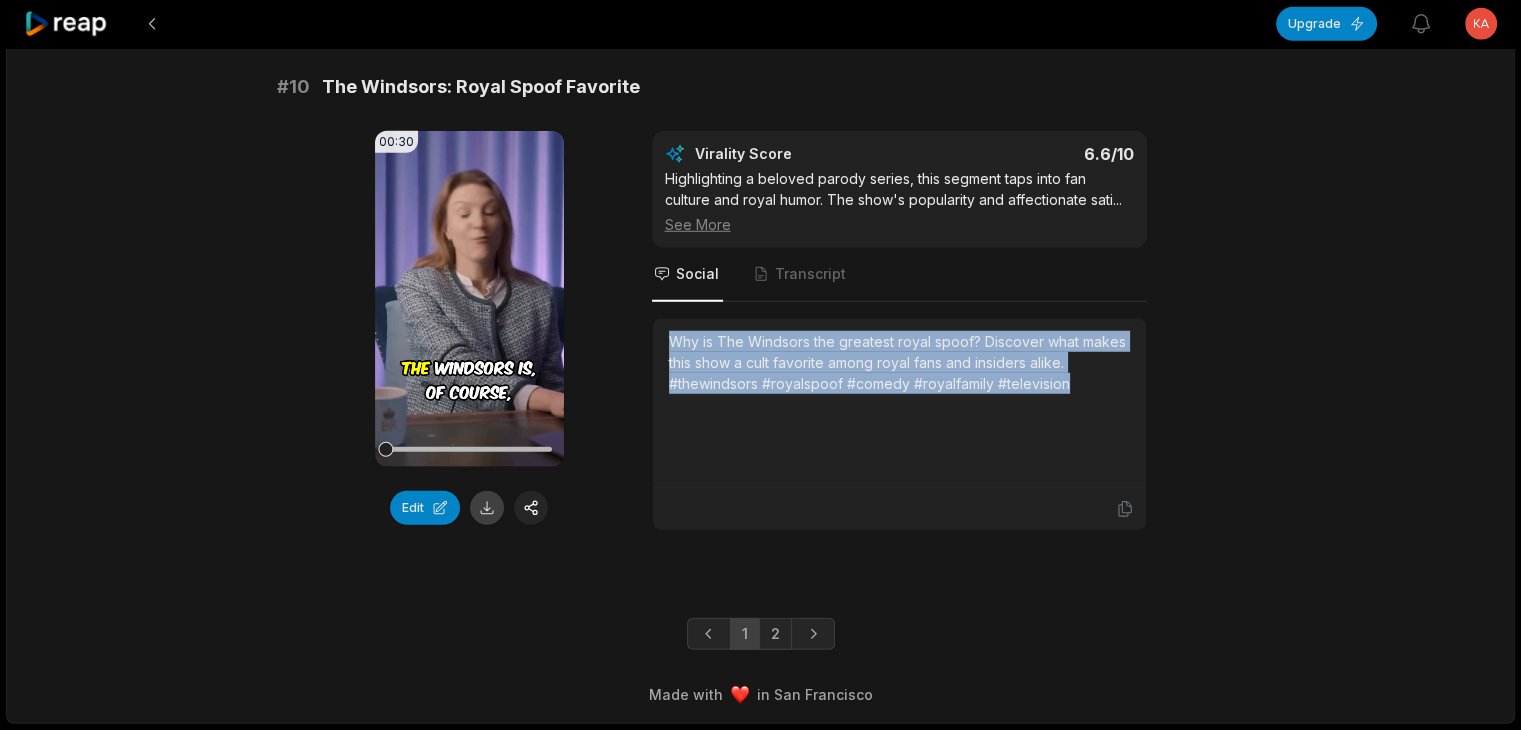 click at bounding box center (487, 508) 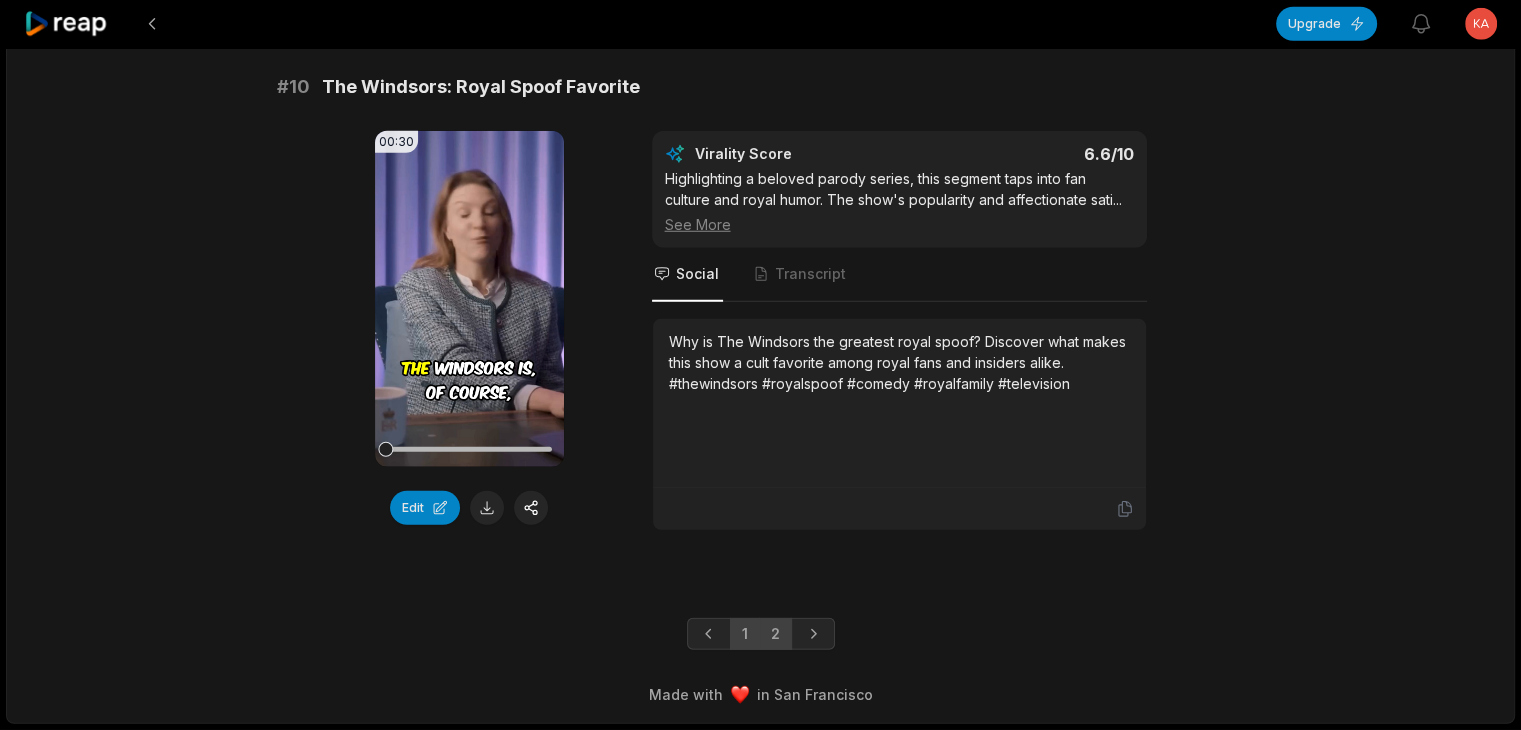 click on "2" at bounding box center (775, 634) 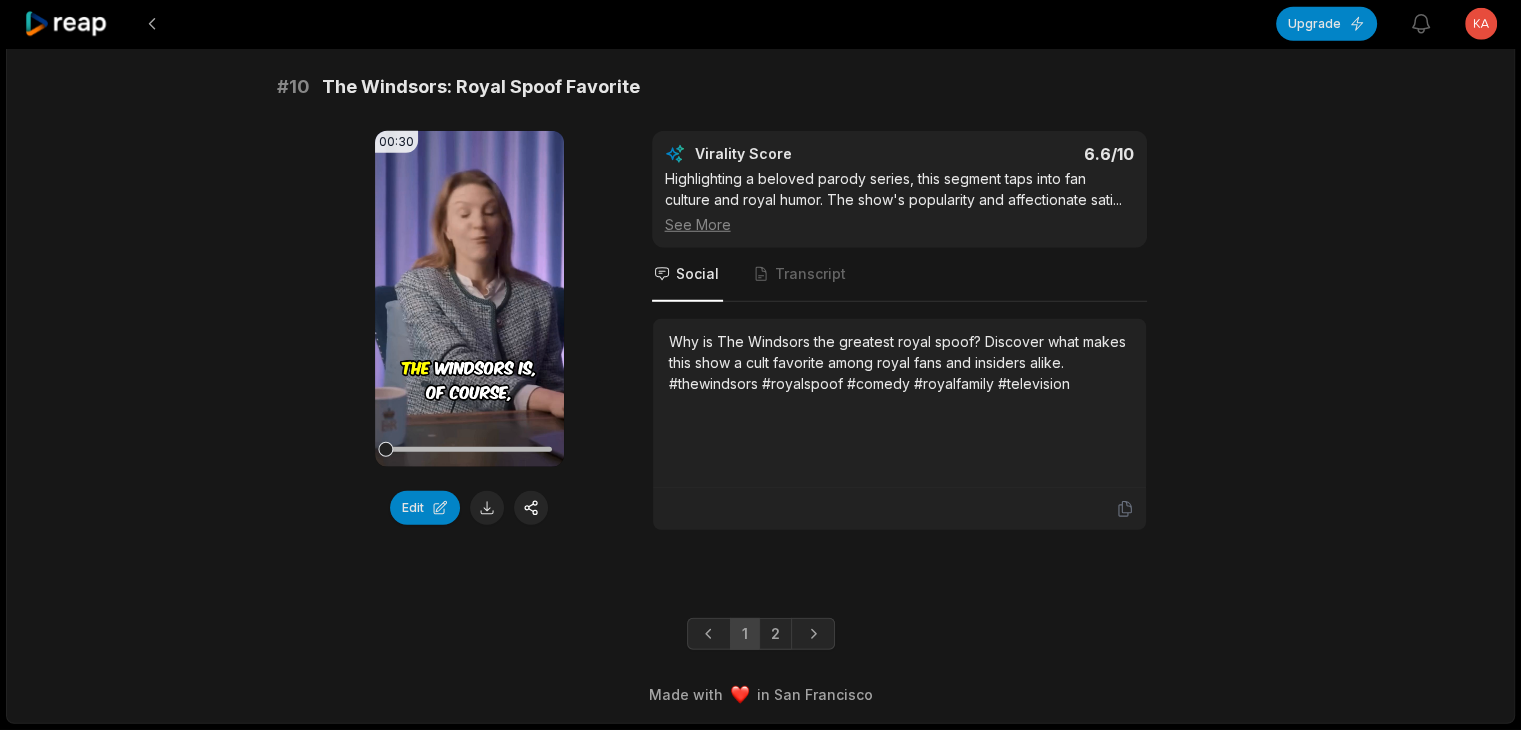 scroll, scrollTop: 0, scrollLeft: 0, axis: both 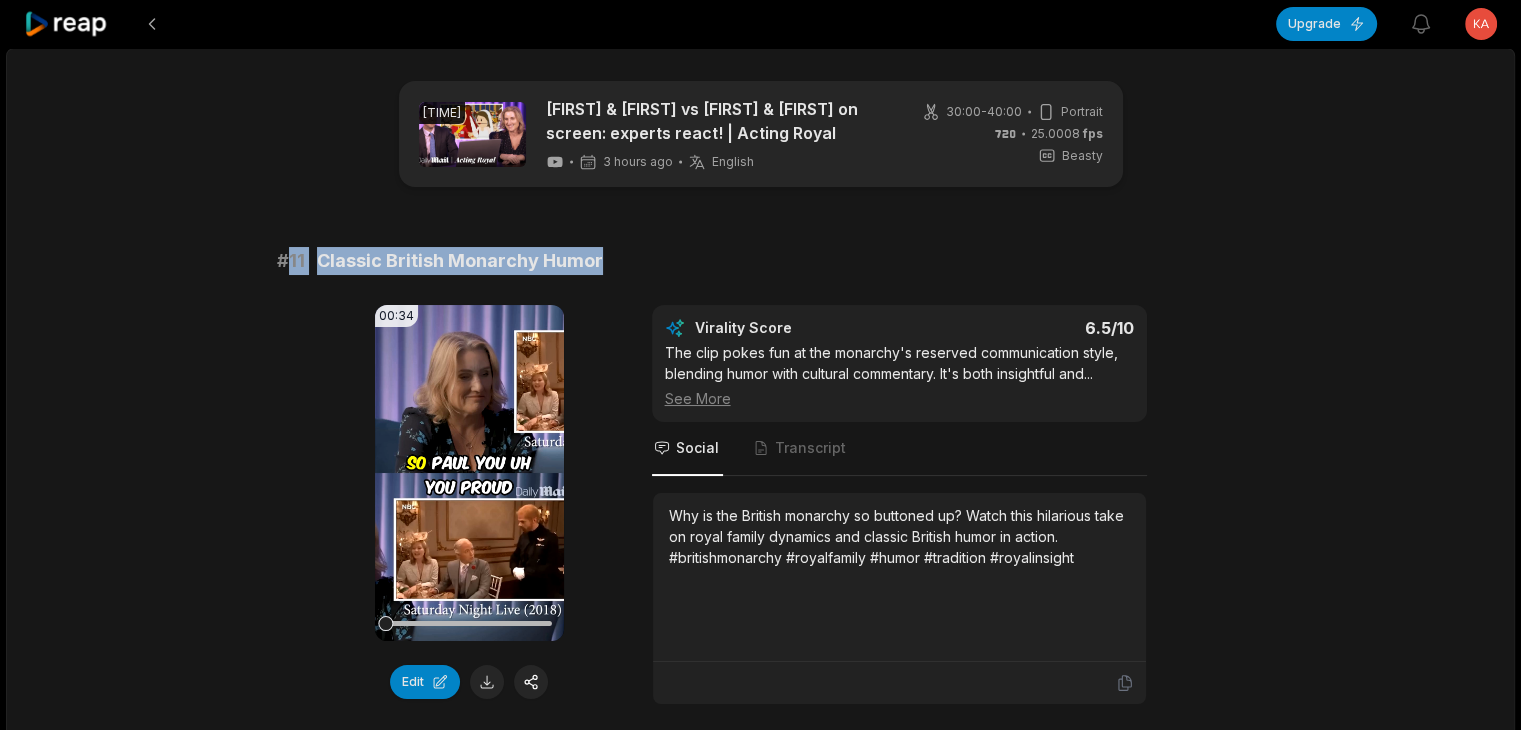 drag, startPoint x: 288, startPoint y: 254, endPoint x: 962, endPoint y: 253, distance: 674.00073 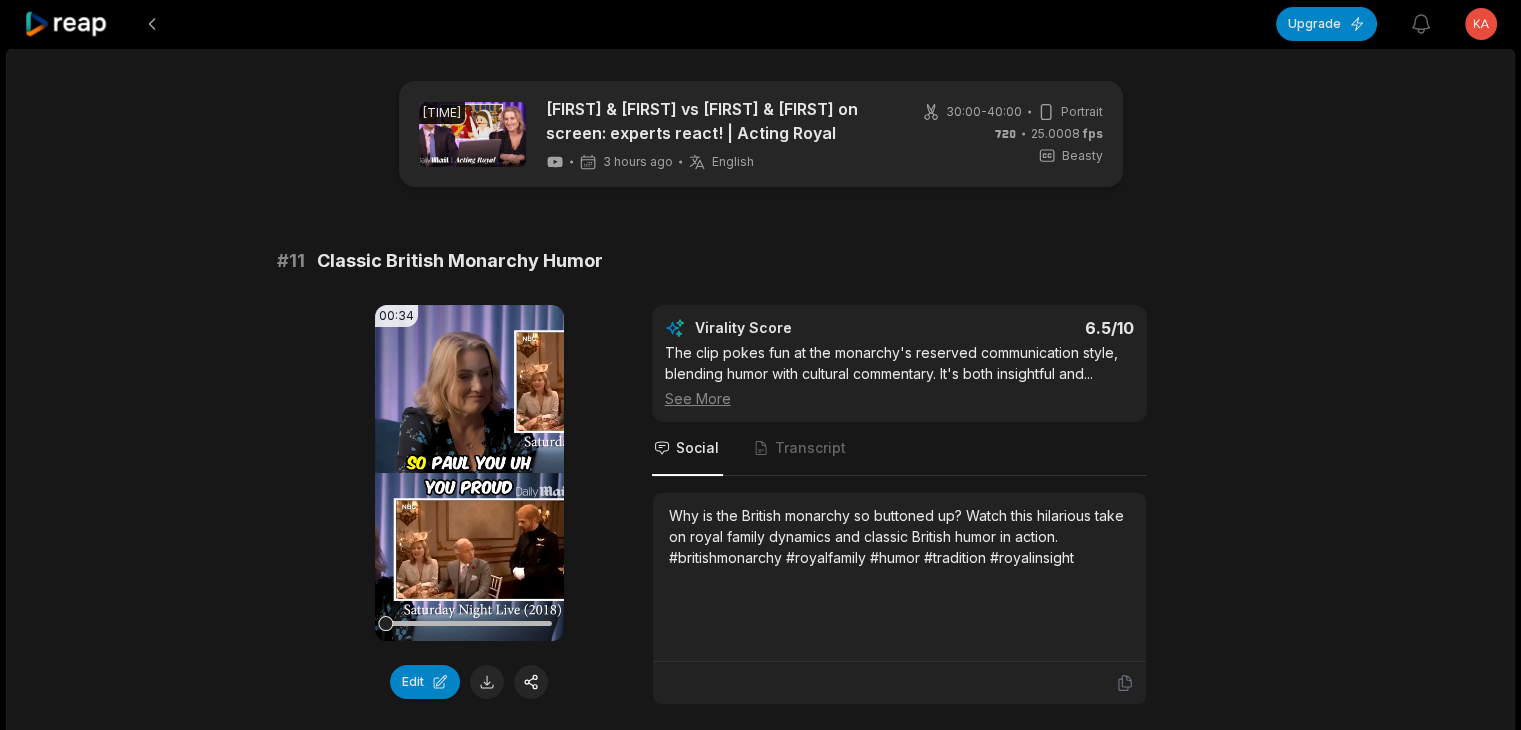 click on "Why is the British monarchy so buttoned up? Watch this hilarious take on royal family dynamics and classic British humor in action. #britishmonarchy #royalfamily #humor #tradition #royalinsight" at bounding box center (899, 536) 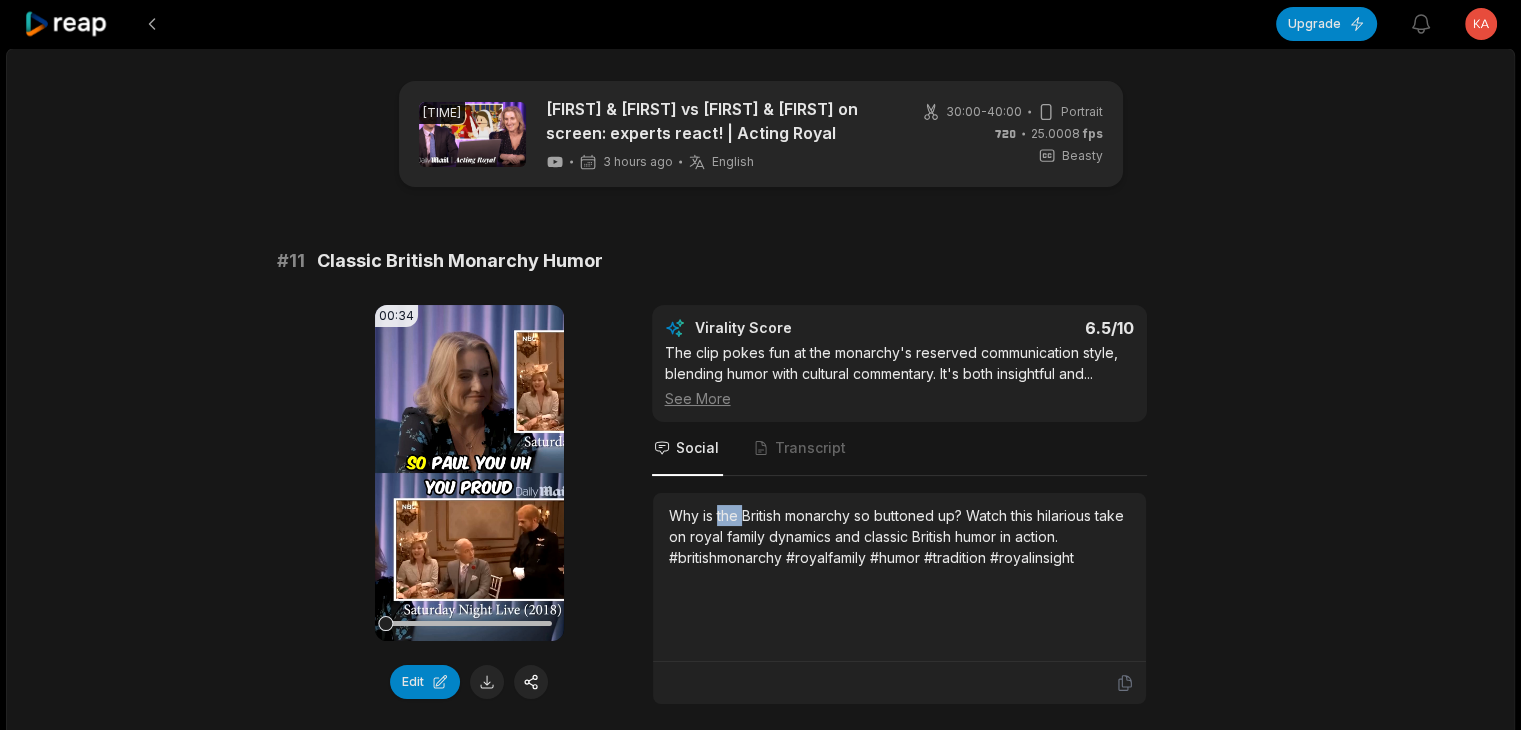 click on "Why is the British monarchy so buttoned up? Watch this hilarious take on royal family dynamics and classic British humor in action. #britishmonarchy #royalfamily #humor #tradition #royalinsight" at bounding box center [899, 536] 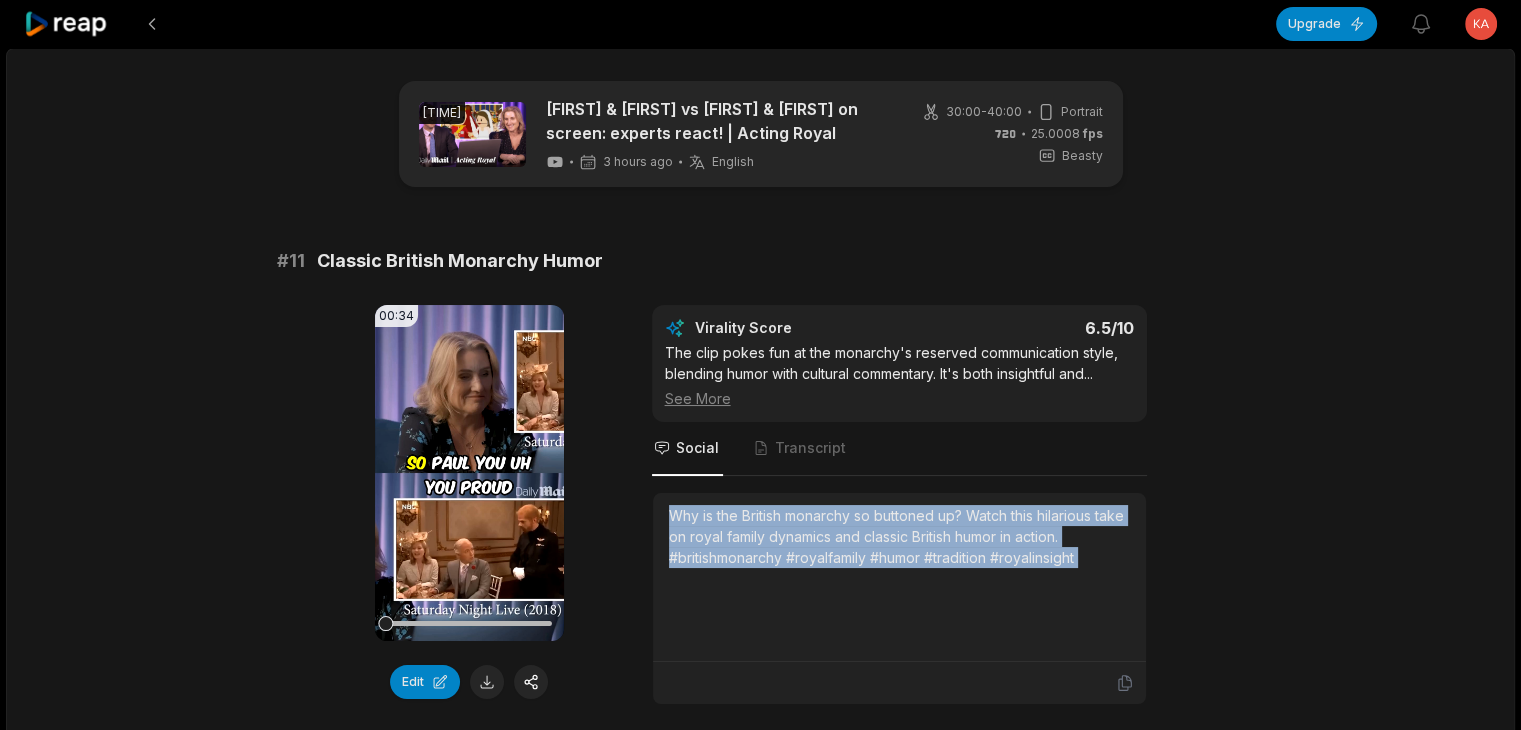 click on "Why is the British monarchy so buttoned up? Watch this hilarious take on royal family dynamics and classic British humor in action. #britishmonarchy #royalfamily #humor #tradition #royalinsight" at bounding box center [899, 536] 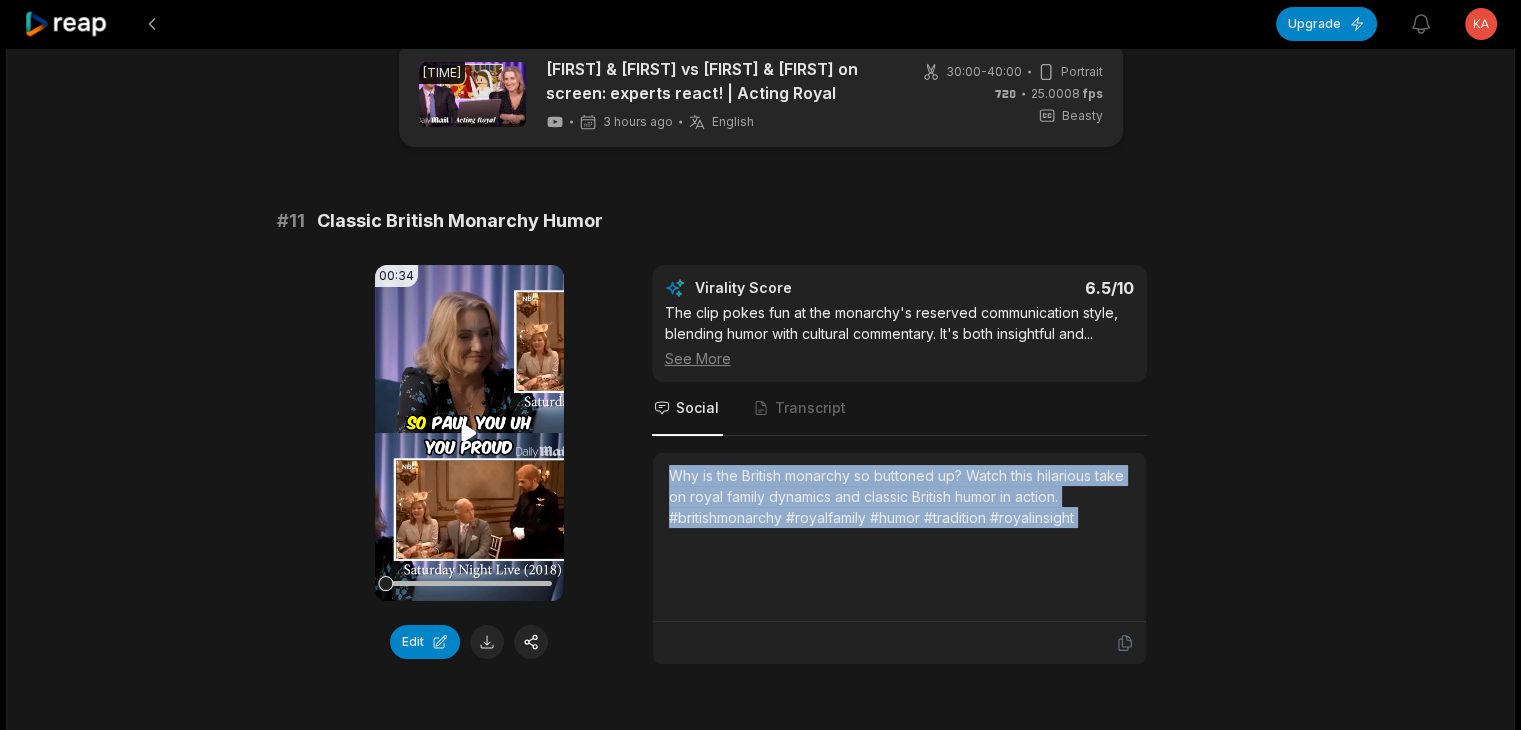 scroll, scrollTop: 100, scrollLeft: 0, axis: vertical 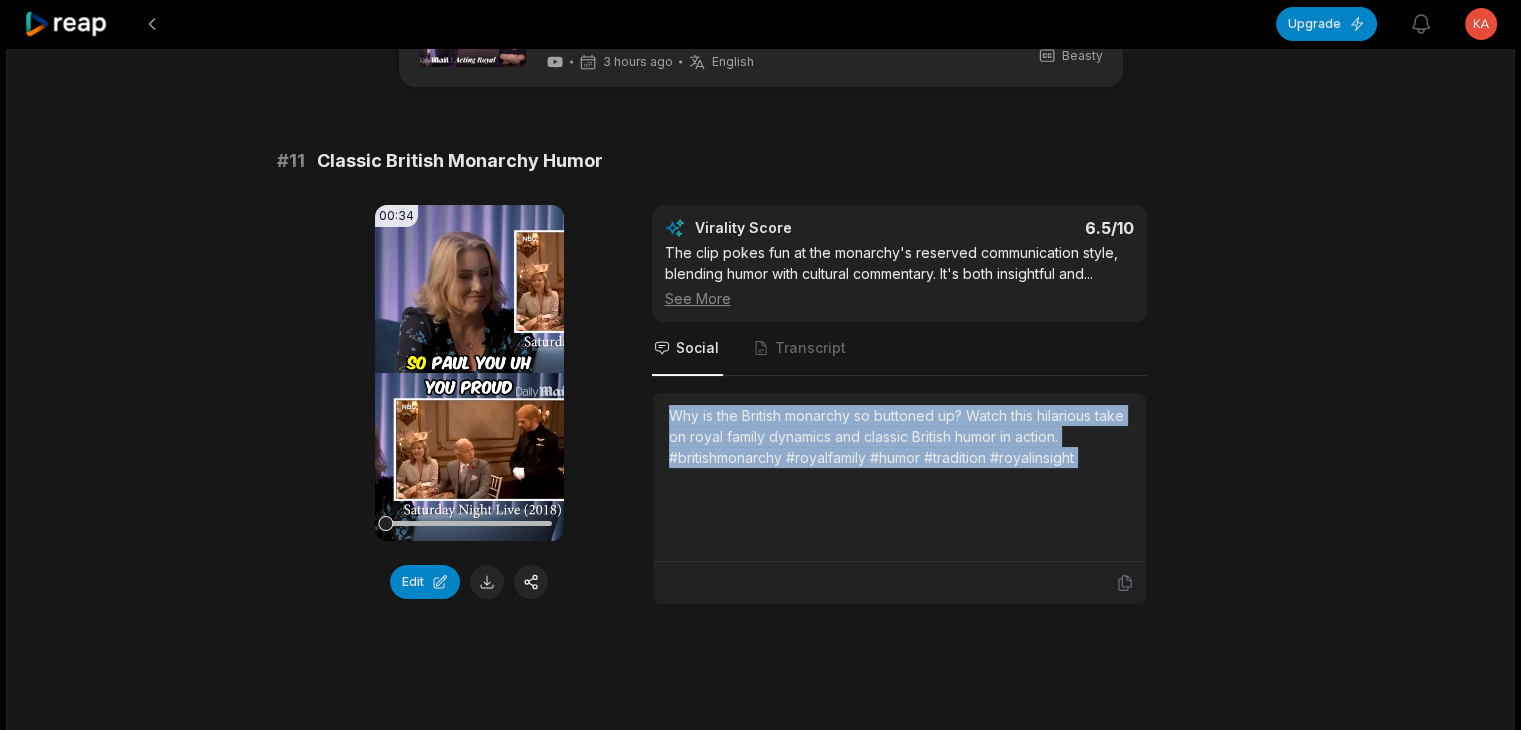 click at bounding box center [487, 582] 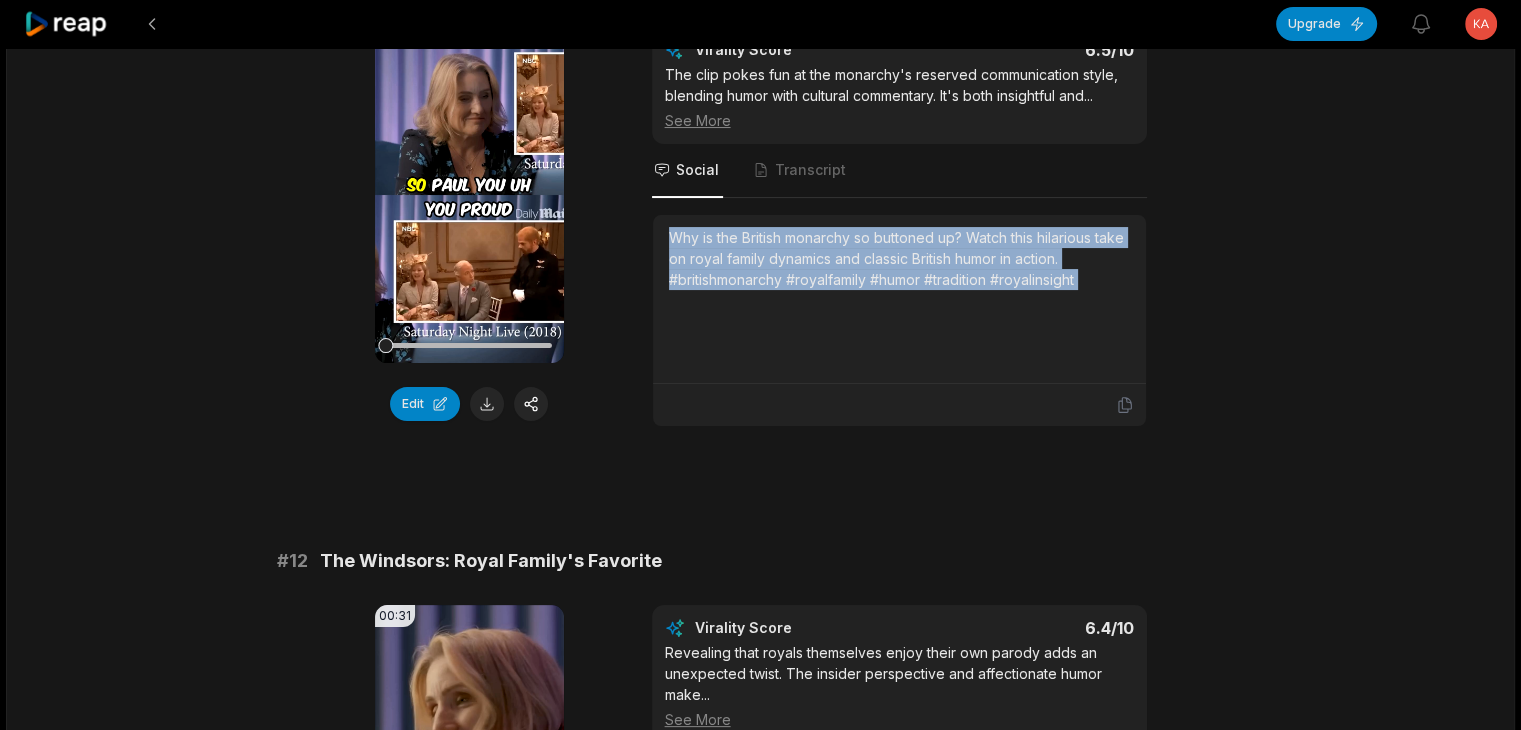 scroll, scrollTop: 400, scrollLeft: 0, axis: vertical 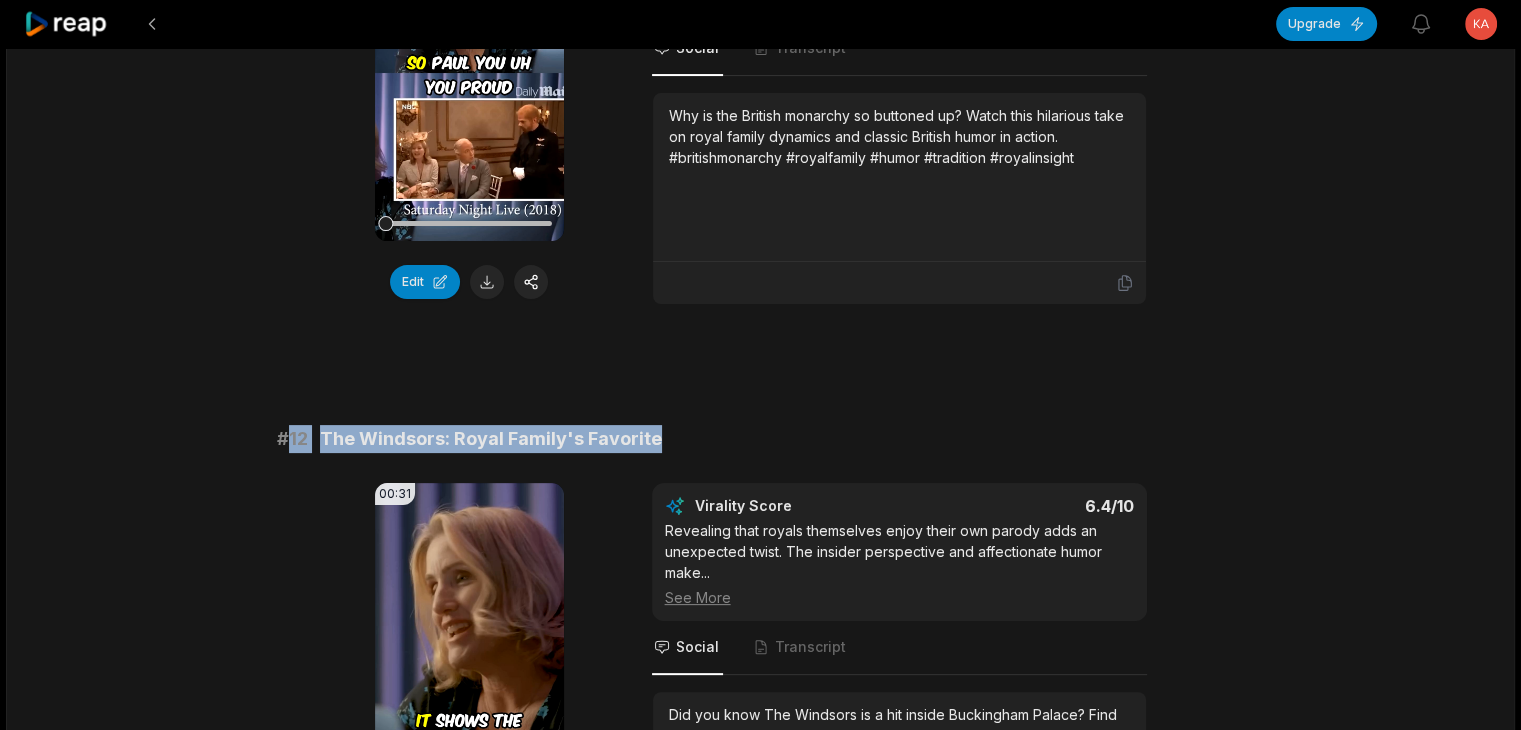 drag, startPoint x: 288, startPoint y: 426, endPoint x: 835, endPoint y: 419, distance: 547.0448 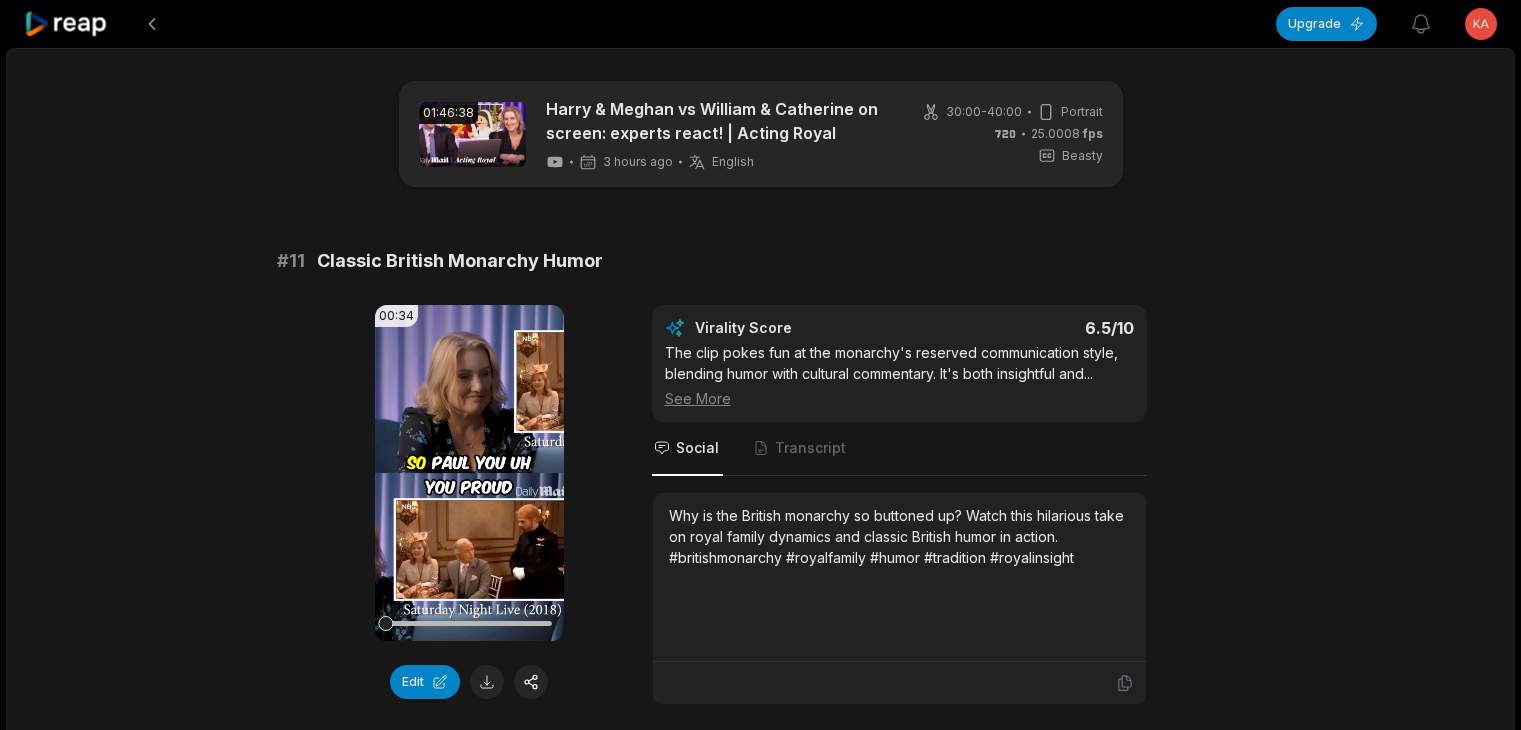 scroll, scrollTop: 400, scrollLeft: 0, axis: vertical 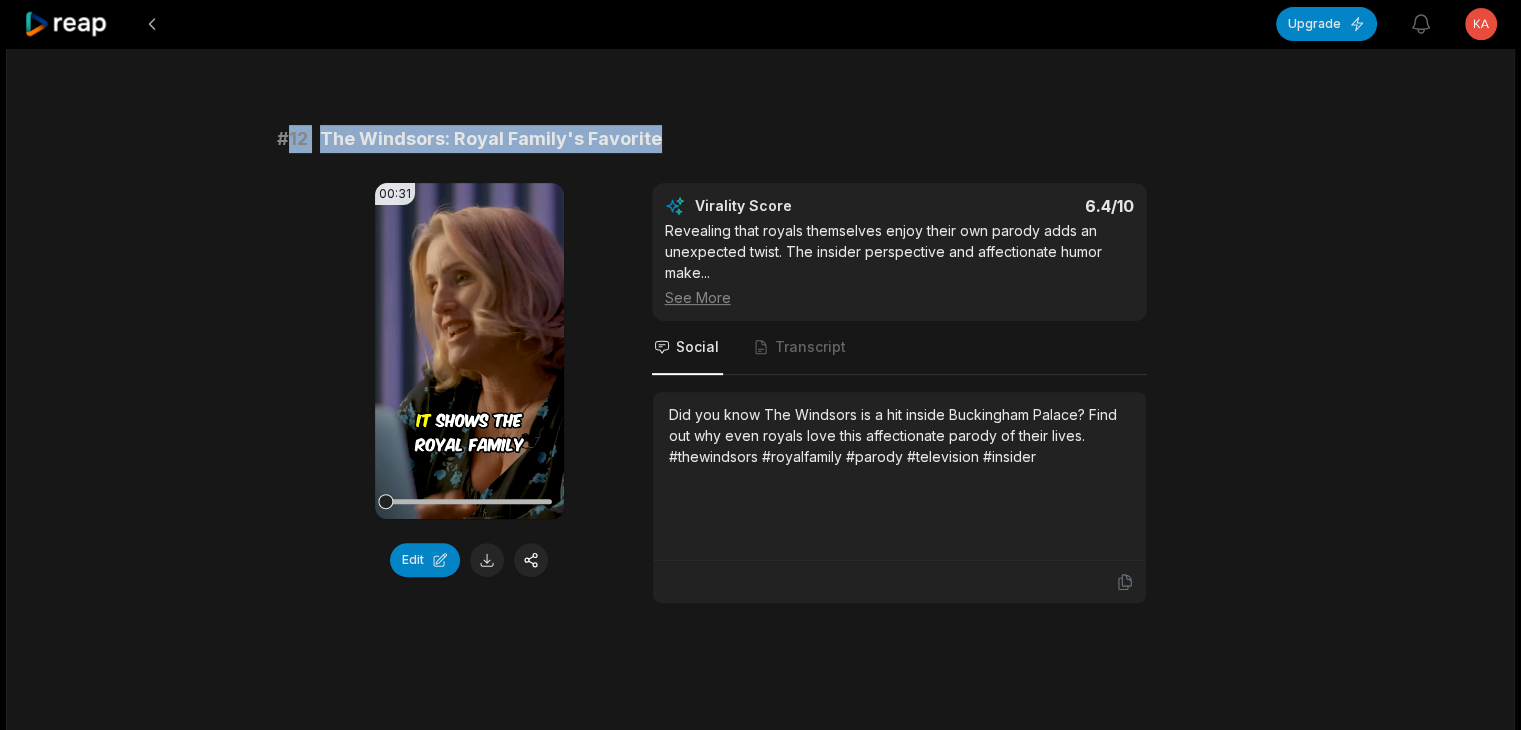 click on "Did you know The Windsors is a hit inside Buckingham Palace? Find out why even royals love this affectionate parody of their lives. #thewindsors #royalfamily #parody #television #insider" at bounding box center [899, 435] 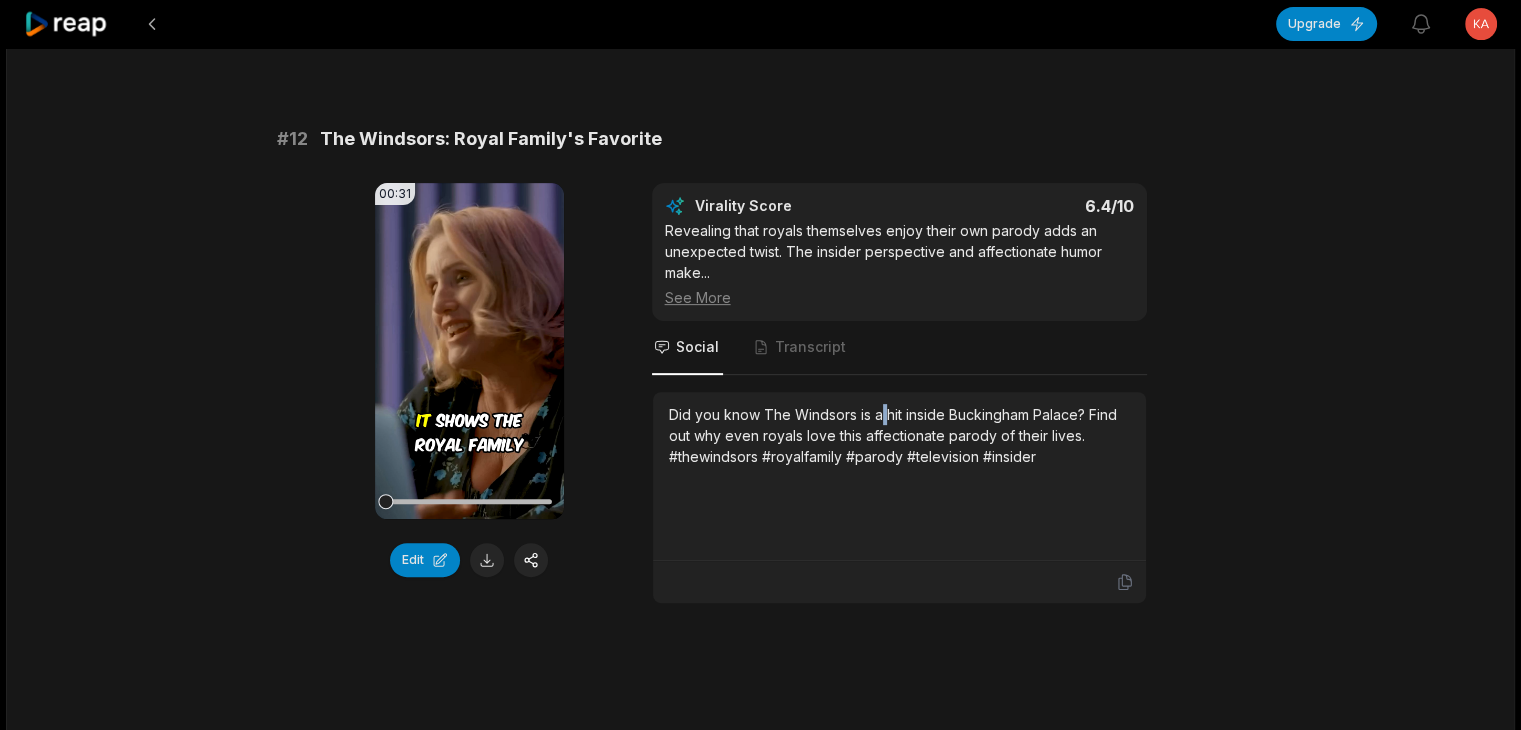 click on "Did you know The Windsors is a hit inside Buckingham Palace? Find out why even royals love this affectionate parody of their lives. #thewindsors #royalfamily #parody #television #insider" at bounding box center [899, 435] 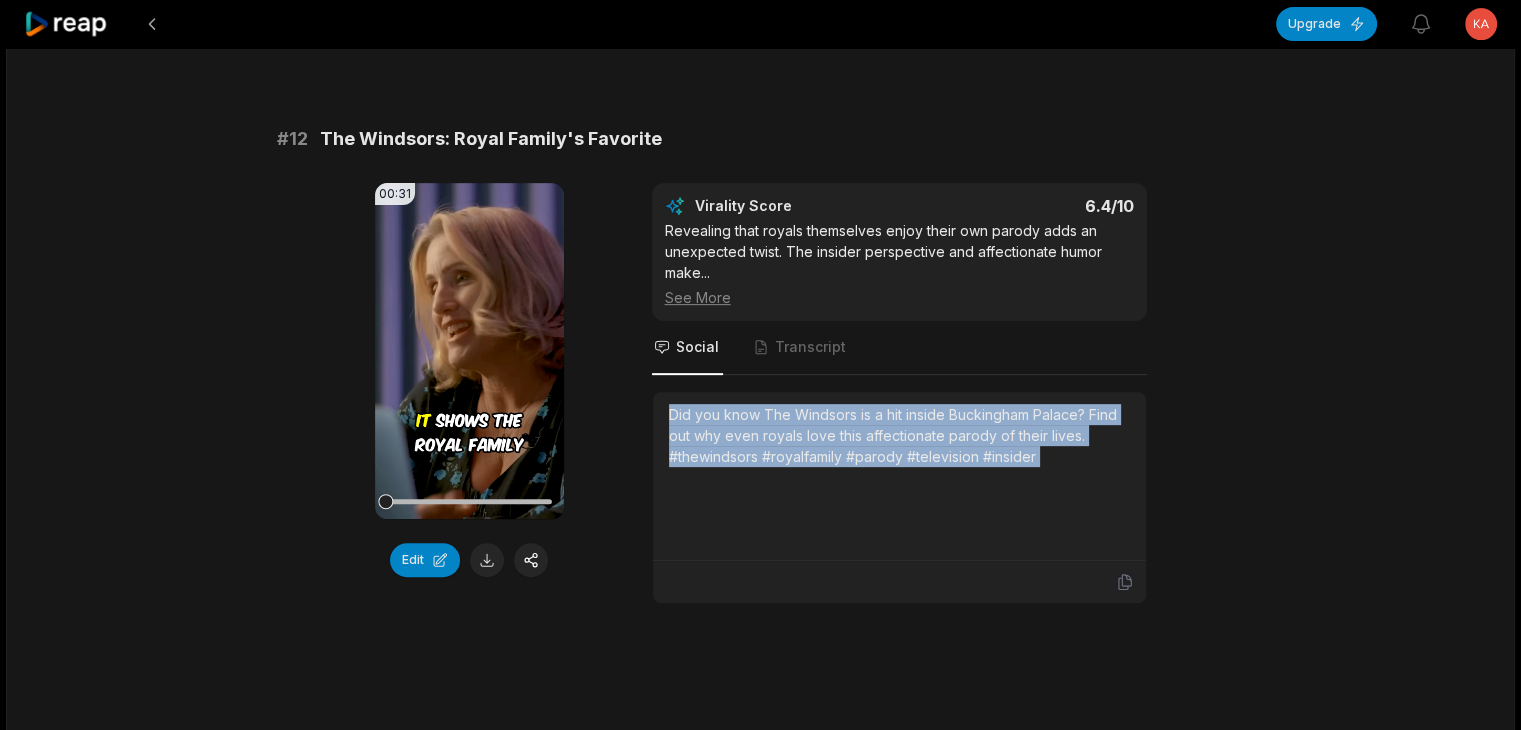 copy on "Did you know The Windsors is a hit inside Buckingham Palace? Find out why even royals love this affectionate parody of their lives. #thewindsors #royalfamily #parody #television #insider" 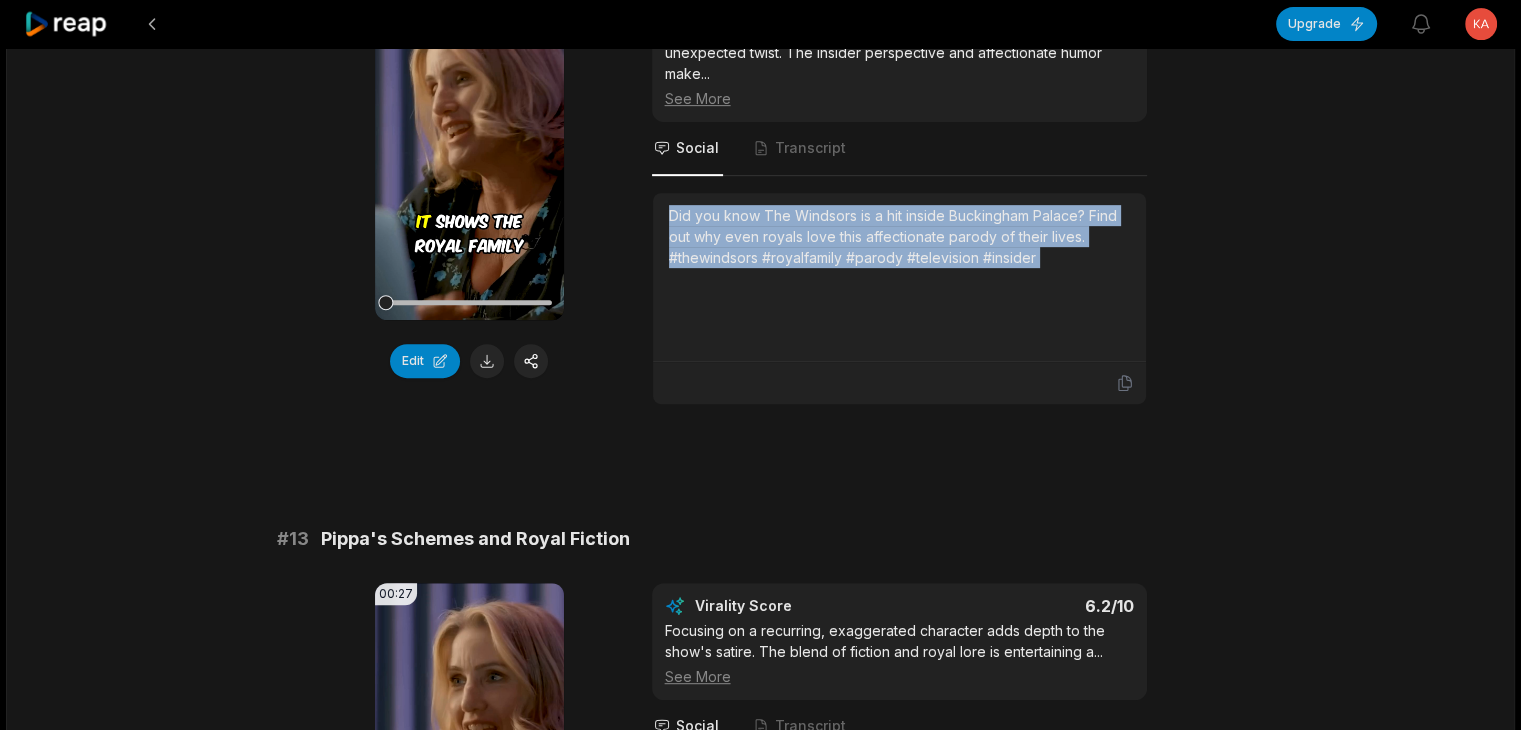 scroll, scrollTop: 900, scrollLeft: 0, axis: vertical 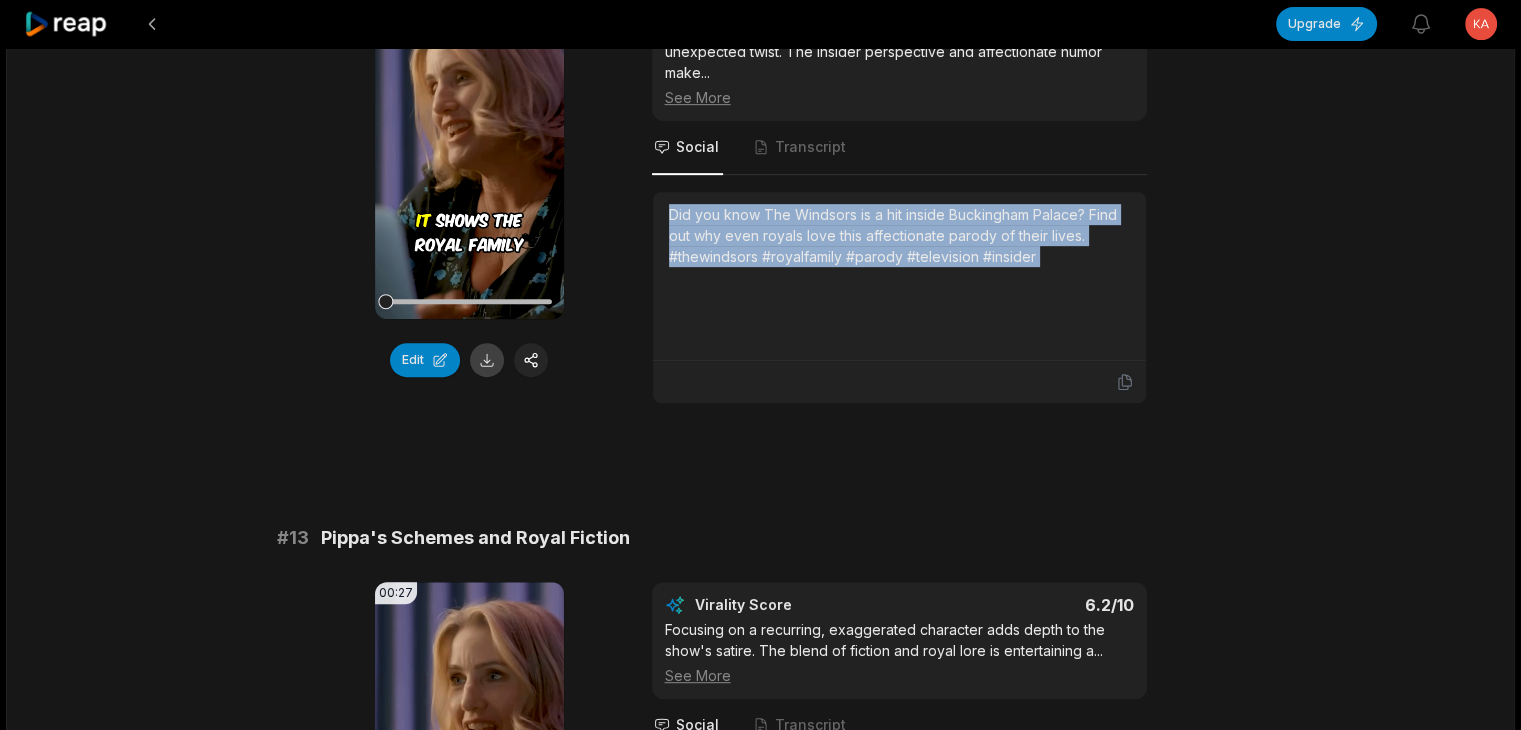 click at bounding box center [487, 360] 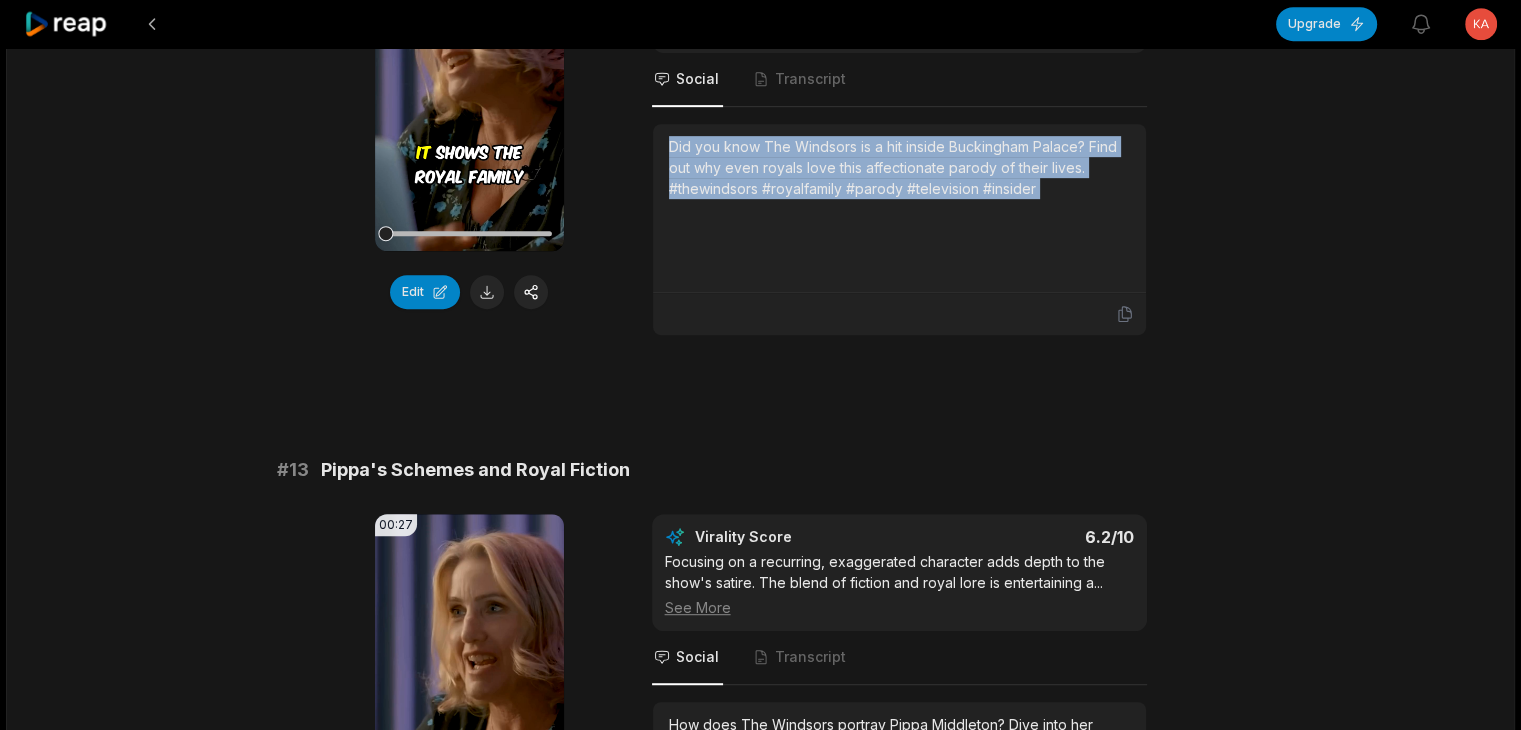 scroll, scrollTop: 1000, scrollLeft: 0, axis: vertical 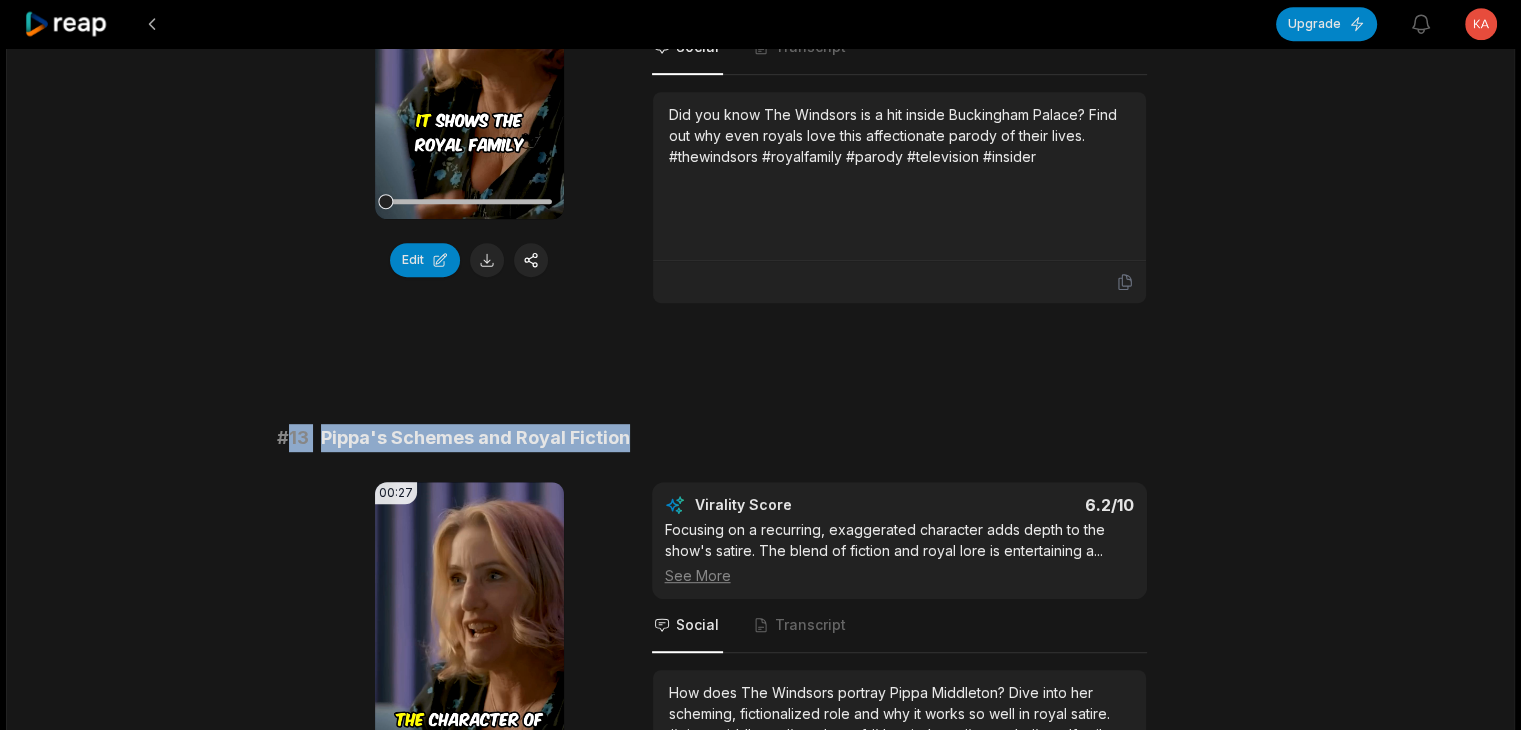 drag, startPoint x: 289, startPoint y: 440, endPoint x: 849, endPoint y: 378, distance: 563.4217 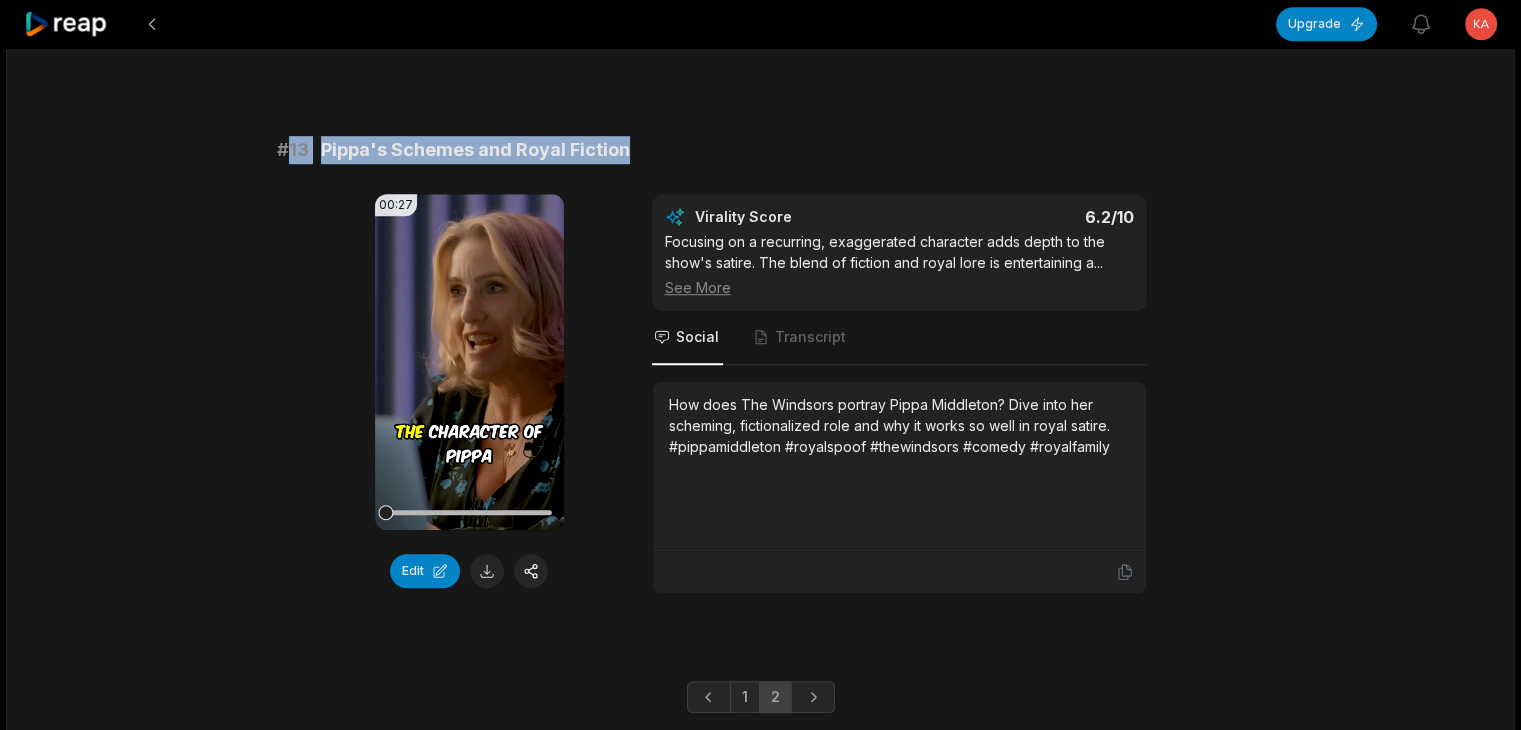 scroll, scrollTop: 1300, scrollLeft: 0, axis: vertical 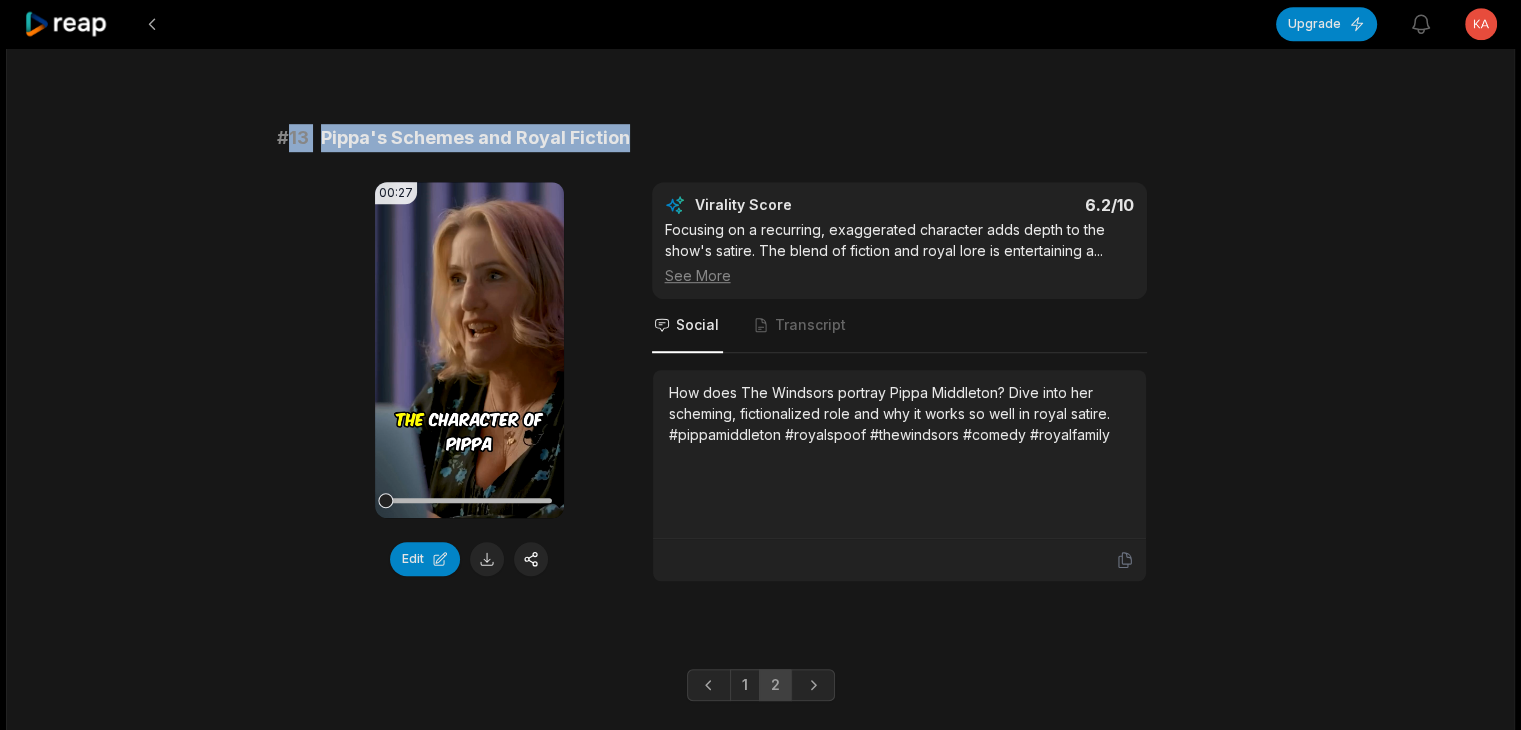 click on "How does The Windsors portray [FIRST] [FIRST]? Dive into her scheming, fictionalized role and why it works so well in royal satire. #[FIRST][FIRST] #royalspoof #thewindsors #comedy #royalfamily" at bounding box center (899, 413) 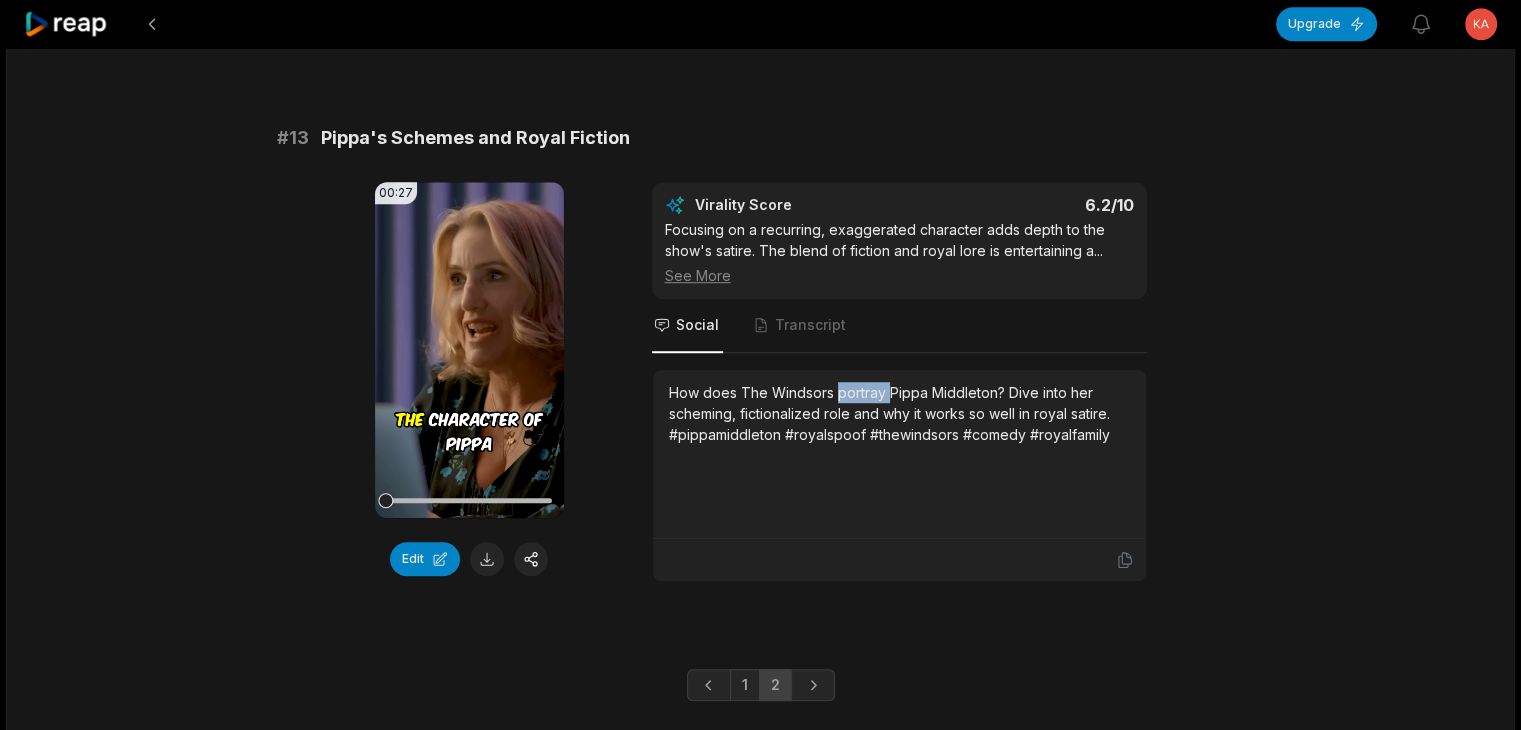 click on "How does The Windsors portray [FIRST] [FIRST]? Dive into her scheming, fictionalized role and why it works so well in royal satire. #[FIRST][FIRST] #royalspoof #thewindsors #comedy #royalfamily" at bounding box center [899, 413] 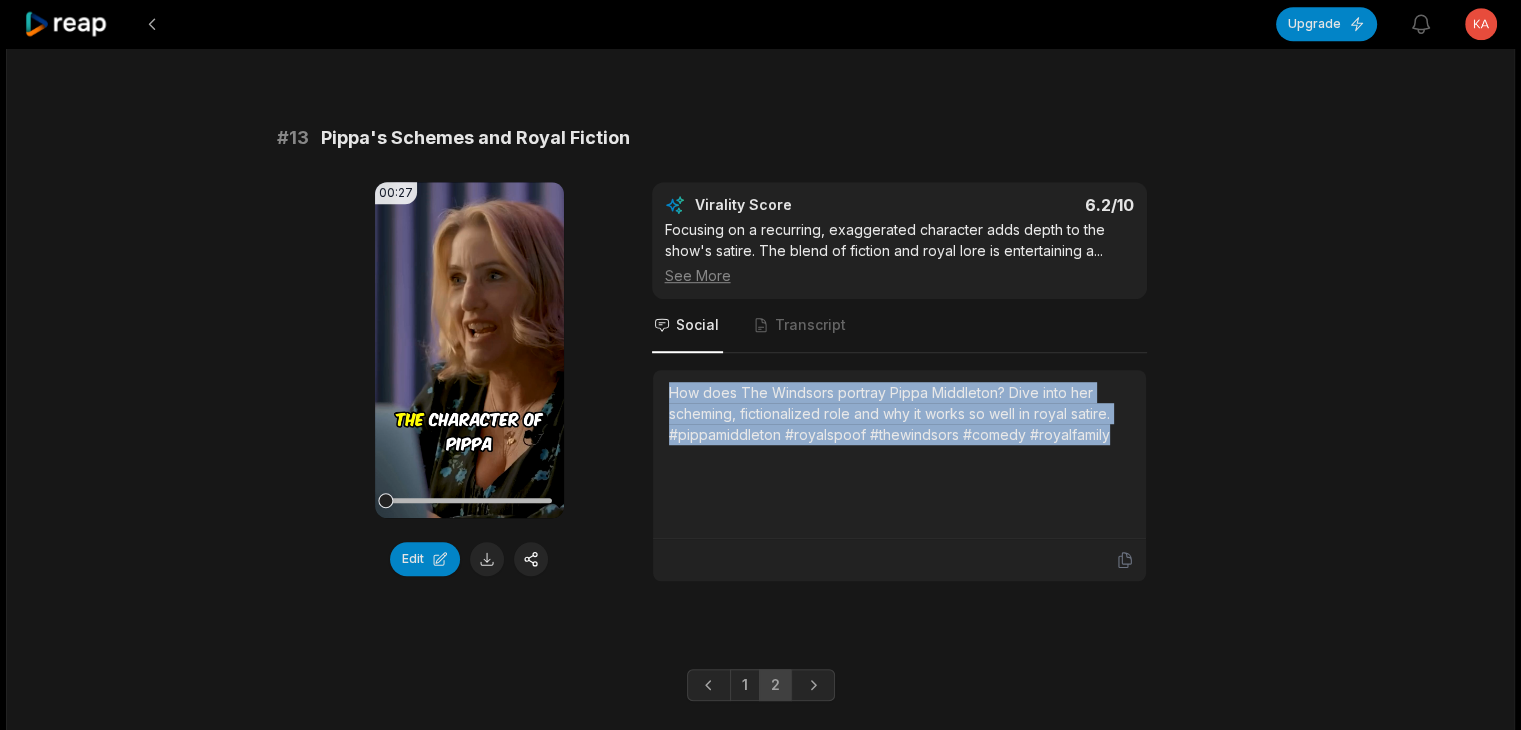 click on "How does The Windsors portray [FIRST] [FIRST]? Dive into her scheming, fictionalized role and why it works so well in royal satire. #[FIRST][FIRST] #royalspoof #thewindsors #comedy #royalfamily" at bounding box center (899, 413) 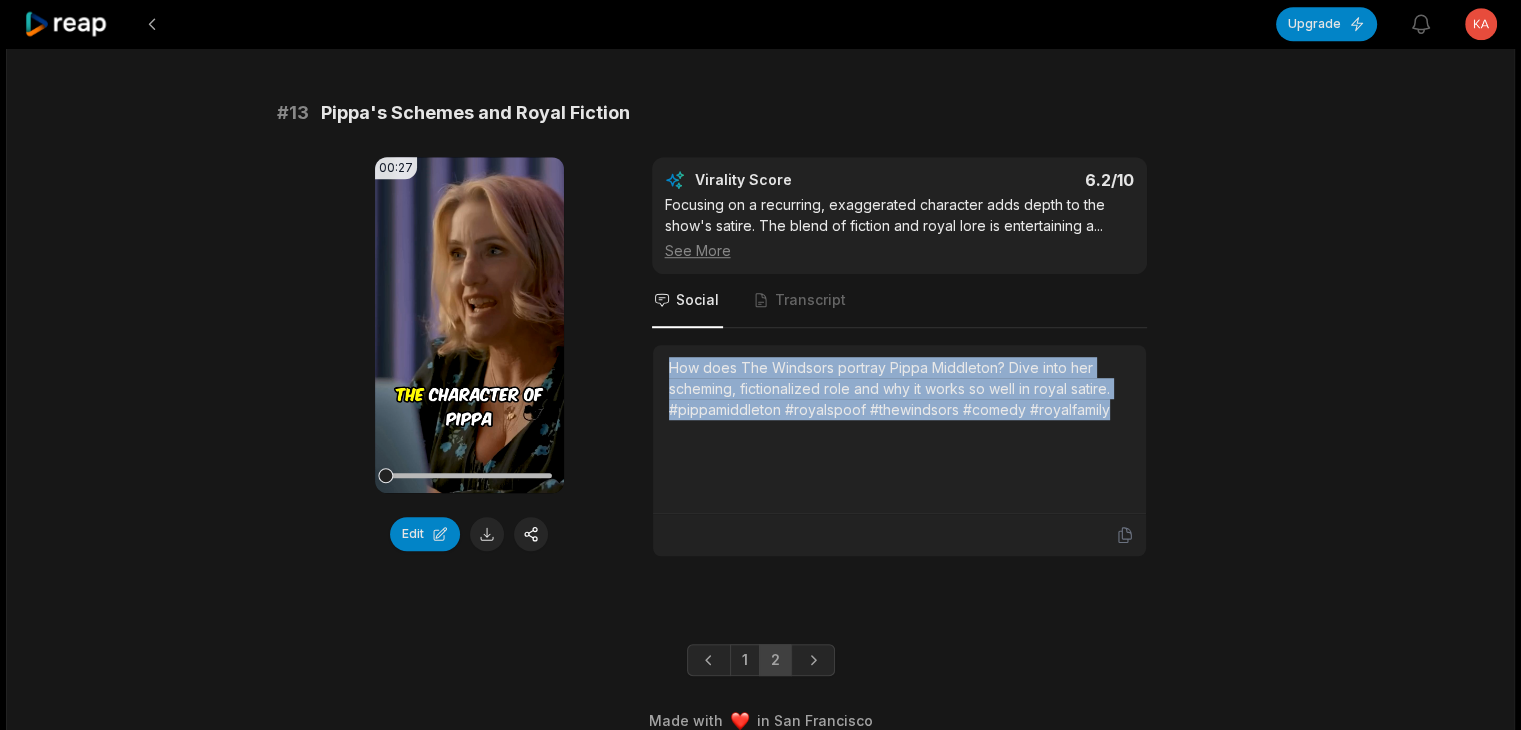 scroll, scrollTop: 1347, scrollLeft: 0, axis: vertical 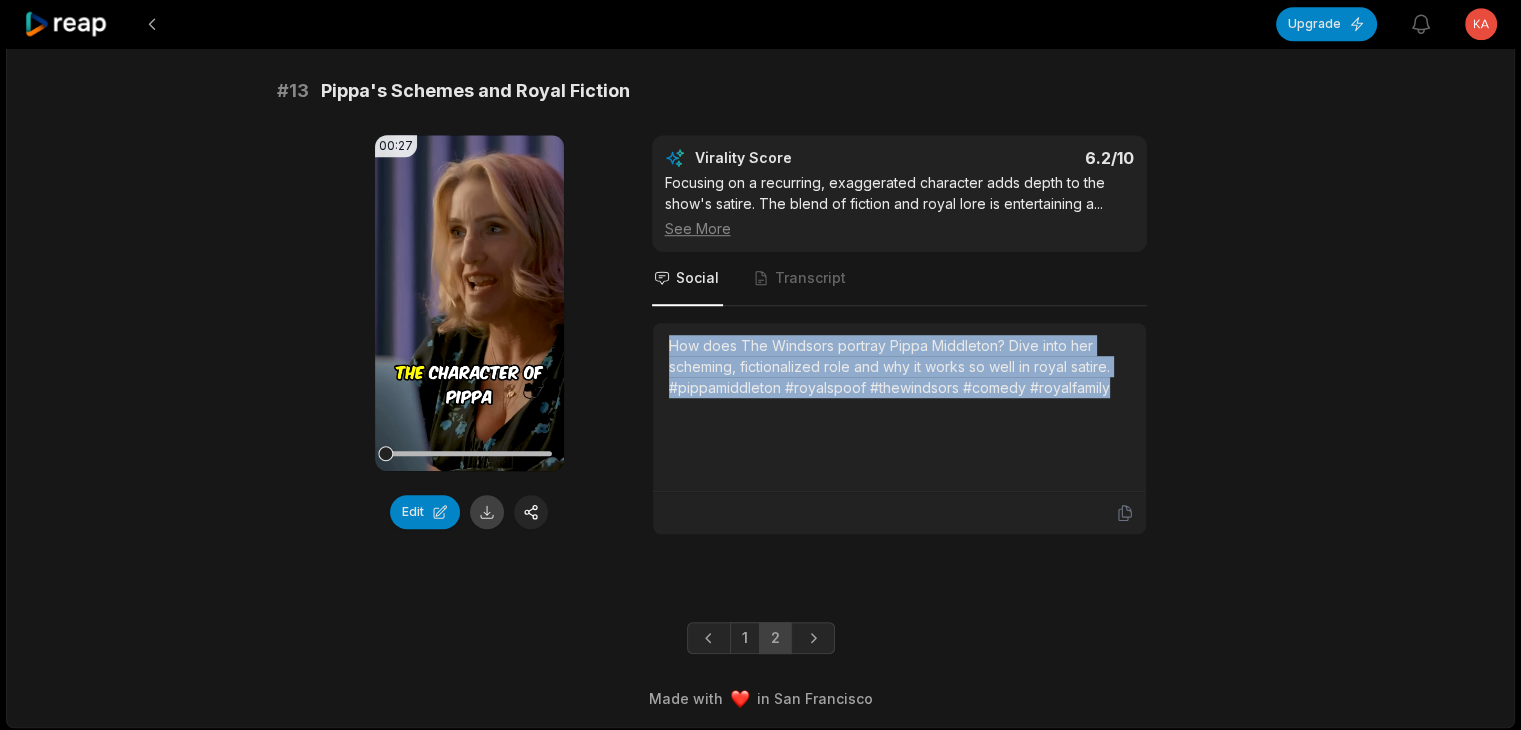 click at bounding box center [487, 512] 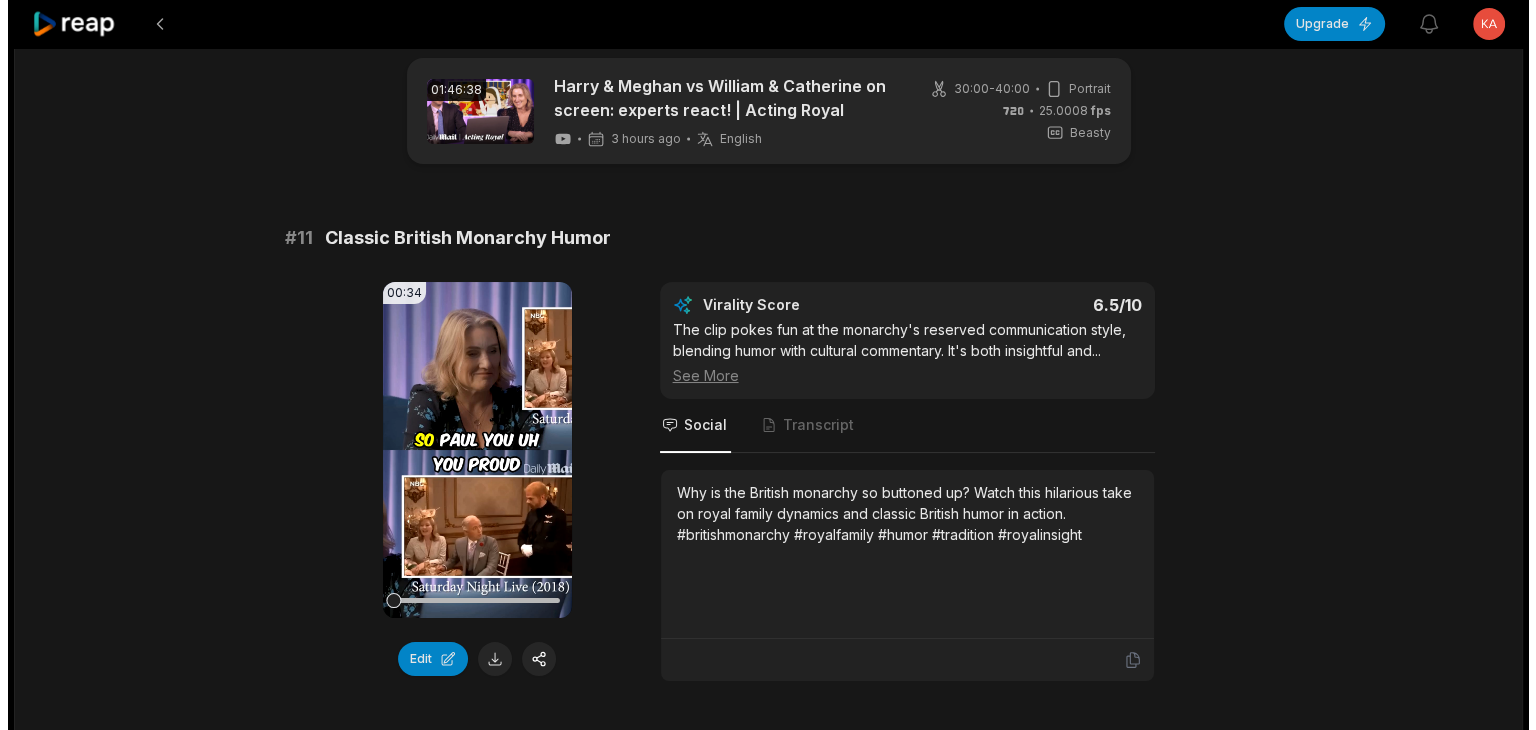 scroll, scrollTop: 0, scrollLeft: 0, axis: both 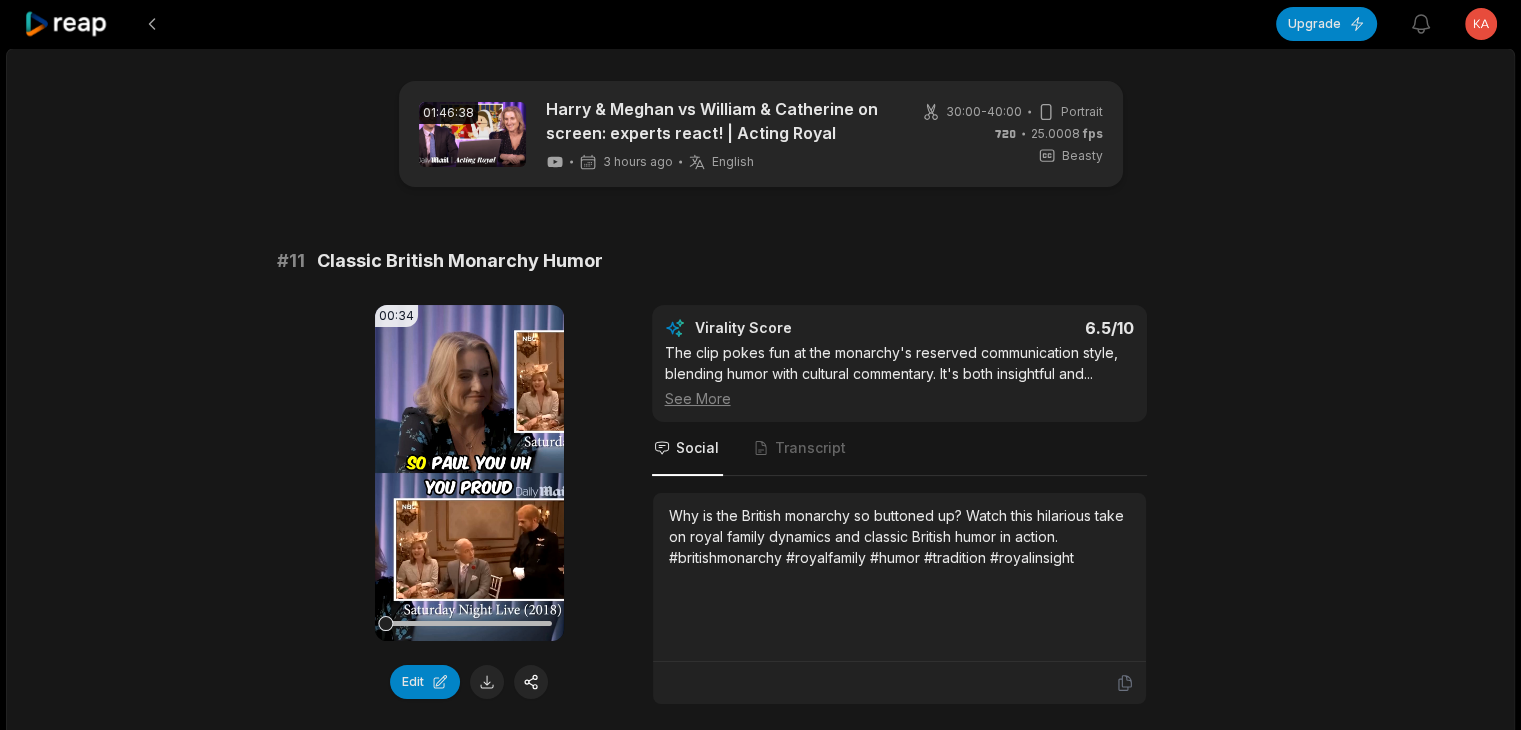 click on "Upgrade View notifications Open user menu 01:46:38 Harry & Meghan vs William & Catherine on screen: experts react! | Acting Royal 3 hours ago English en 30:00  -  40:00 Portrait 25.0008   fps Beasty # 11 Classic British Monarchy Humor 00:34 Your browser does not support mp4 format. Edit Virality Score 6.5 /10 The clip pokes fun at the monarchy's reserved communication style, blending humor with cultural commentary. It's both insightful and  ...   See More Social Transcript Why is the British monarchy so buttoned up? Watch this hilarious take on royal family dynamics and classic British humor in action. #britishmonarchy #royalfamily #humor #tradition #royalinsight # 12 The Windsors: Royal Family's Favorite 00:31 Your browser does not support mp4 format. Edit Virality Score 6.4 /10 Revealing that royals themselves enjoy their own parody adds an unexpected twist. The insider perspective and affectionate humor make ...   See More Social Transcript # 13 Pippa's Schemes and Royal Fiction 00:27 Edit Virality Score" at bounding box center (760, 365) 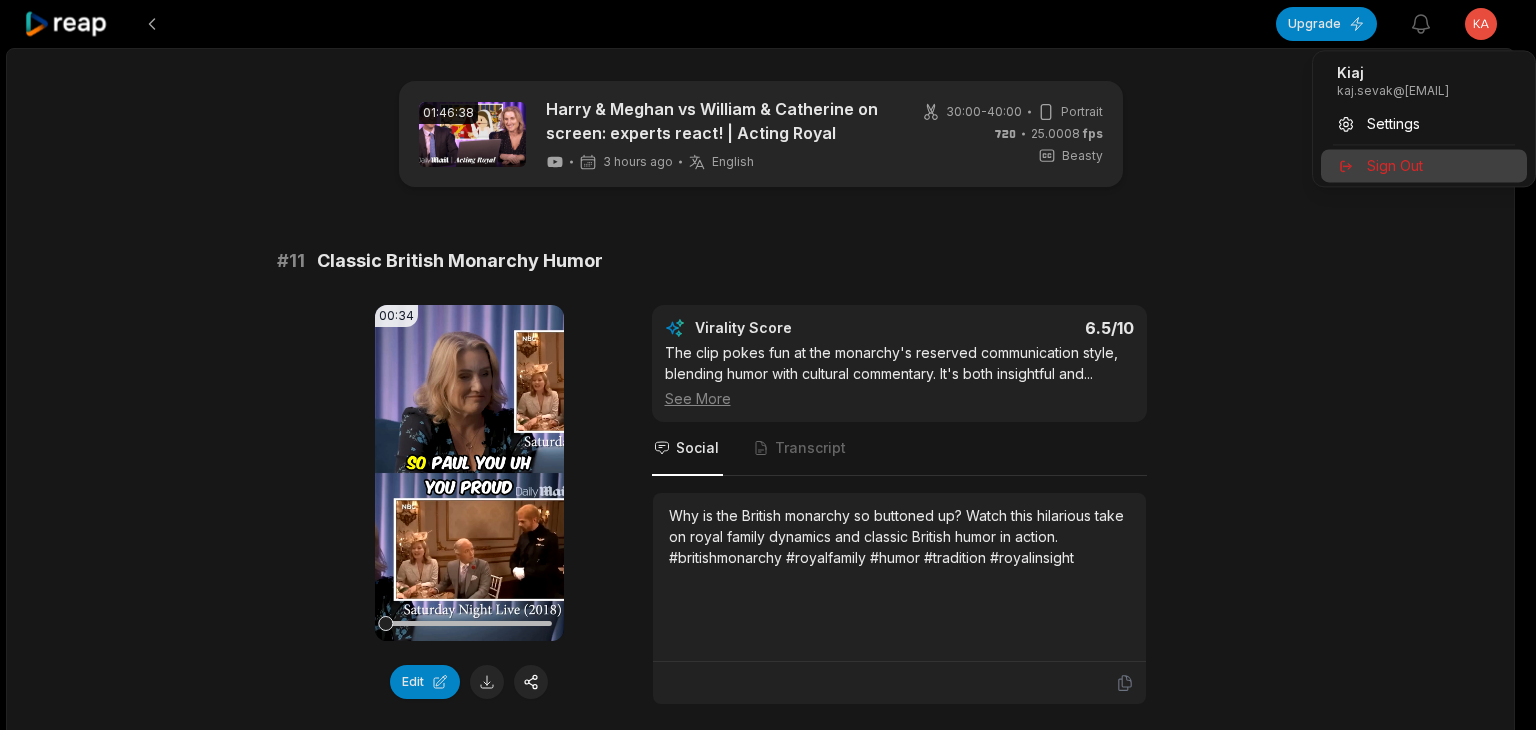 click on "Sign Out" at bounding box center (1424, 165) 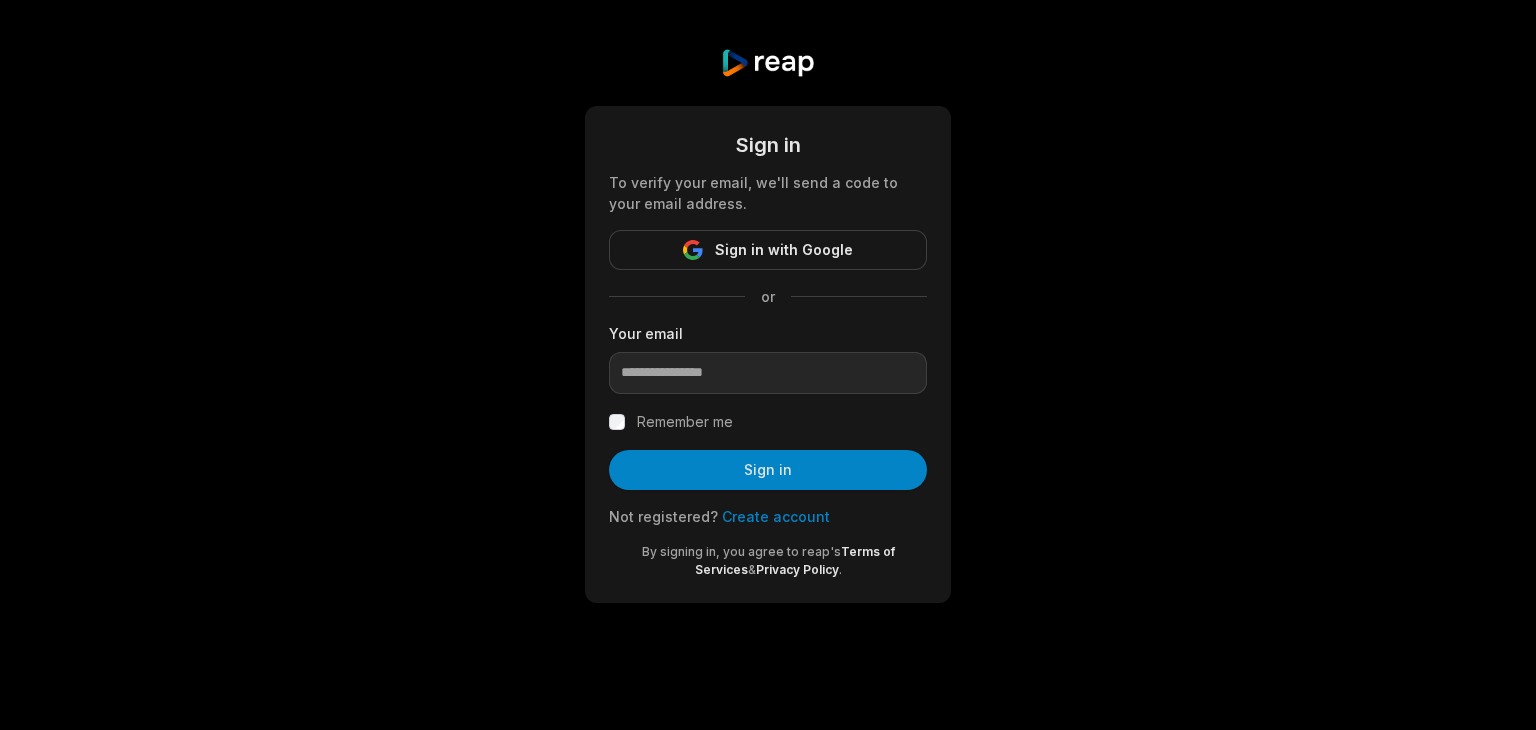 click on "Create account" at bounding box center [776, 516] 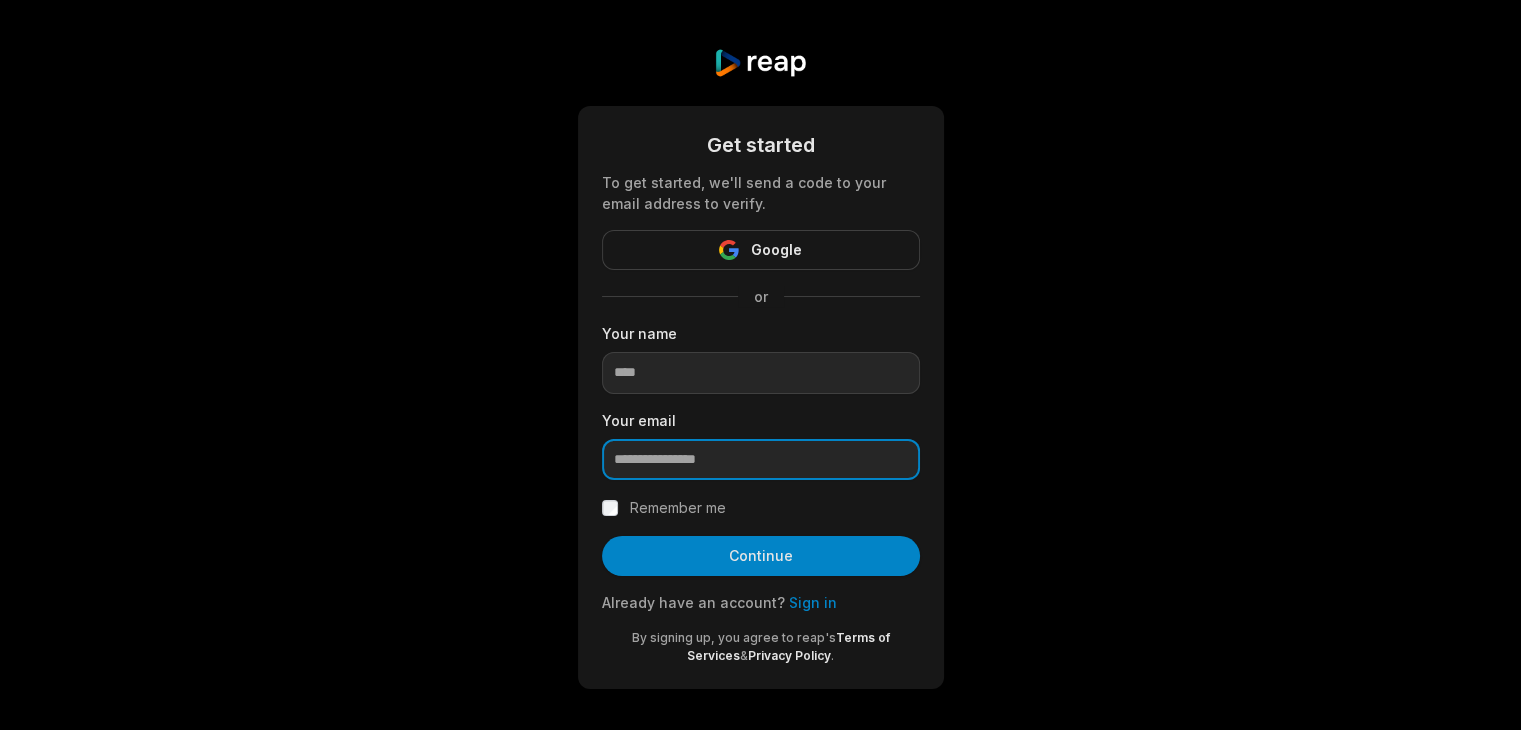 click at bounding box center (761, 460) 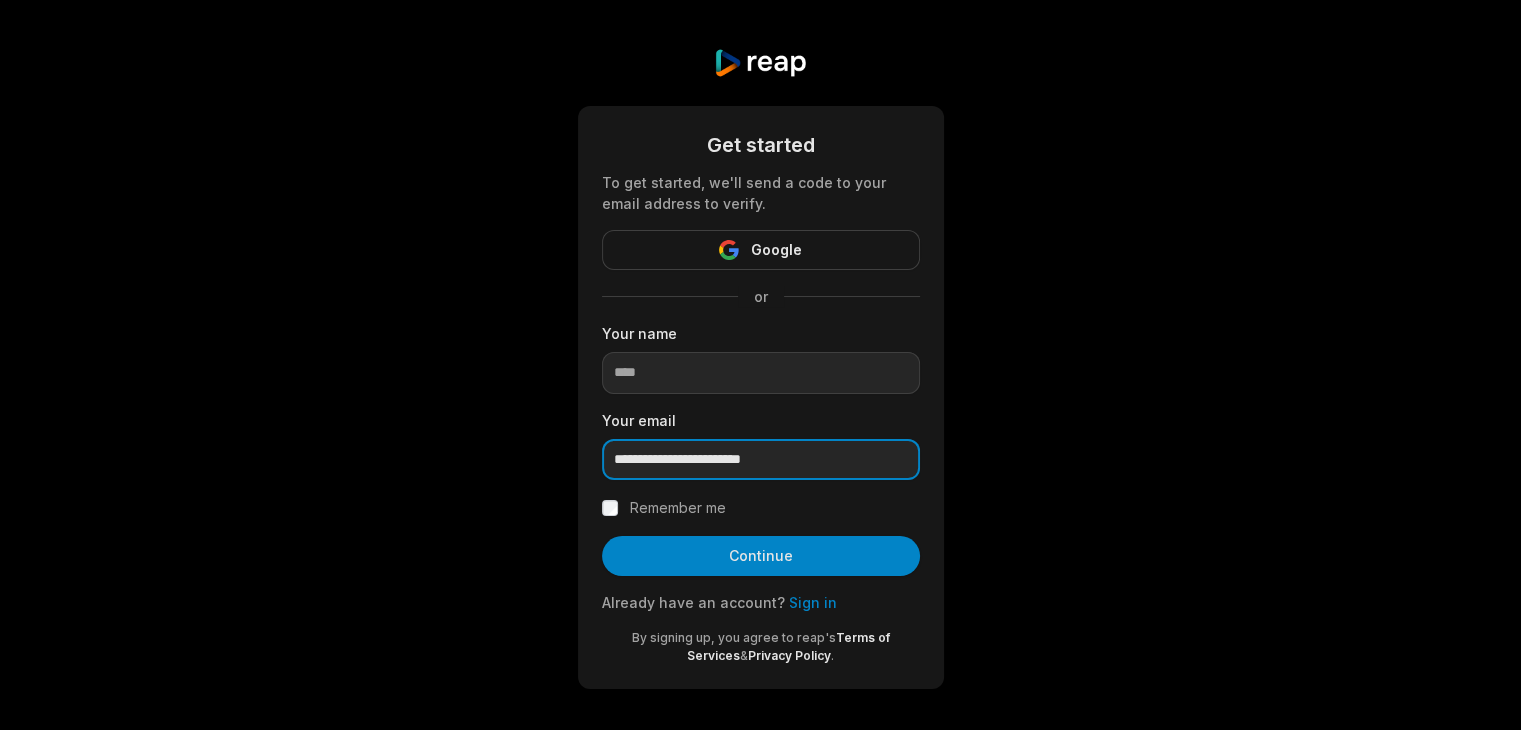 type on "**********" 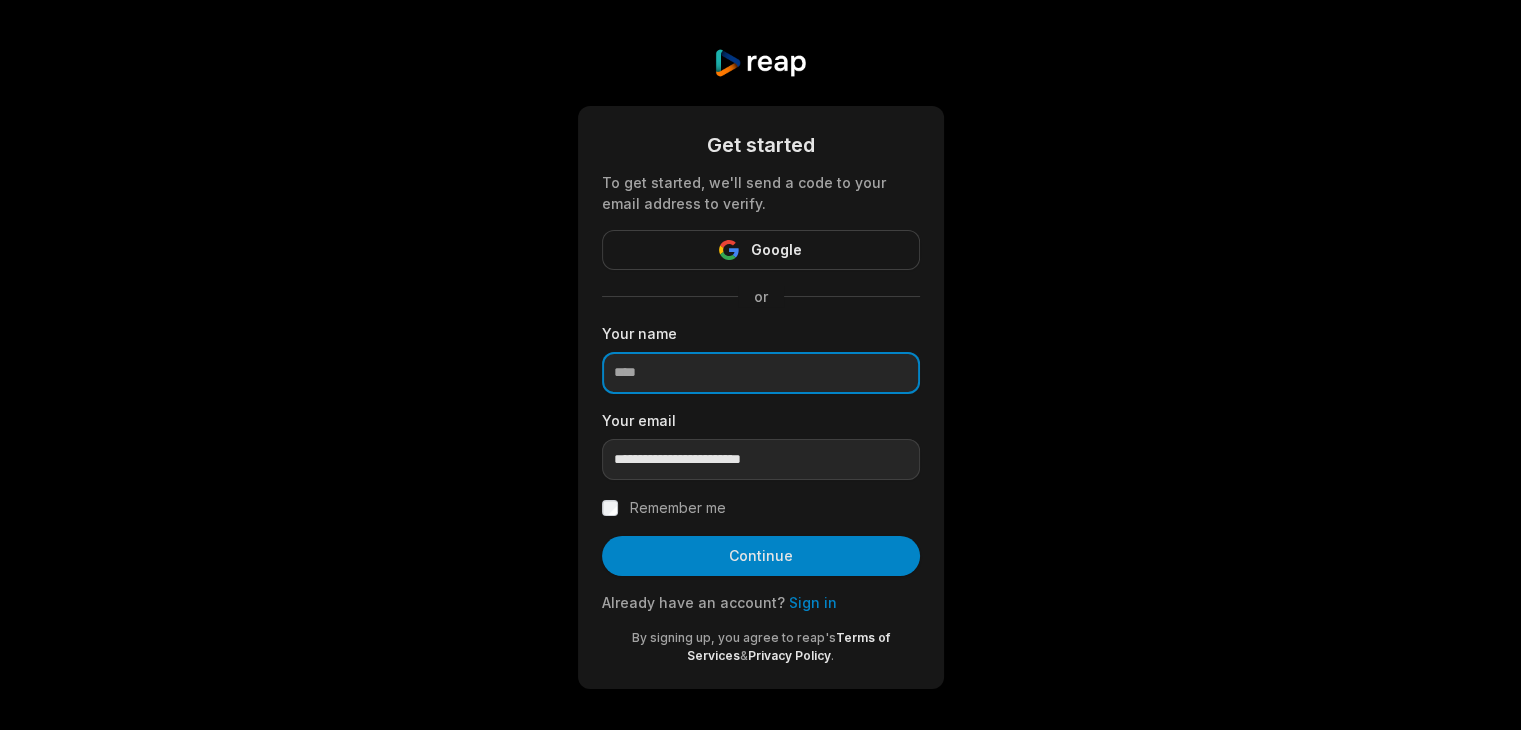 click at bounding box center (761, 373) 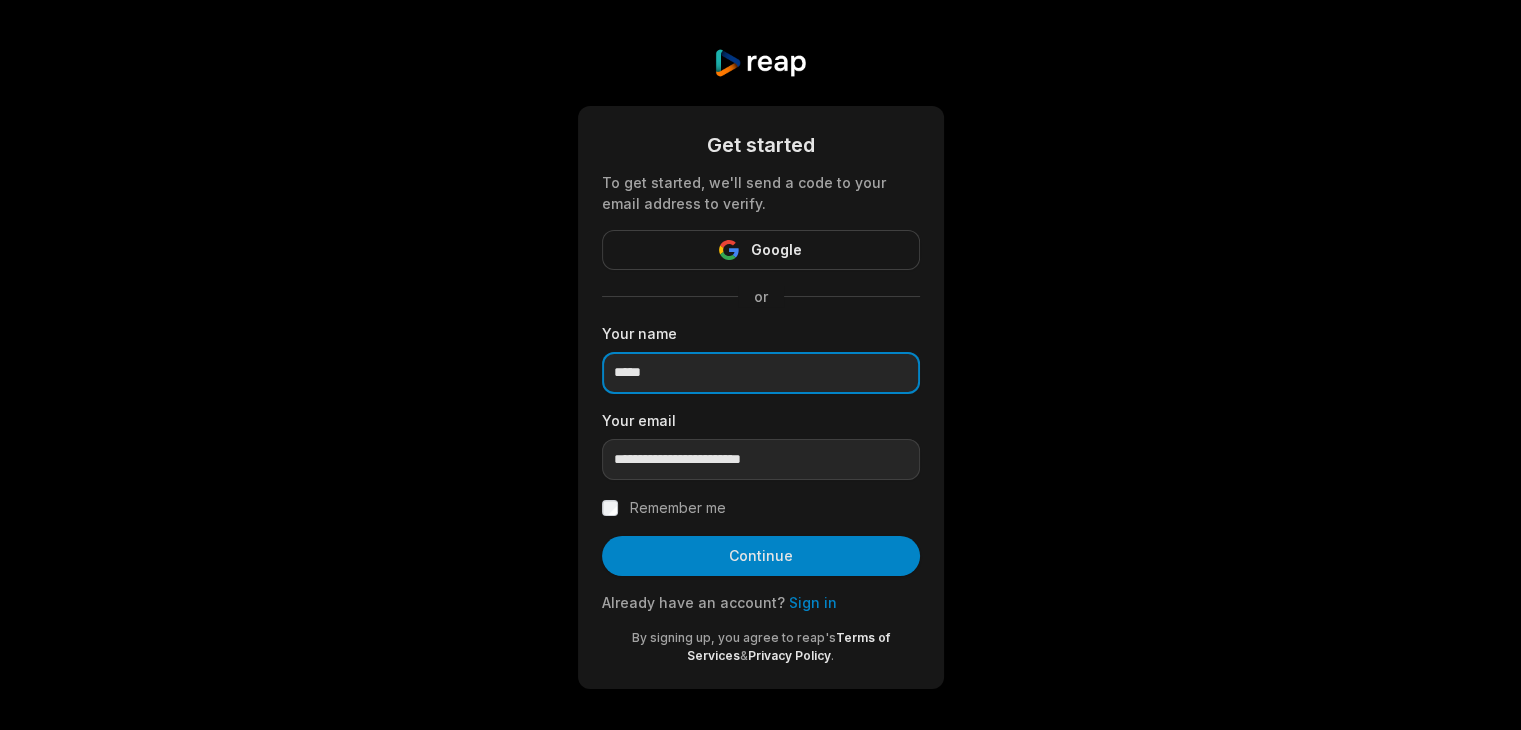 type on "*****" 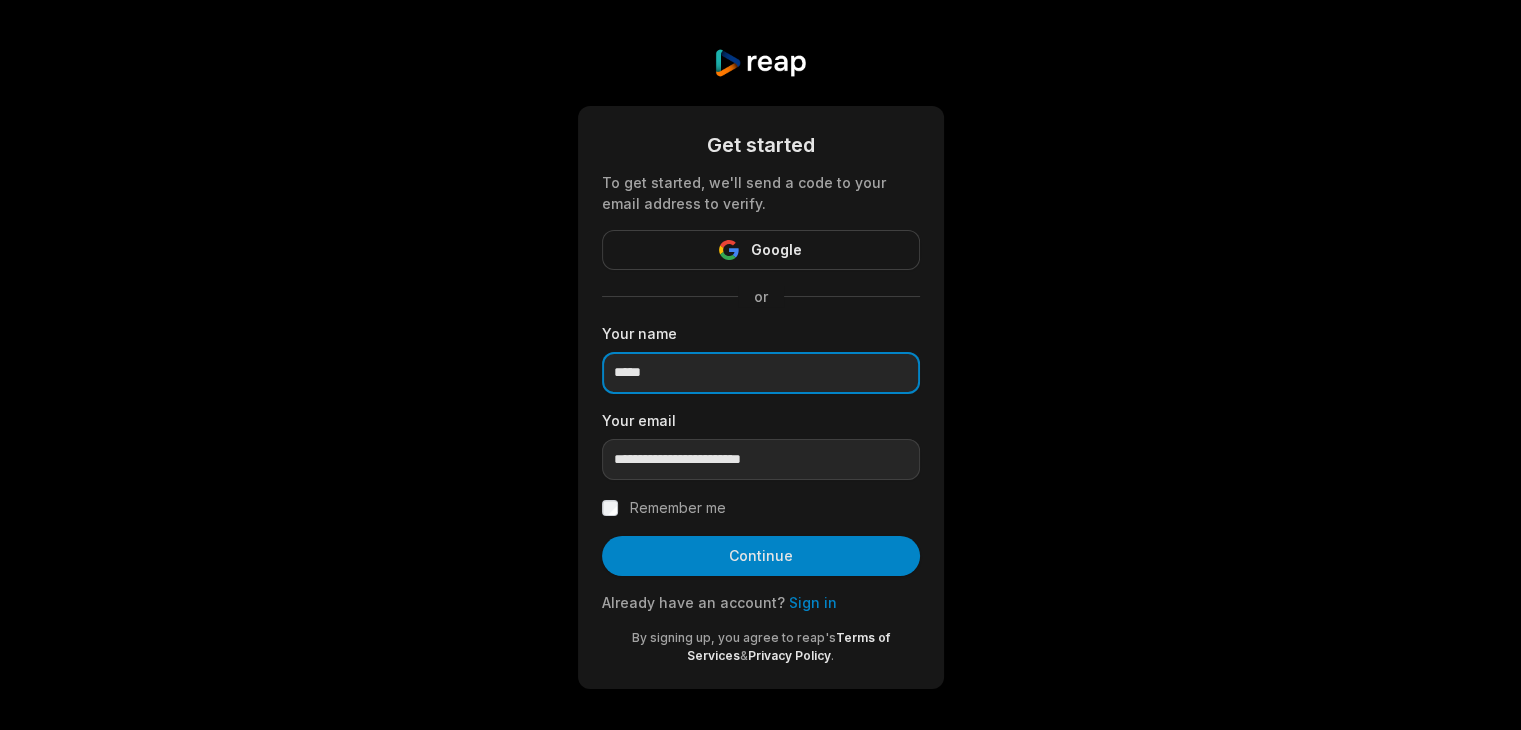 click on "Continue" at bounding box center (761, 556) 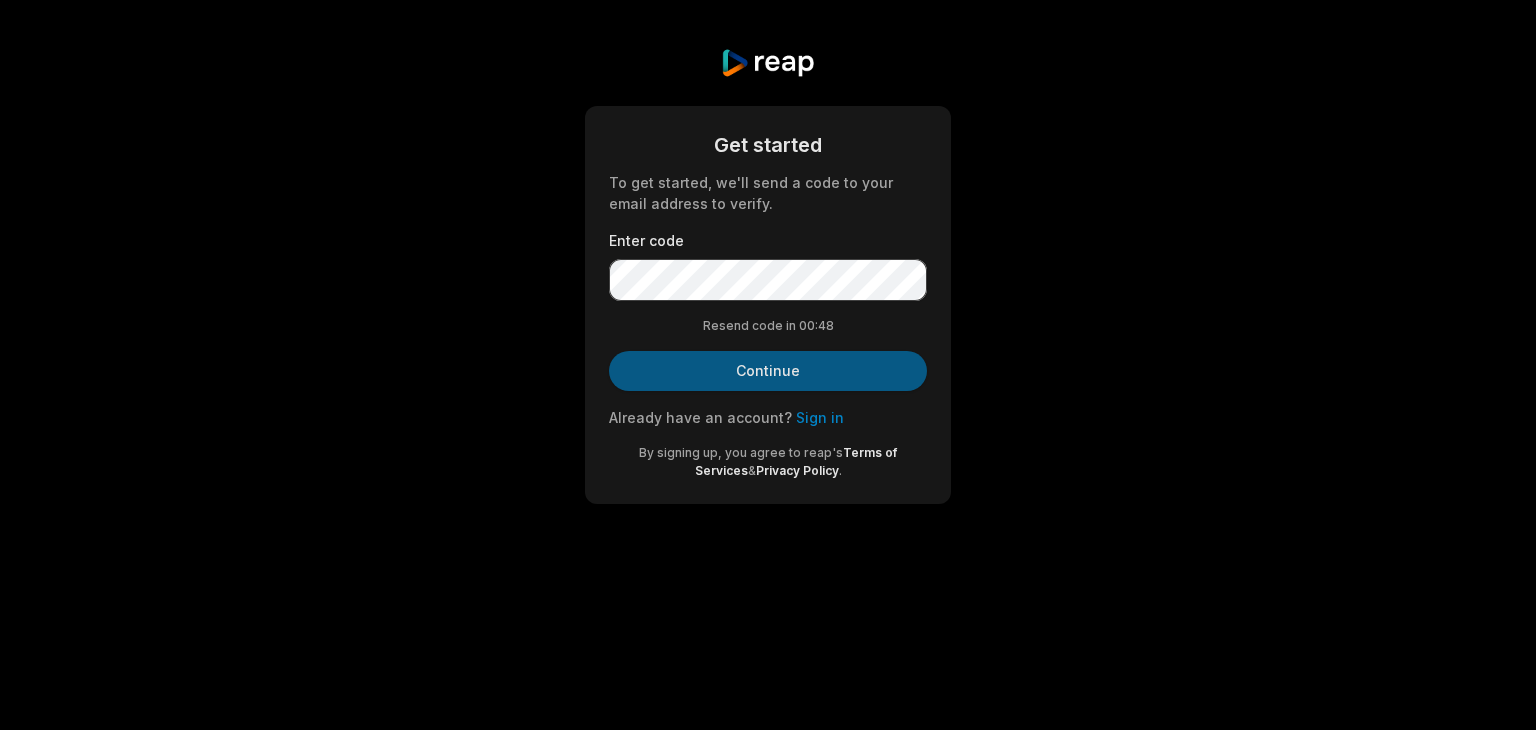 click on "Continue" at bounding box center (768, 371) 